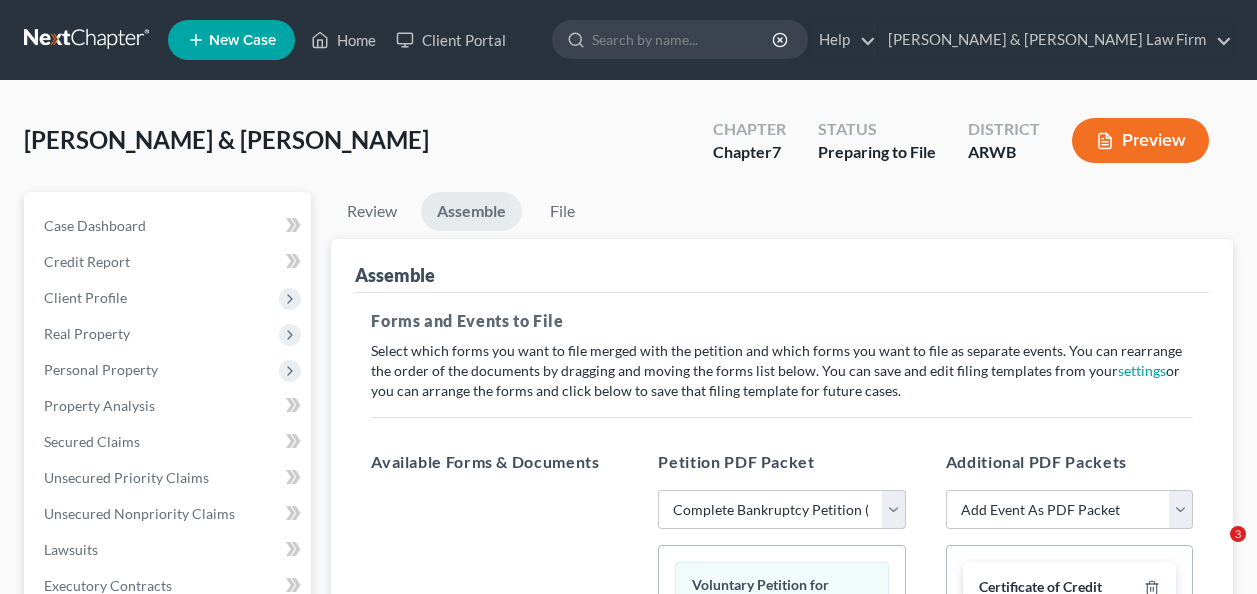 select on "0" 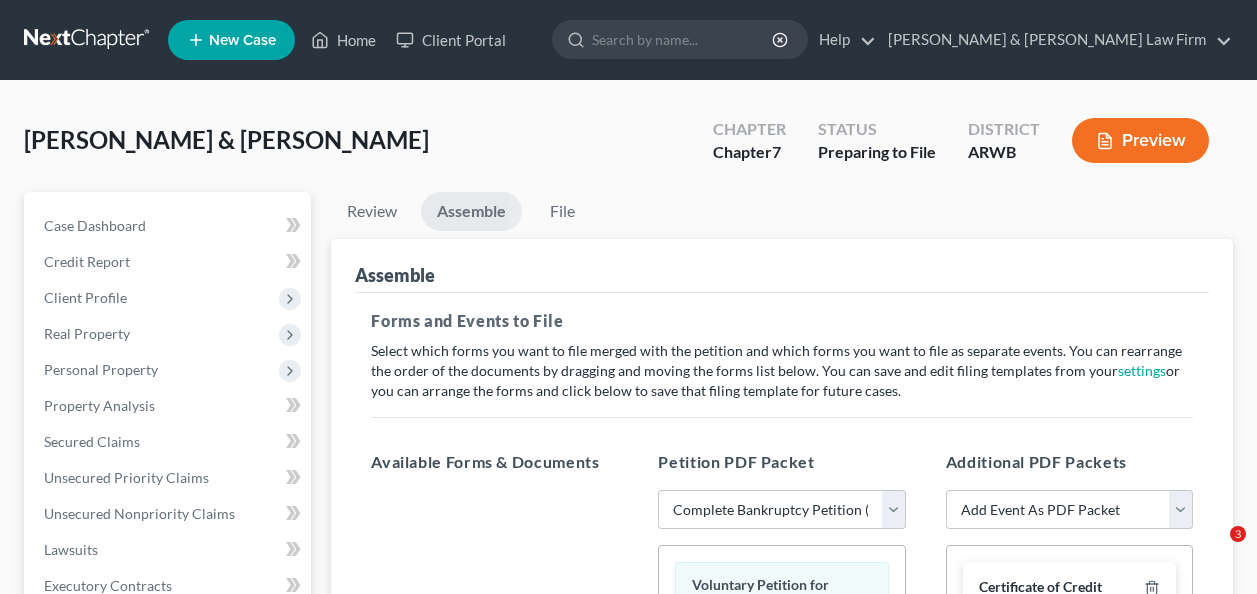 scroll, scrollTop: 179, scrollLeft: 0, axis: vertical 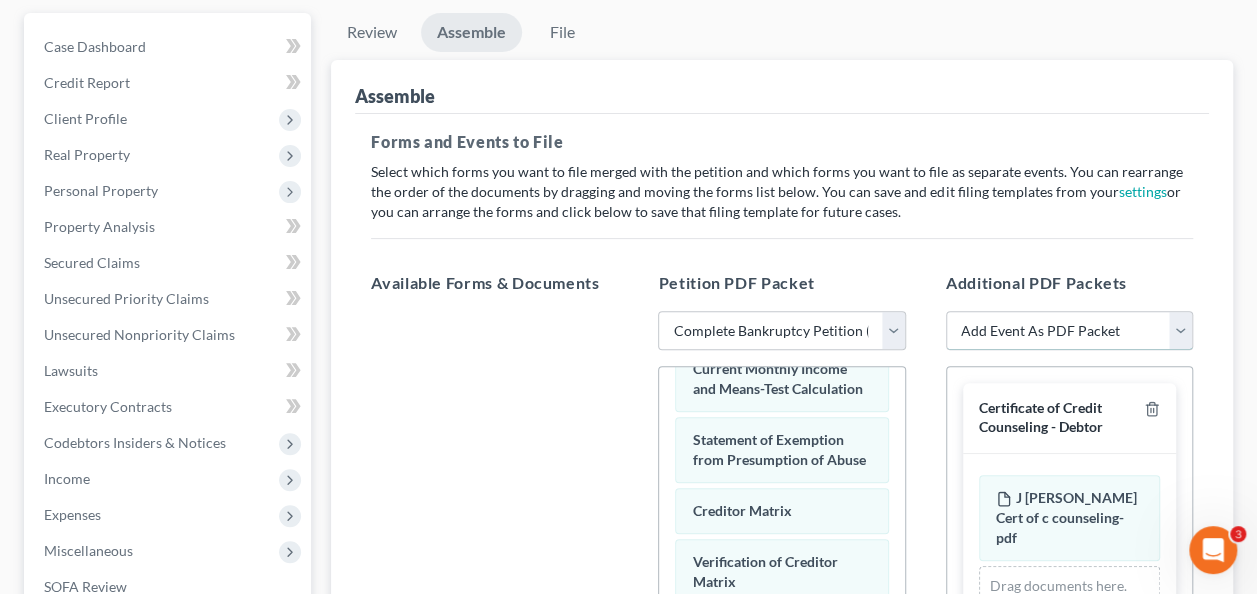 click on "Add Event As PDF Packet Certificate of Credit Counseling - Debtor Certificate of Credit Counseling - Joint Debtor" at bounding box center [1069, 331] 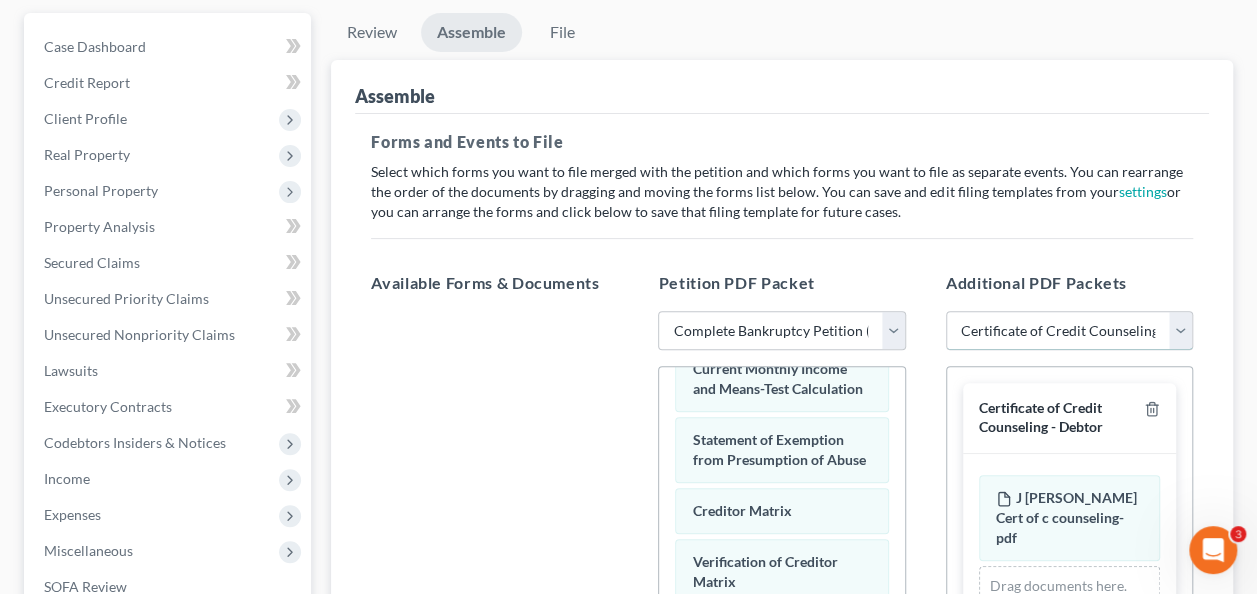 click on "Add Event As PDF Packet Certificate of Credit Counseling - Debtor Certificate of Credit Counseling - Joint Debtor" at bounding box center (1069, 331) 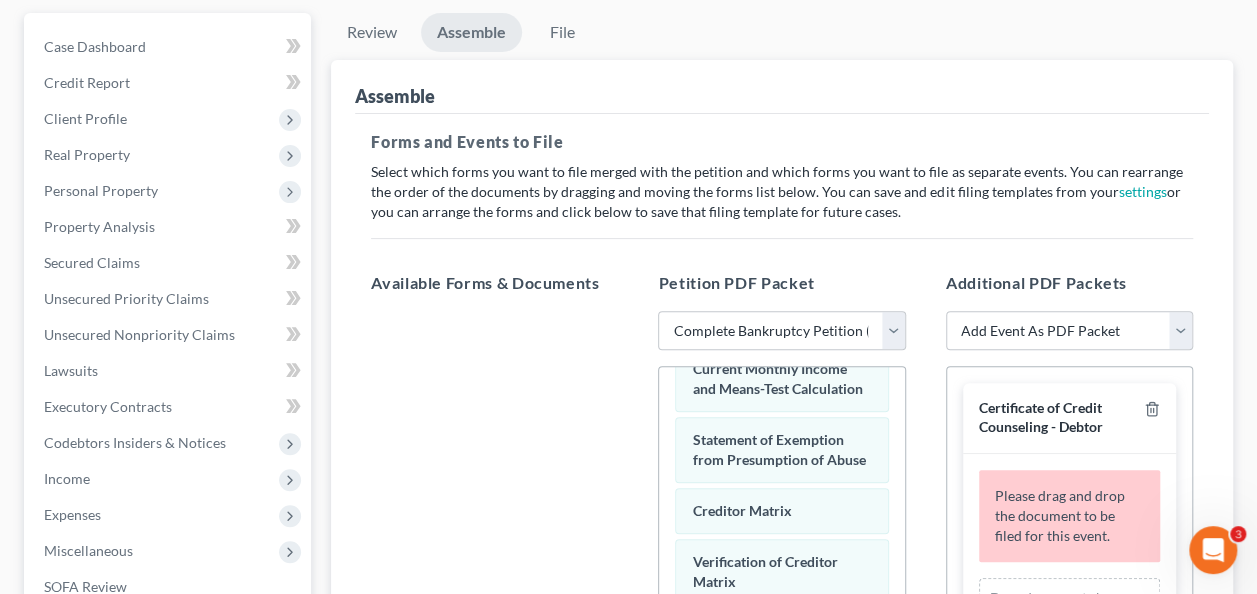 click on "Forms and Events to File Select which forms you want to file merged with the petition and which forms you want to file as separate events. You can rearrange the order of the documents by dragging and moving the forms list below. You can save and edit filing templates from your  settings  or you can arrange the forms and click below to save that filing template for future cases. This case has already been filed with the court. You can file supplemental or amended documents by selecting the appropriate court event and then dragging and dropping which form you would like to file for that event. If you select a form generated by NextChapter and select “Amended” that PDF will show as Amended. Additional information is needed for one or more of the event codes you've selected. Please attach documents and answer all questions in the Additional PDF Packets column before proceeding. Available Forms & Documents
Save New Filing Template Petition PDF Packet     Choose Default Petition PDF Packet Cornelius" at bounding box center (782, 535) 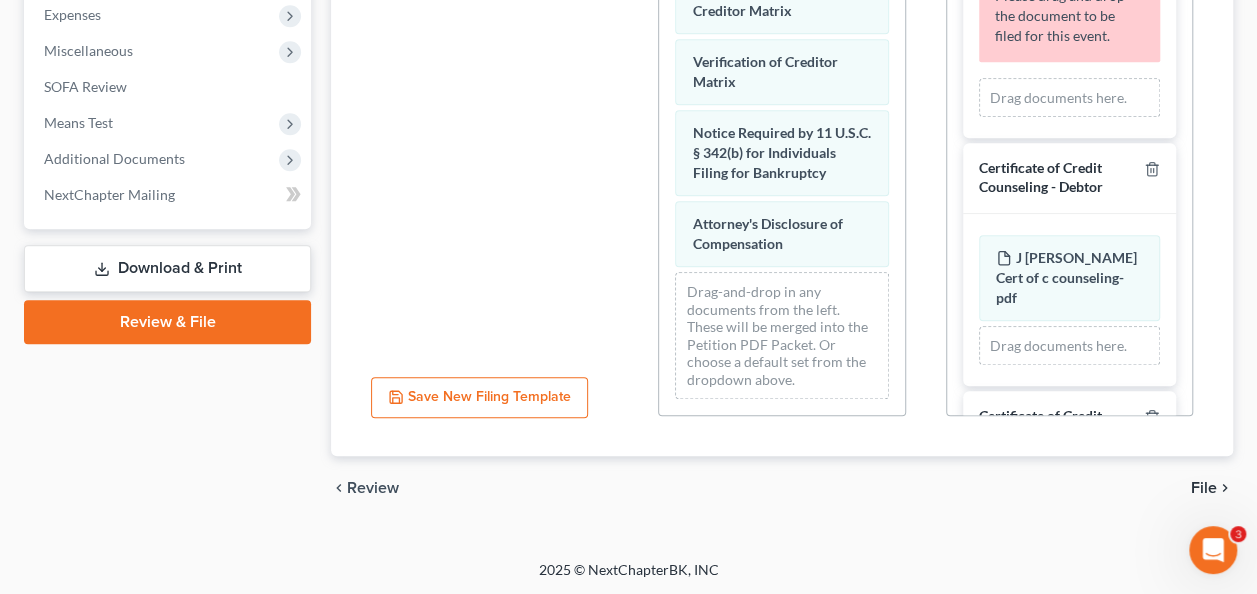 scroll, scrollTop: 579, scrollLeft: 0, axis: vertical 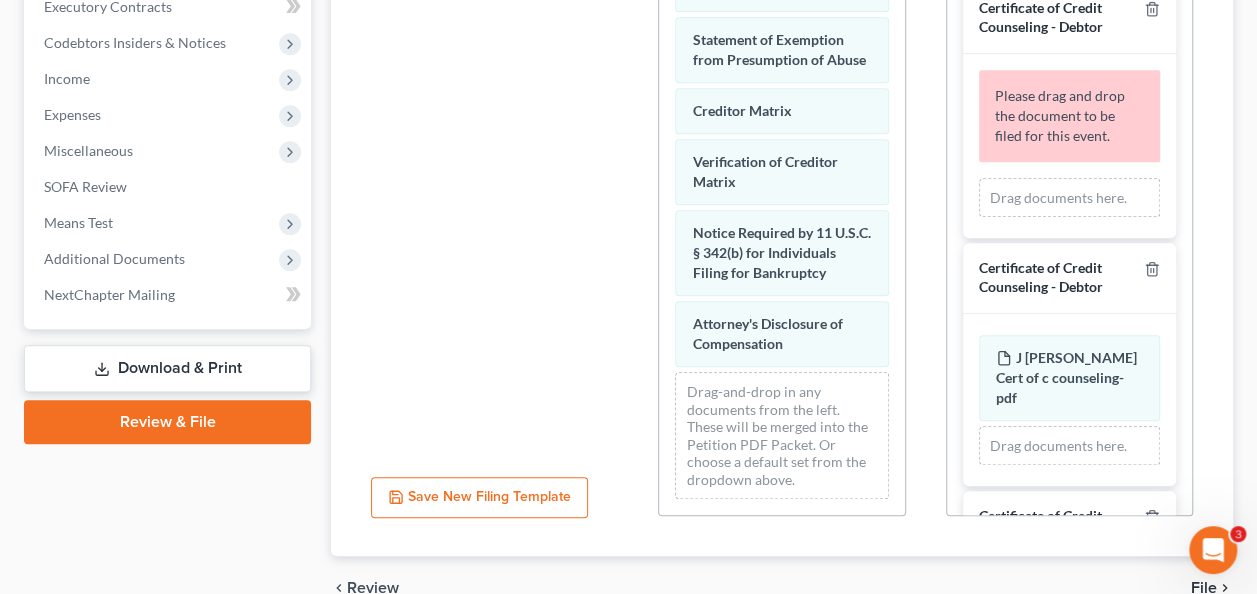 click on "Please drag and drop the document to be filed for this event." at bounding box center [1060, 115] 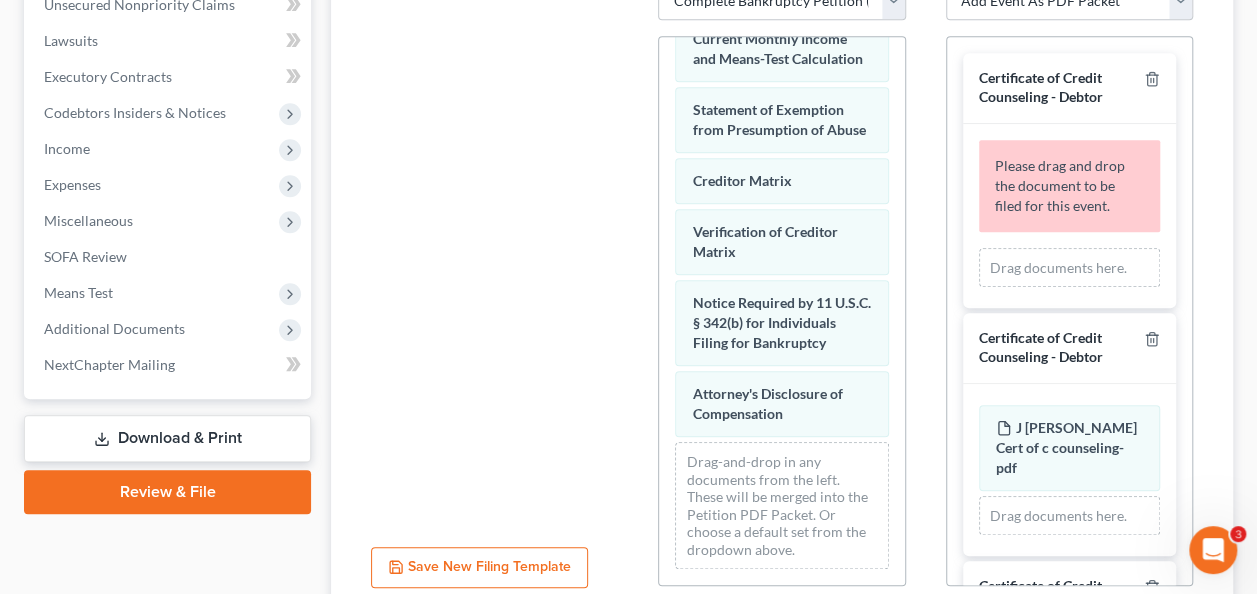 scroll, scrollTop: 479, scrollLeft: 0, axis: vertical 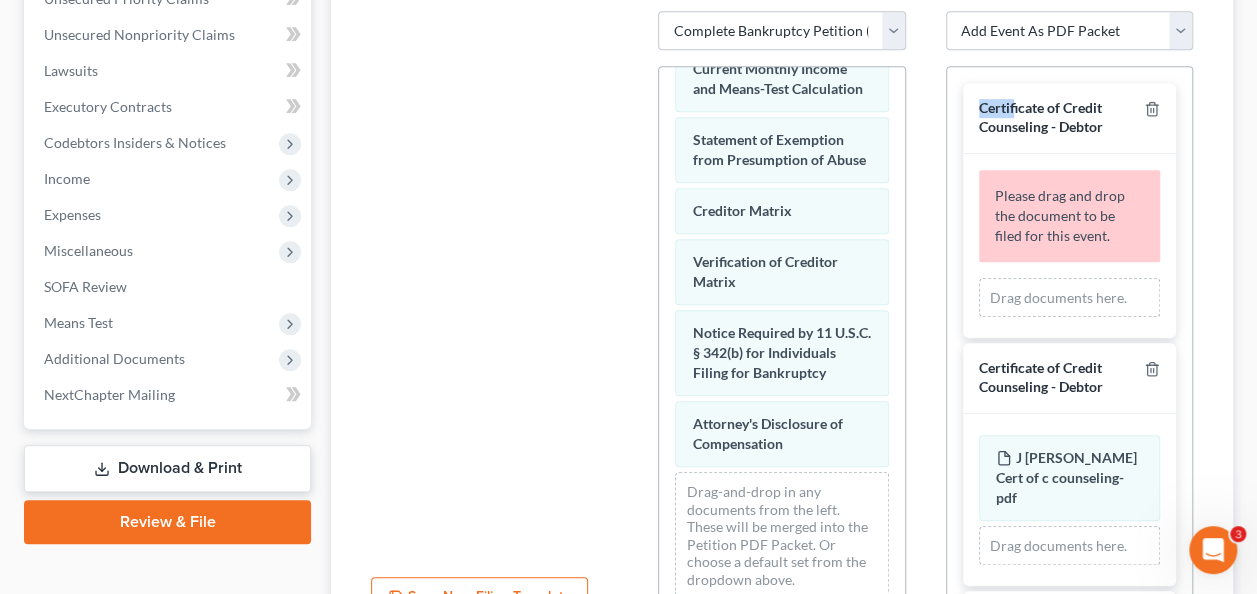 drag, startPoint x: 1015, startPoint y: 104, endPoint x: 977, endPoint y: 58, distance: 59.665737 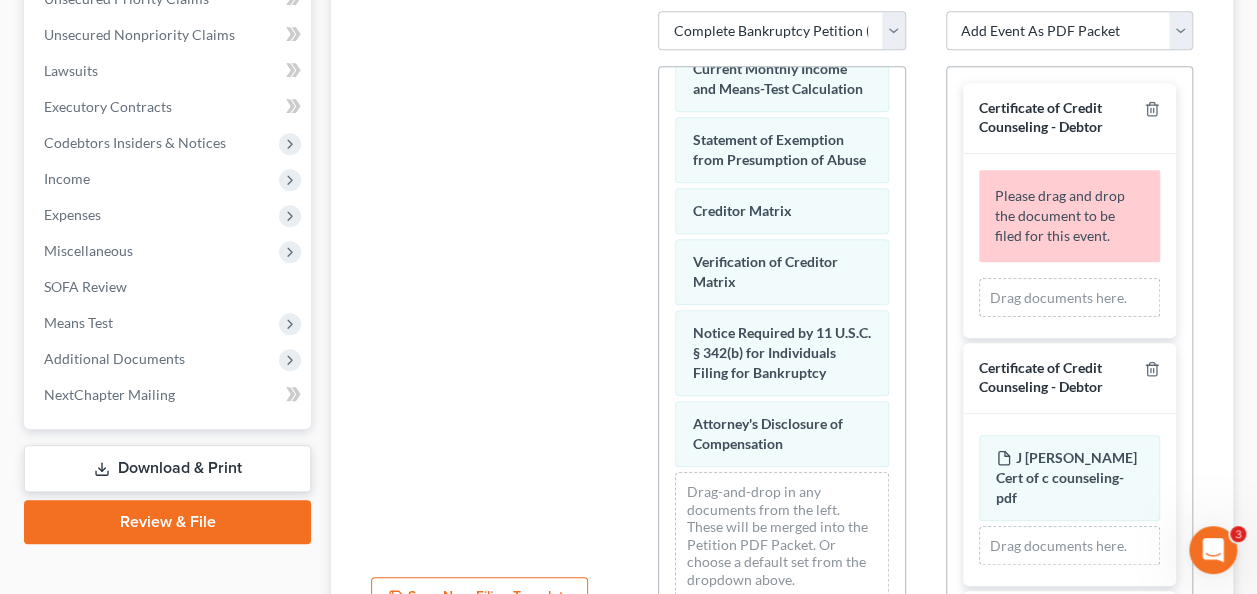click at bounding box center [494, 286] 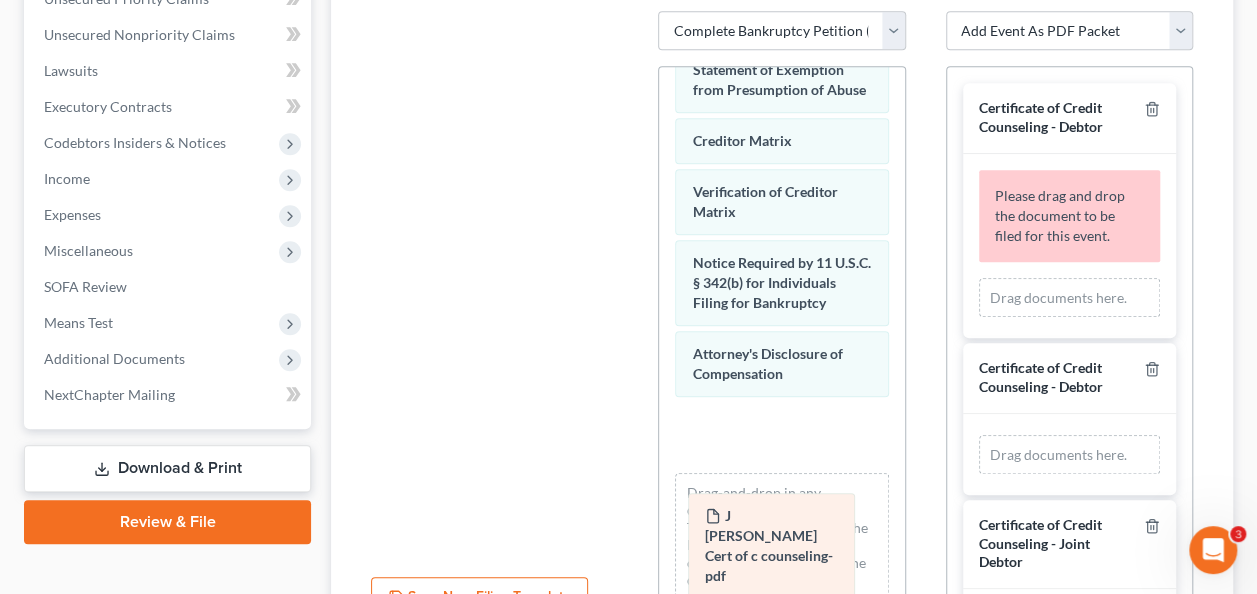 drag, startPoint x: 1076, startPoint y: 460, endPoint x: 786, endPoint y: 522, distance: 296.55353 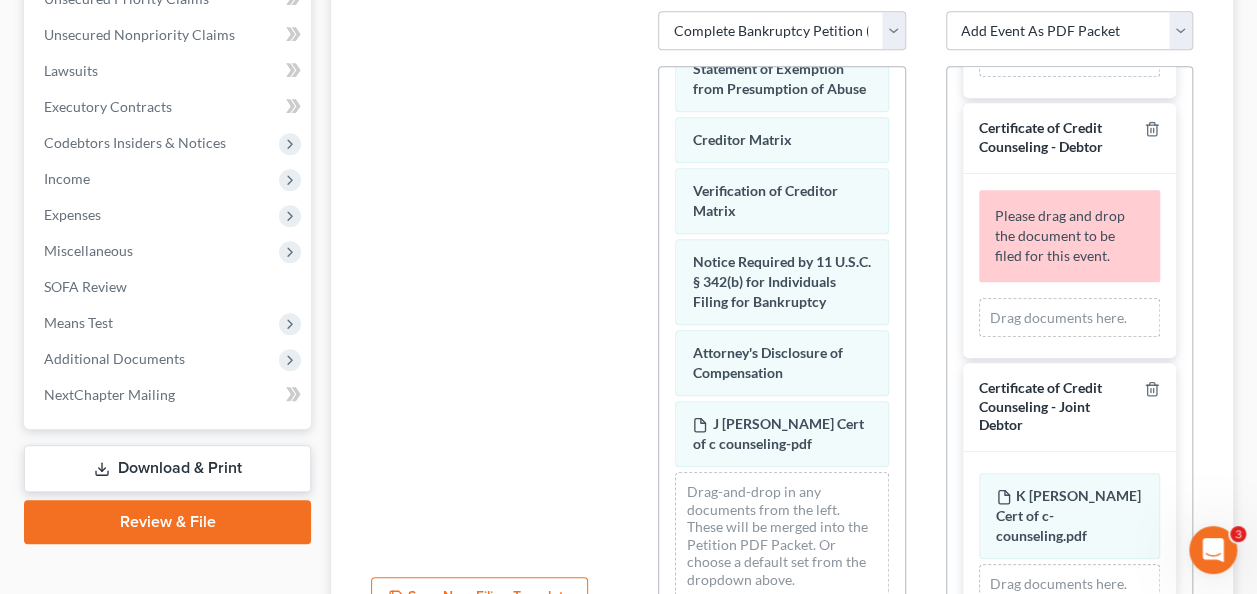 scroll, scrollTop: 240, scrollLeft: 0, axis: vertical 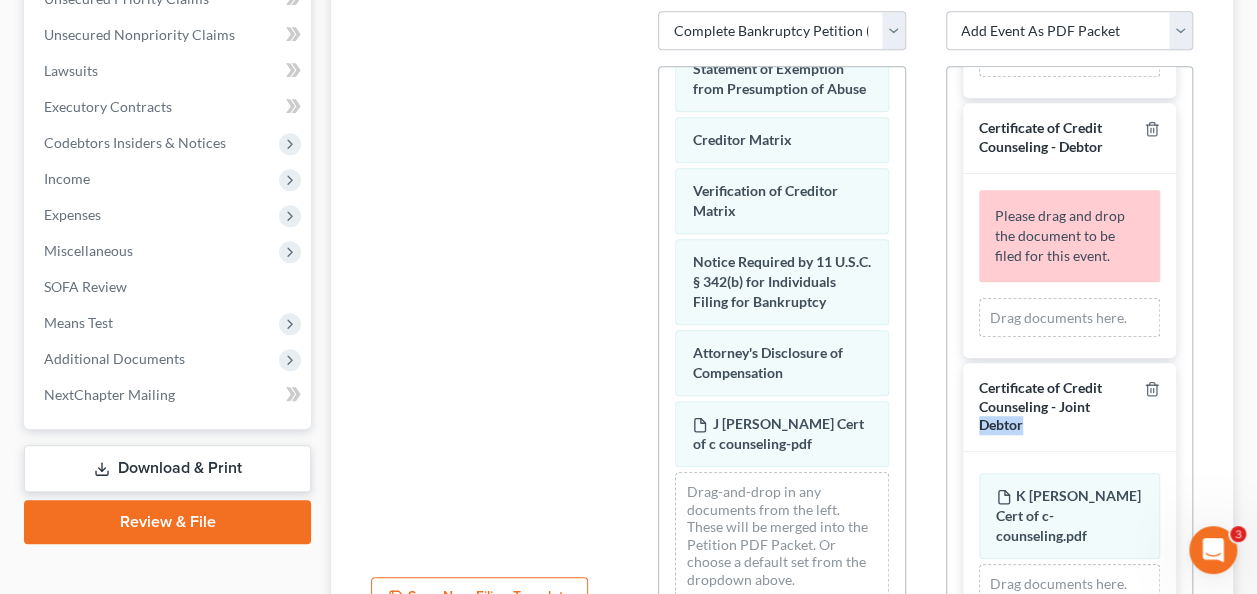 drag, startPoint x: 1043, startPoint y: 411, endPoint x: 1120, endPoint y: 408, distance: 77.05842 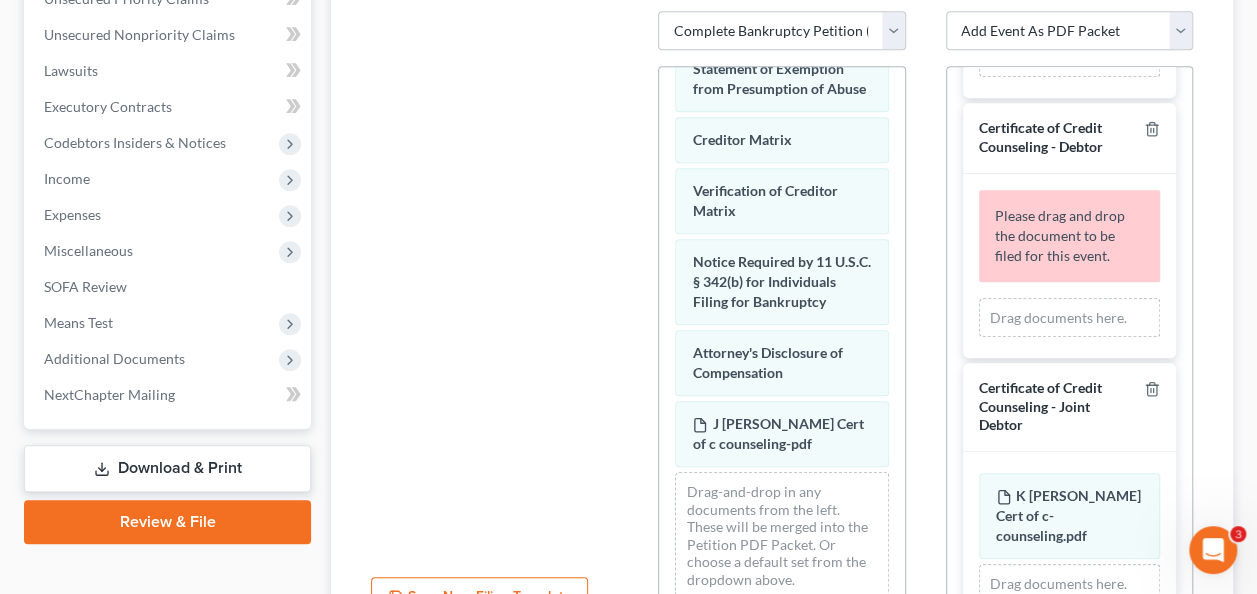 click at bounding box center (1148, 407) 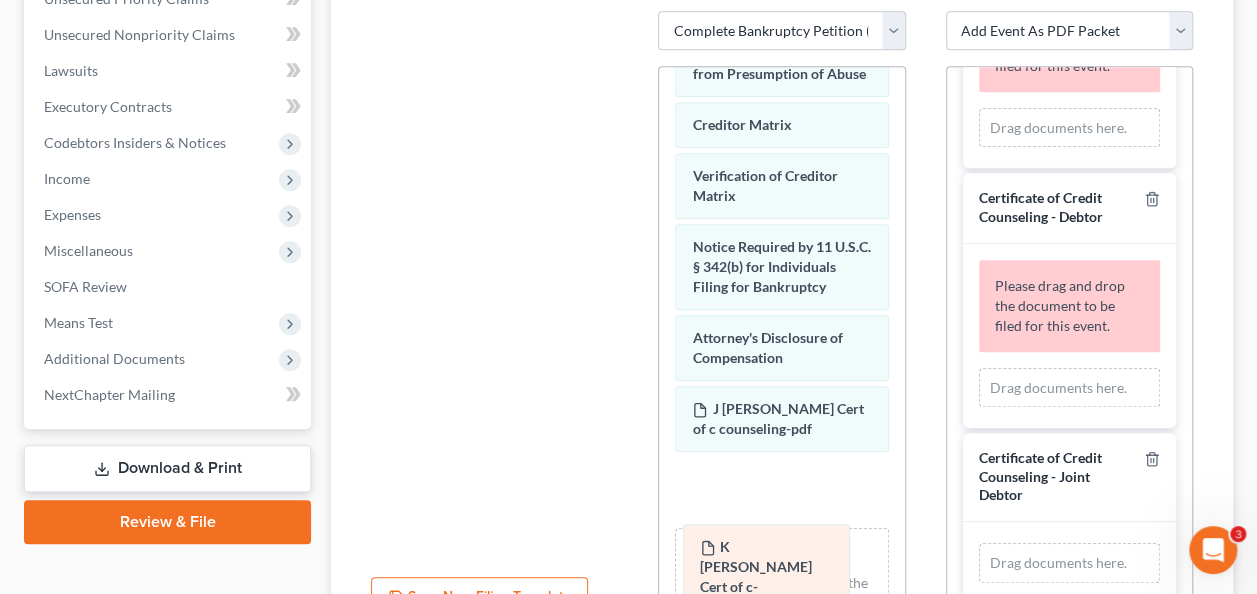 drag, startPoint x: 1086, startPoint y: 507, endPoint x: 791, endPoint y: 564, distance: 300.45633 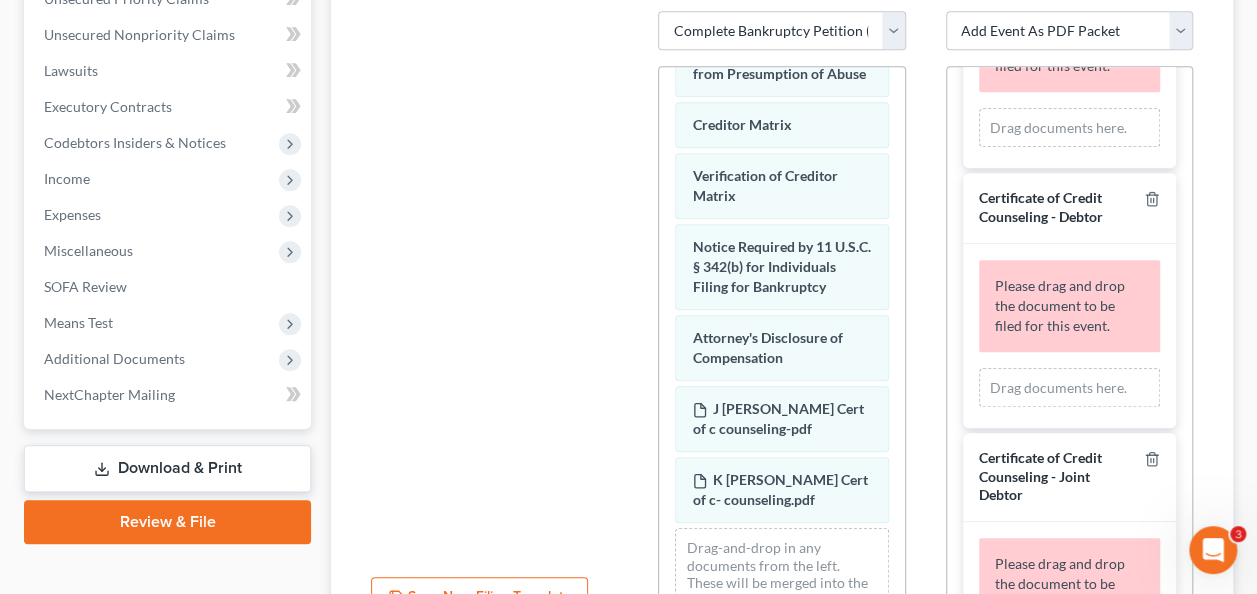 scroll, scrollTop: 240, scrollLeft: 0, axis: vertical 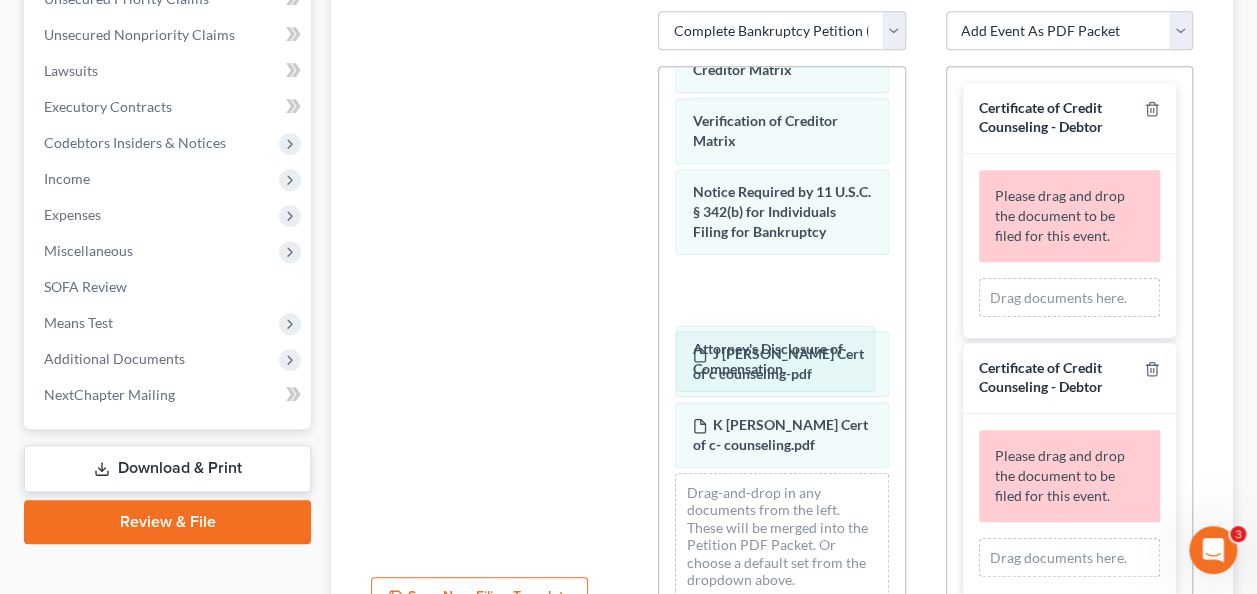 click on "Attorney's Disclosure of Compensation Voluntary Petition for Individuals Filing for Bankruptcy Summary of Your Assets and Liabilities Schedule A/B: Property Schedule C: The Property You Claim as Exempt Schedule D: Creditors Who Hold Claims Secured by Property Schedule E/F: Creditors Who Have Unsecured Claims Schedule G: Executory Contracts and Unexpired Leases Schedule H: Your Codebtors Schedule I: Your Income Schedule J: Your Expenses Declaration About an Individual Debtor's Schedules Your Statement of Financial Affairs for Individuals Filing for Bankruptcy Statement of Intention for Individuals Filing Under Chapter 7 Chapter 7 Statement of Your Current Monthly Income and Means-Test Calculation Statement of Exemption from Presumption of Abuse Creditor Matrix Verification of Creditor Matrix Notice Required by 11 U.S.C. § 342(b) for Individuals Filing for Bankruptcy Attorney's Disclosure of Compensation Attorney's Disclosure of Compensation J Potts Cert of c counseling-pdf K Potts Cert of c- counseling.pdf" at bounding box center [781, -250] 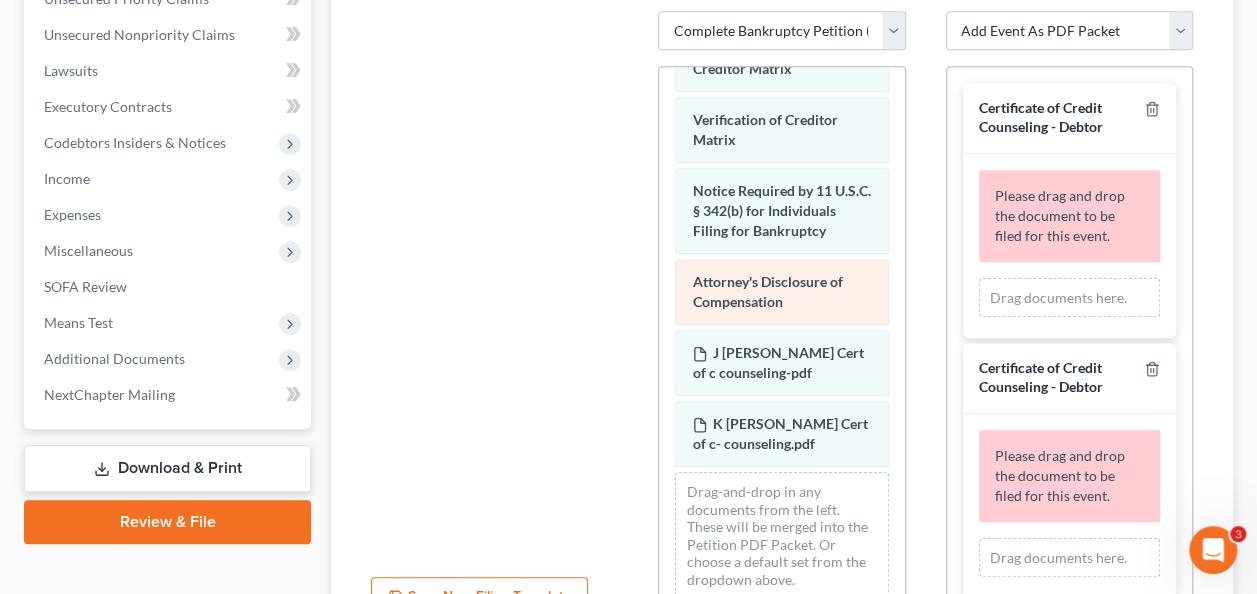 click on "Voluntary Petition for Individuals Filing for Bankruptcy Summary of Your Assets and Liabilities Schedule A/B: Property Schedule C: The Property You Claim as Exempt Schedule D: Creditors Who Hold Claims Secured by Property Schedule E/F: Creditors Who Have Unsecured Claims Schedule G: Executory Contracts and Unexpired Leases Schedule H: Your Codebtors Schedule I: Your Income Schedule J: Your Expenses Declaration About an Individual Debtor's Schedules Your Statement of Financial Affairs for Individuals Filing for Bankruptcy Statement of Intention for Individuals Filing Under Chapter 7 Chapter 7 Statement of Your Current Monthly Income and Means-Test Calculation Statement of Exemption from Presumption of Abuse Creditor Matrix Verification of Creditor Matrix Notice Required by 11 U.S.C. § 342(b) for Individuals Filing for Bankruptcy Attorney's Disclosure of Compensation J Potts Cert of c counseling-pdf K Potts Cert of c- counseling.pdf" at bounding box center (781, -250) 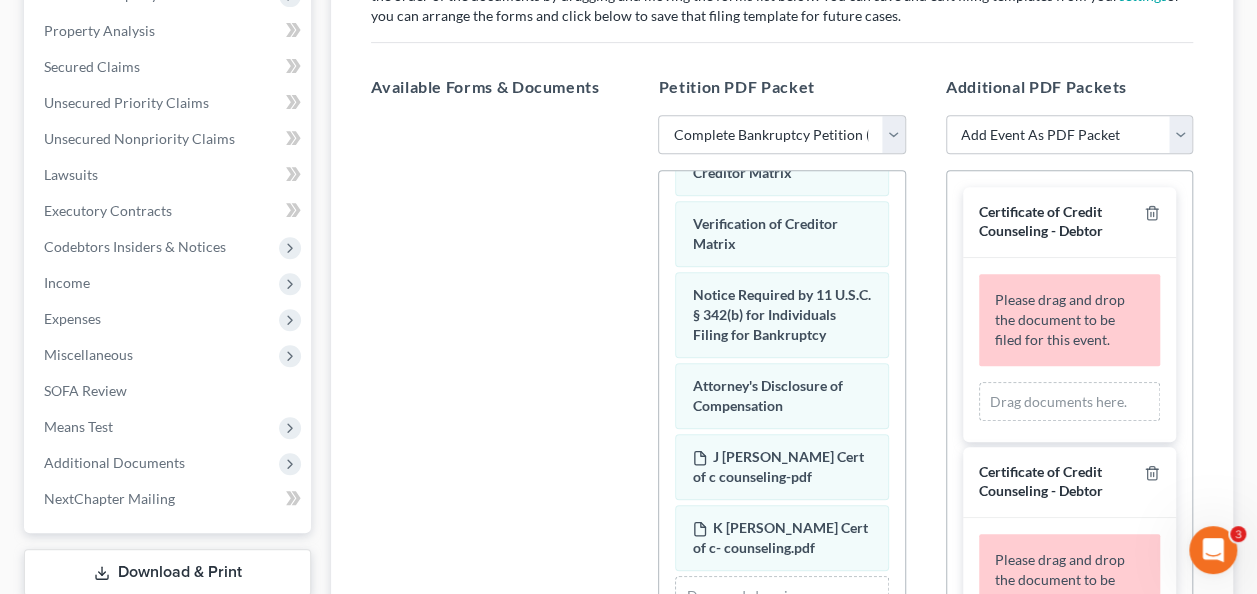 scroll, scrollTop: 500, scrollLeft: 0, axis: vertical 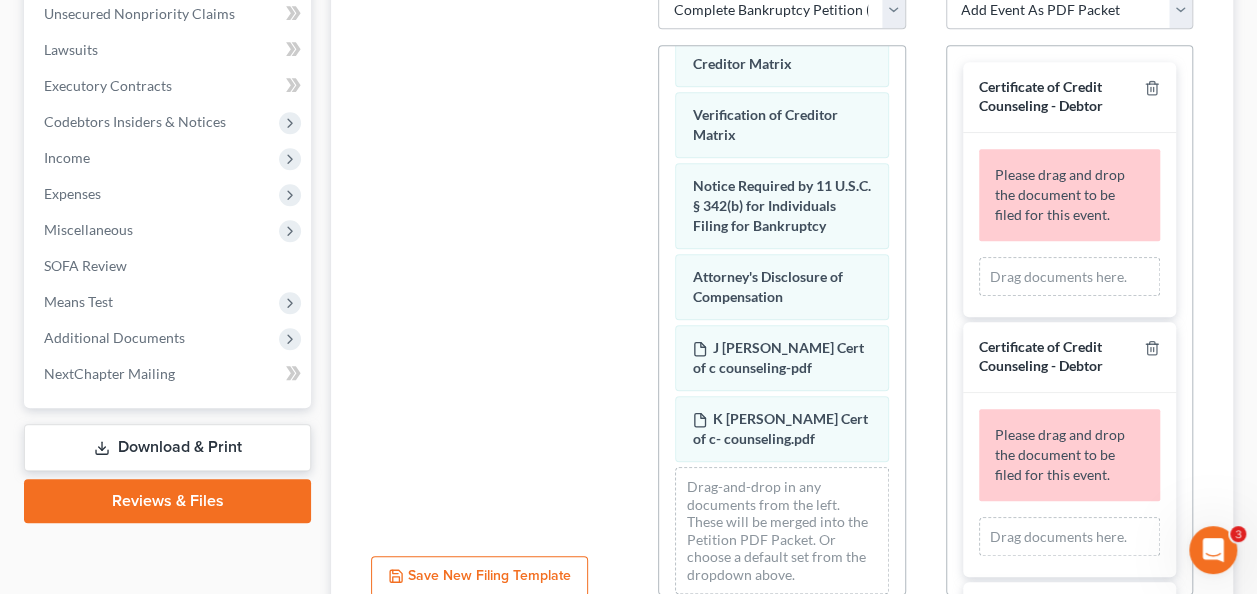 drag, startPoint x: 768, startPoint y: 354, endPoint x: 581, endPoint y: 328, distance: 188.79883 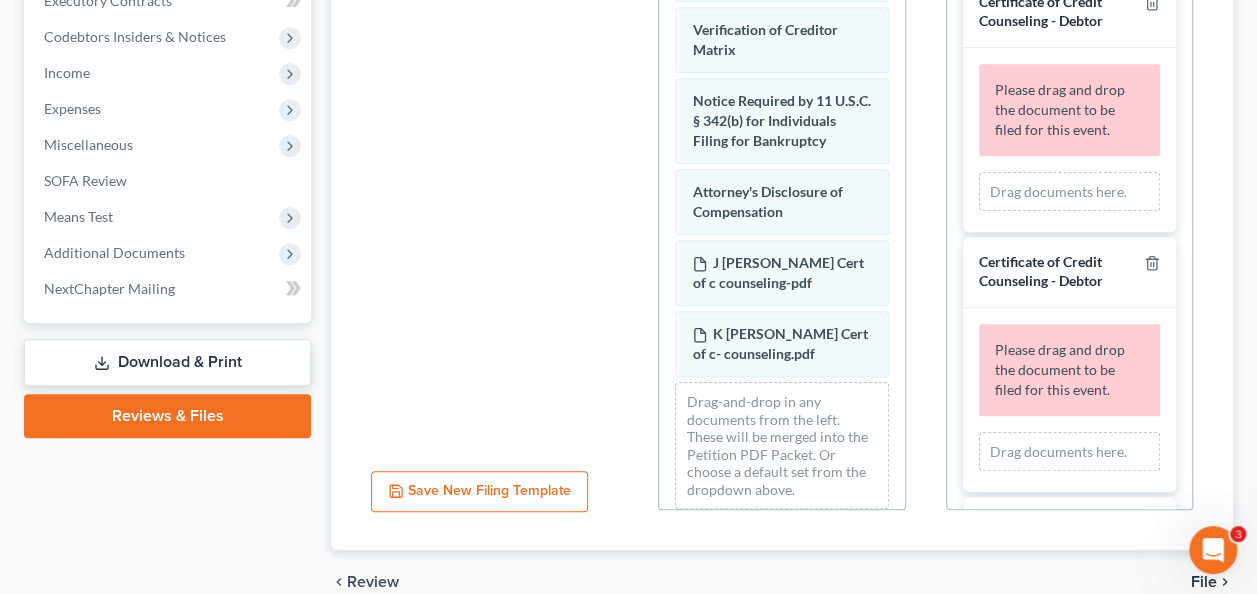 scroll, scrollTop: 679, scrollLeft: 0, axis: vertical 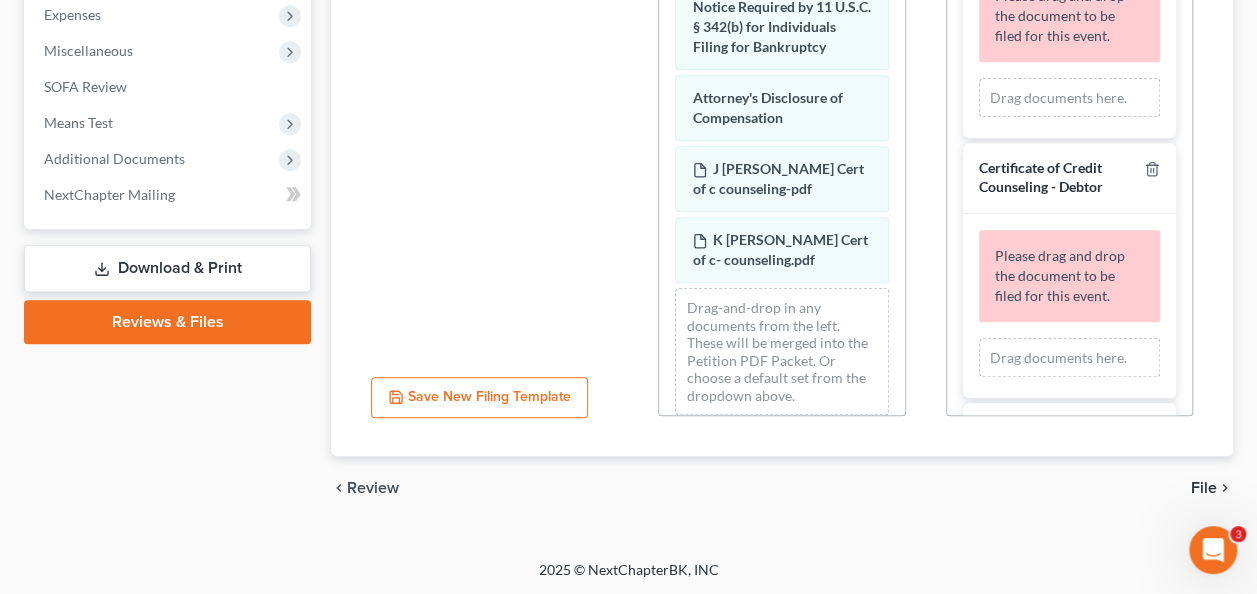 click on "File" at bounding box center [1204, 488] 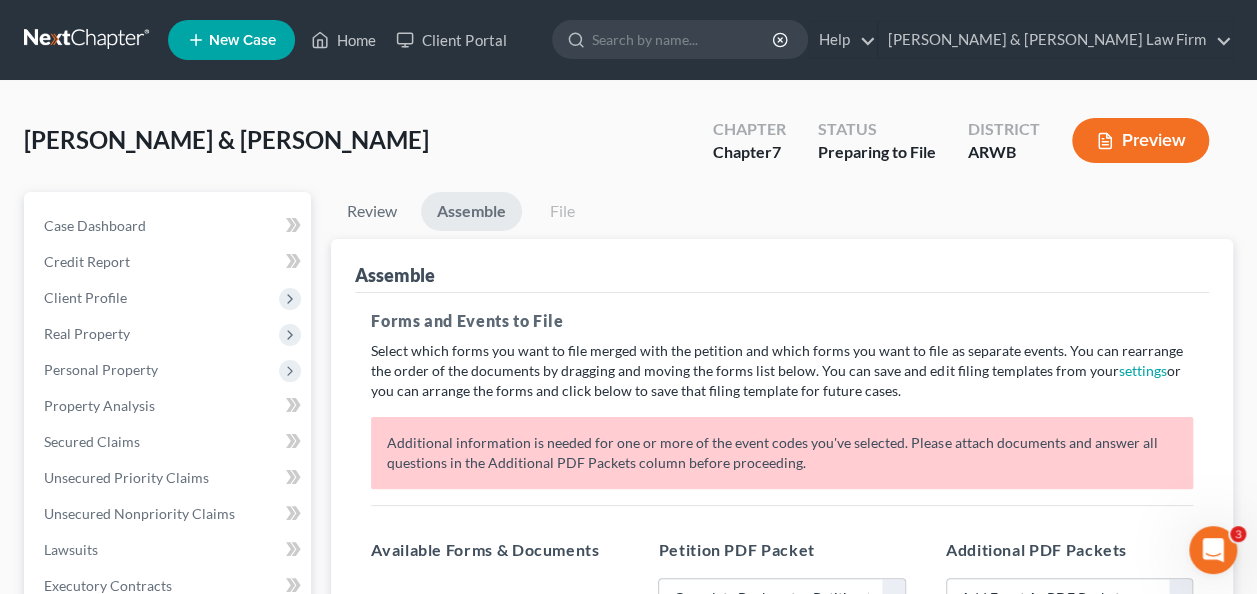 scroll, scrollTop: 400, scrollLeft: 0, axis: vertical 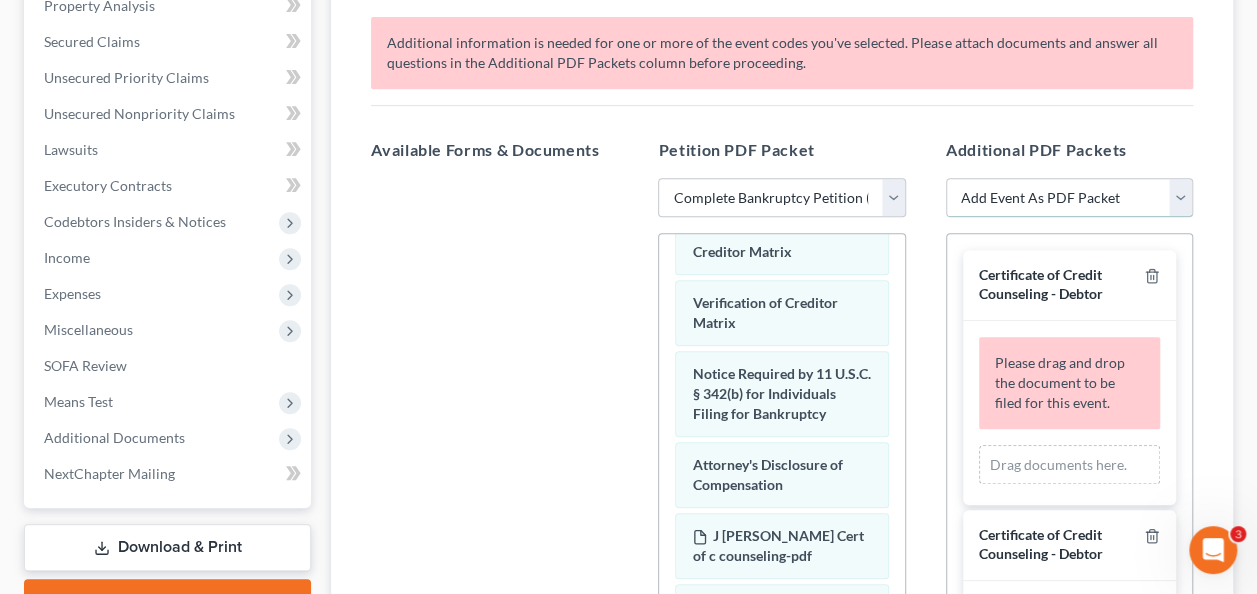 click on "Add Event As PDF Packet Certificate of Credit Counseling - Debtor Certificate of Credit Counseling - Joint Debtor" at bounding box center (1069, 198) 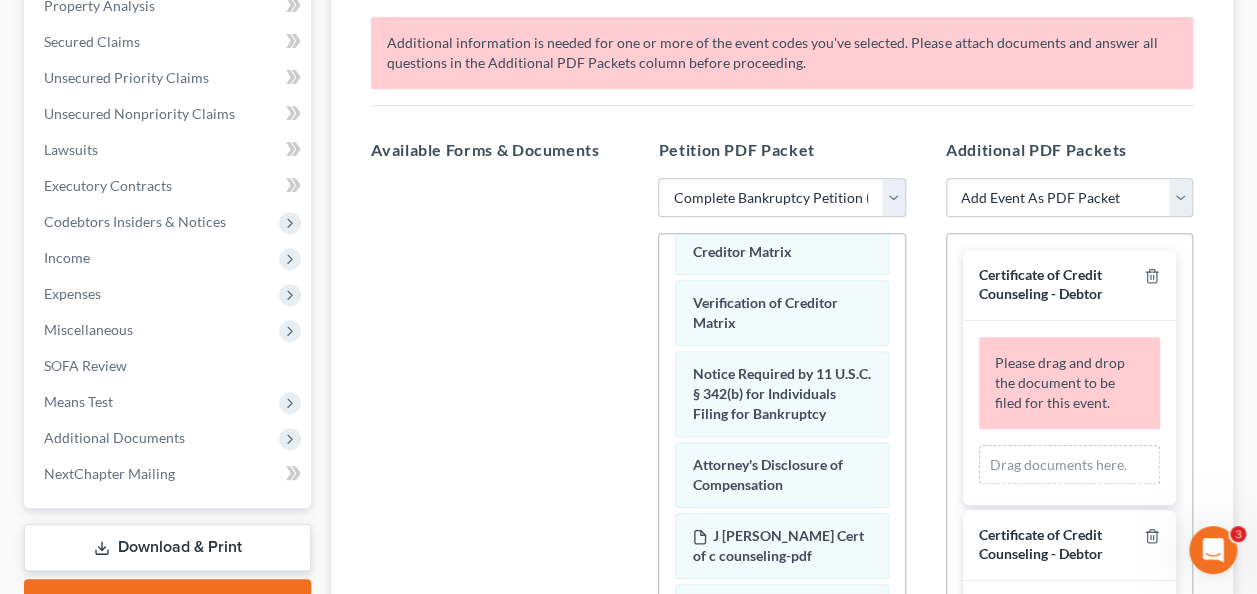 click on "Review
Assemble
File
Review This court does not allow electronic filing for cases without full payment. If the fees are being waived or paid in installments, the forms can be downloaded and filed directly to the court's site.
Let's Review Your Case Check your case one last time to make sure there's nothing you have missed. We've done a quick check on the important details and here is what we've found. This case has already been filed the court. NextChapter only supports the initial filing for your district, at this time. Important Notice:     Billing ECF Client Profile Filing Information Credit Counseling Certificate Attorney Fees Attorney Profile
Assemble Forms and Events to File Select which forms you want to file merged with the petition and which forms you want to file as separate events. You can rearrange the order of the documents by dragging and moving the forms list below. You can save and edit filing templates from your  settings" at bounding box center (782, 340) 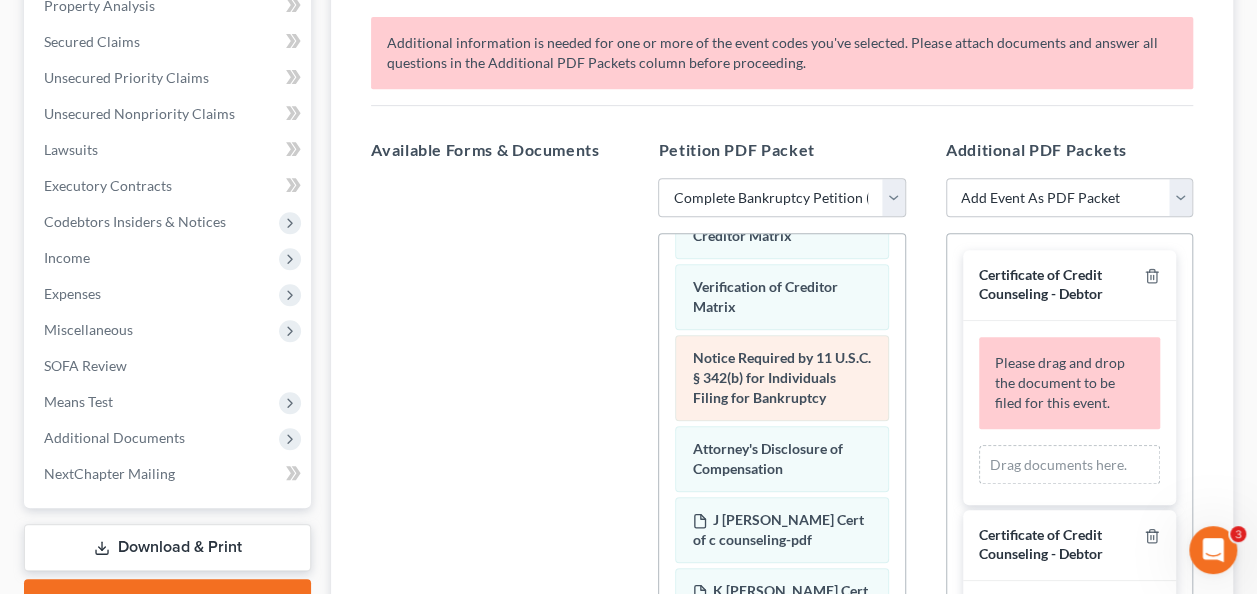 scroll, scrollTop: 1266, scrollLeft: 0, axis: vertical 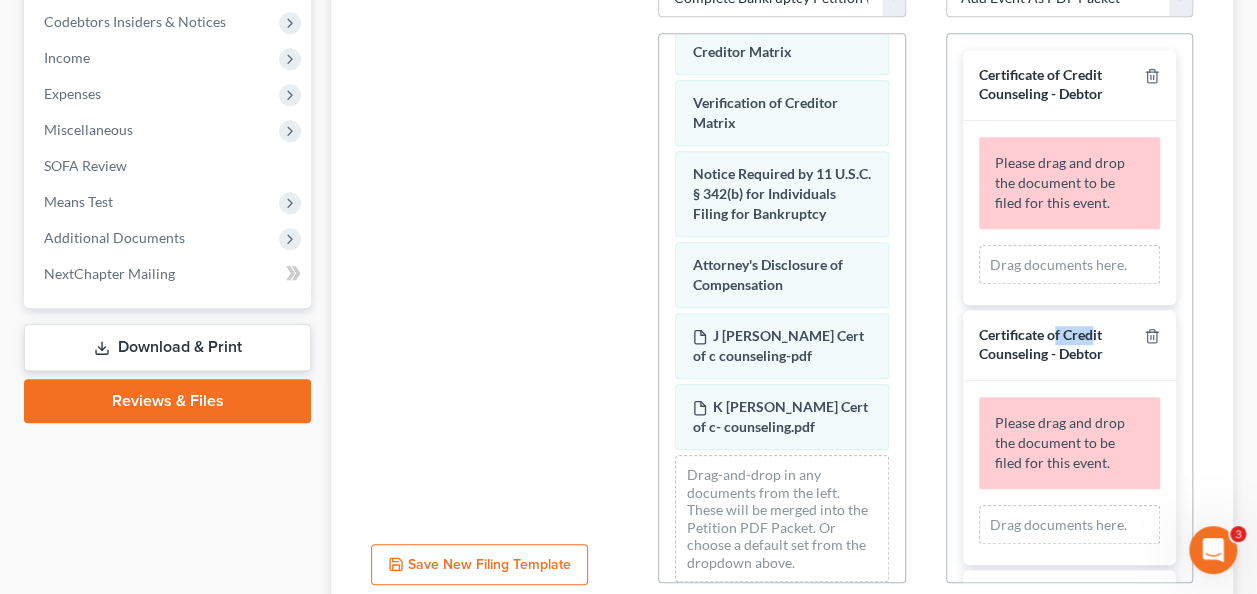drag, startPoint x: 1091, startPoint y: 331, endPoint x: 1056, endPoint y: 323, distance: 35.902645 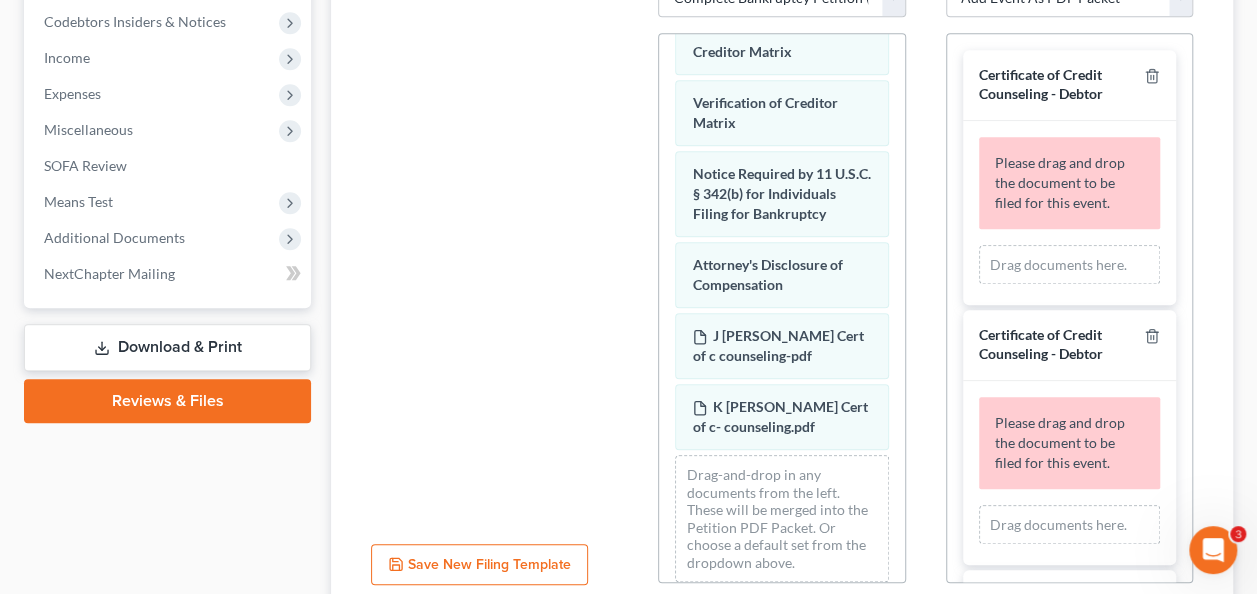 click at bounding box center (494, 253) 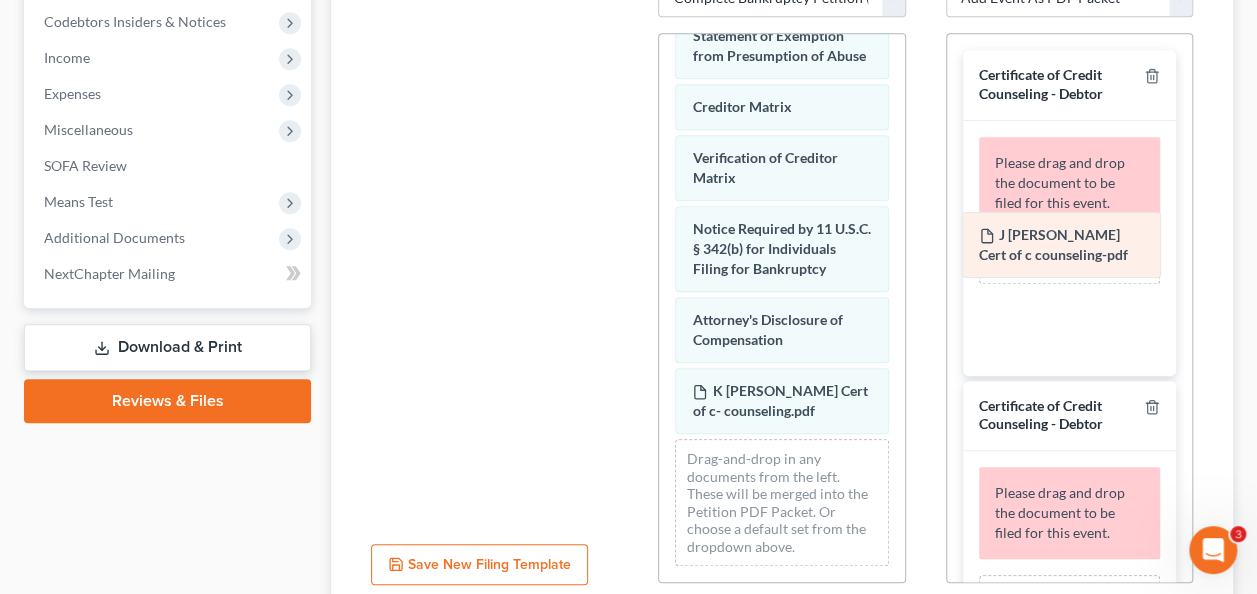 drag, startPoint x: 736, startPoint y: 432, endPoint x: 1029, endPoint y: 248, distance: 345.9841 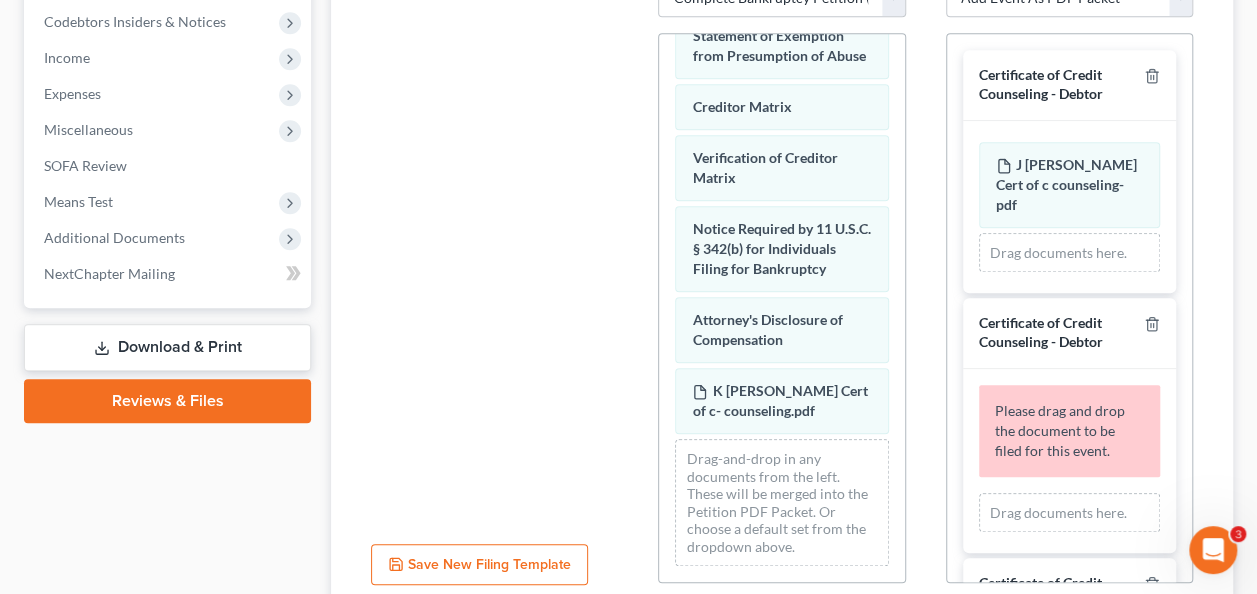 scroll, scrollTop: 700, scrollLeft: 0, axis: vertical 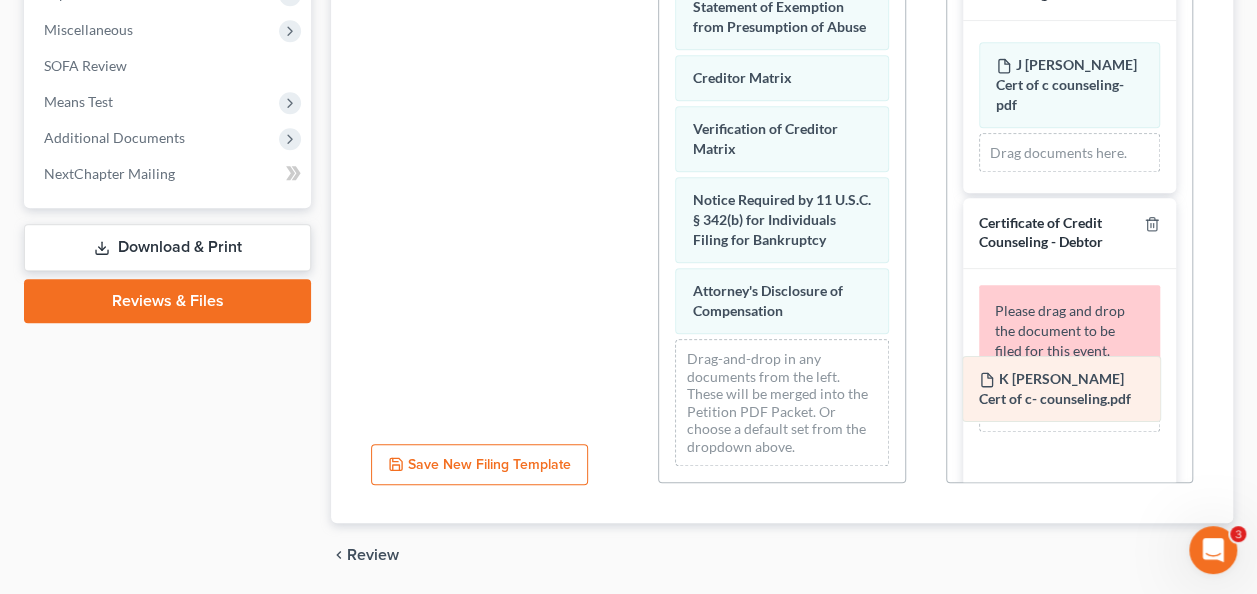 drag, startPoint x: 780, startPoint y: 324, endPoint x: 1067, endPoint y: 382, distance: 292.80197 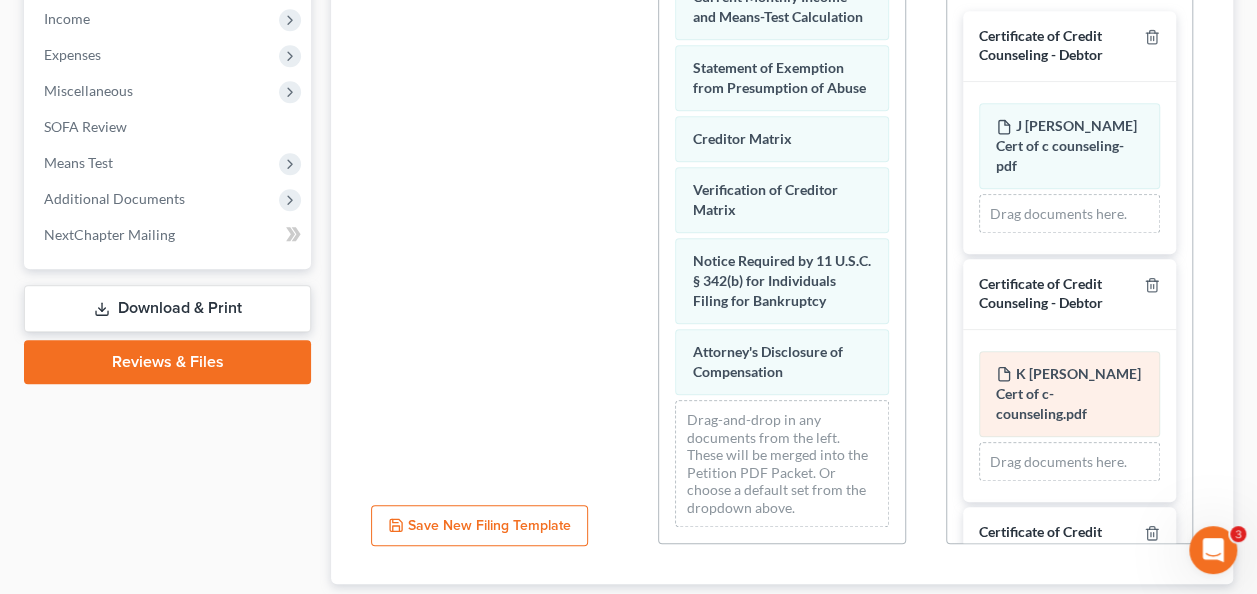 scroll, scrollTop: 600, scrollLeft: 0, axis: vertical 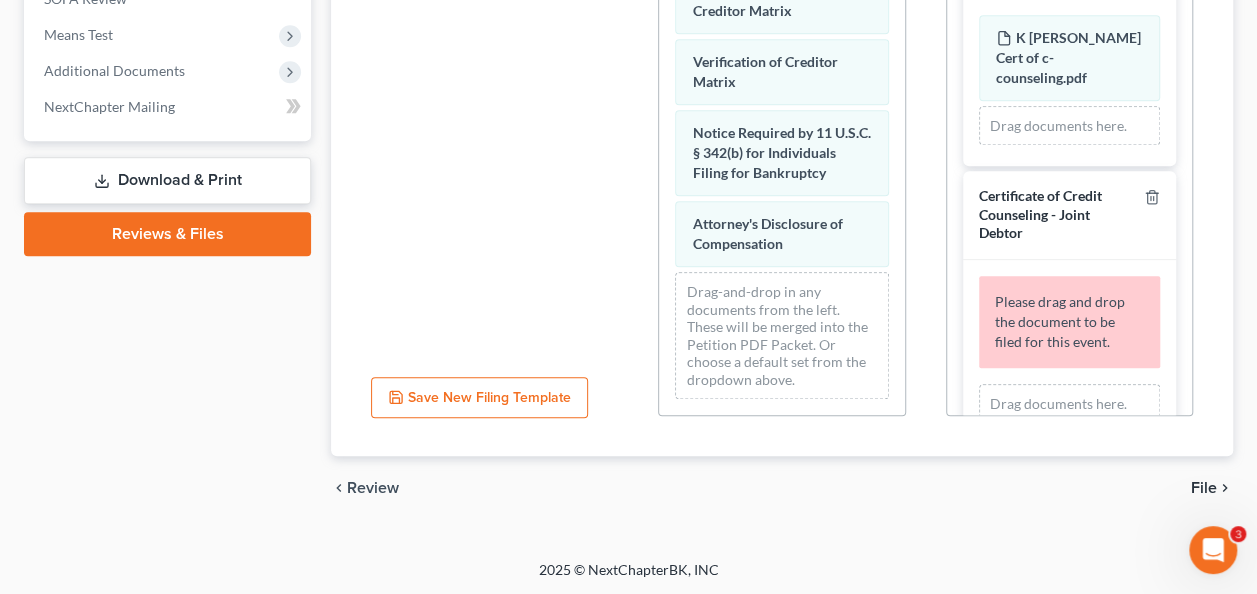 click on "File" at bounding box center (1204, 488) 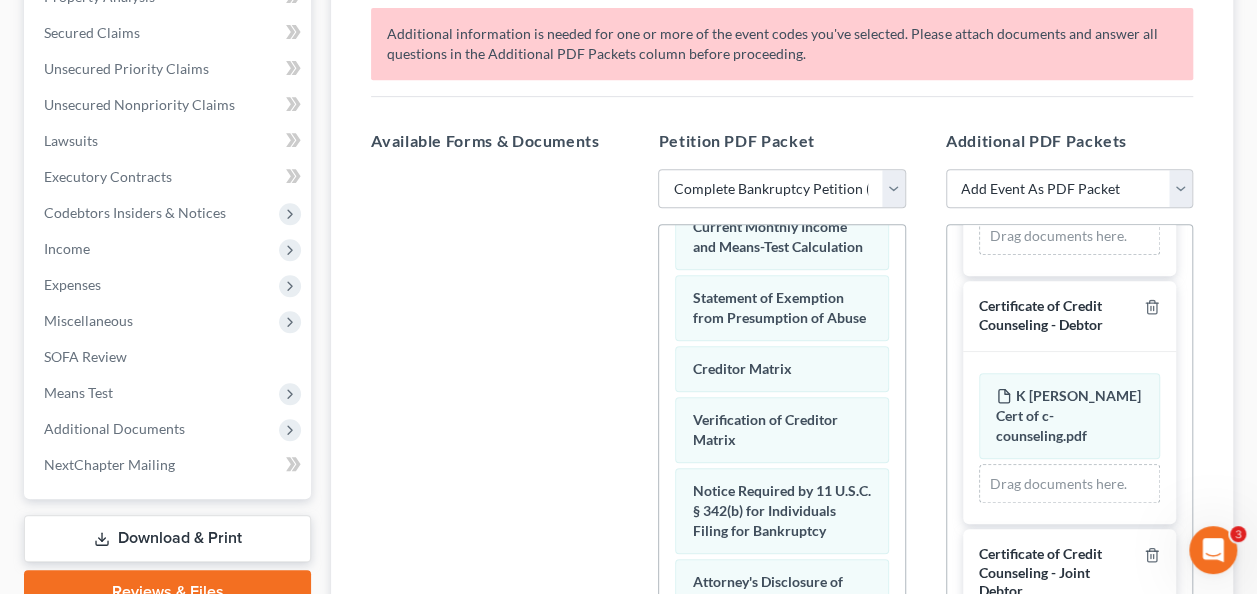 scroll, scrollTop: 367, scrollLeft: 0, axis: vertical 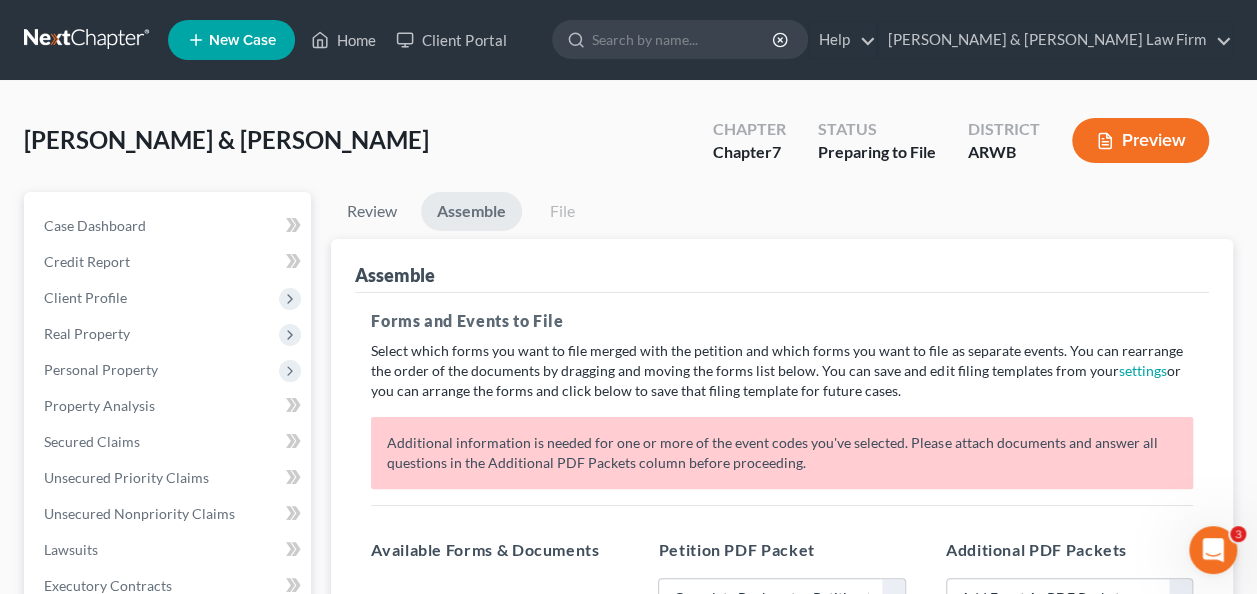 click on "File" at bounding box center (562, 211) 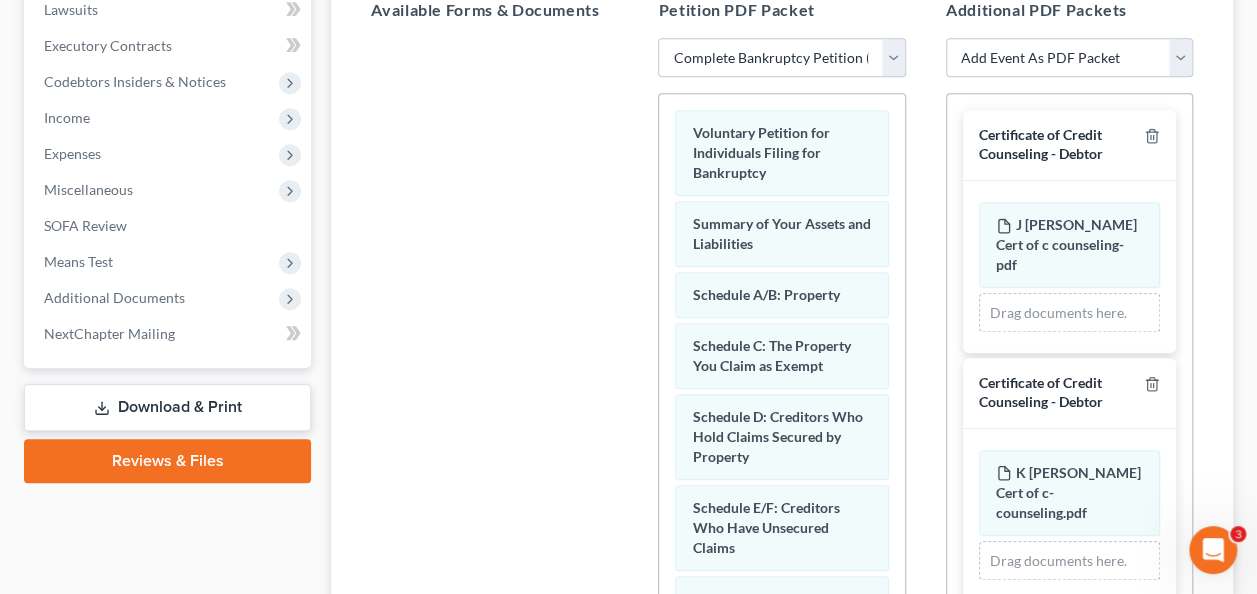 scroll, scrollTop: 767, scrollLeft: 0, axis: vertical 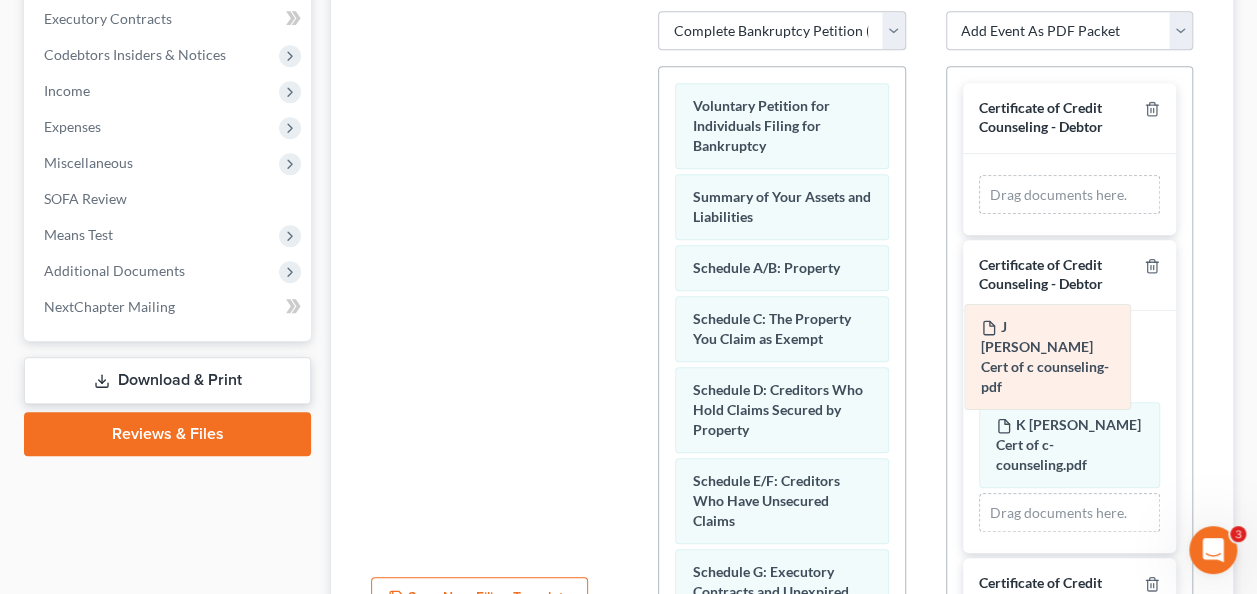 drag, startPoint x: 1058, startPoint y: 202, endPoint x: 1044, endPoint y: 334, distance: 132.74034 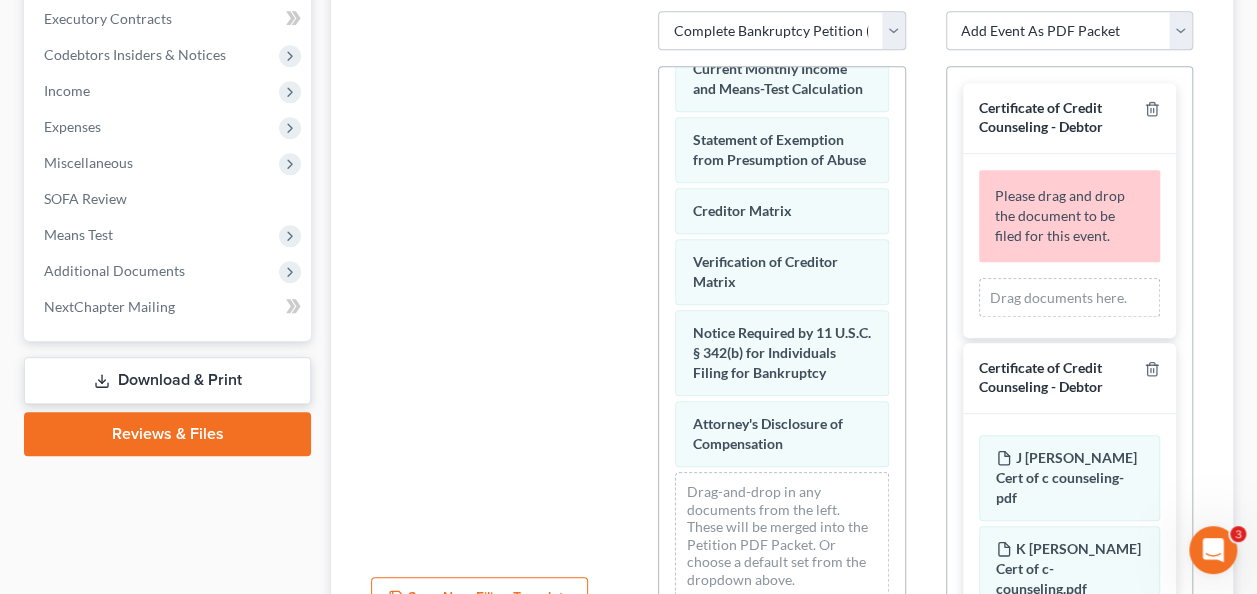 scroll, scrollTop: 1126, scrollLeft: 0, axis: vertical 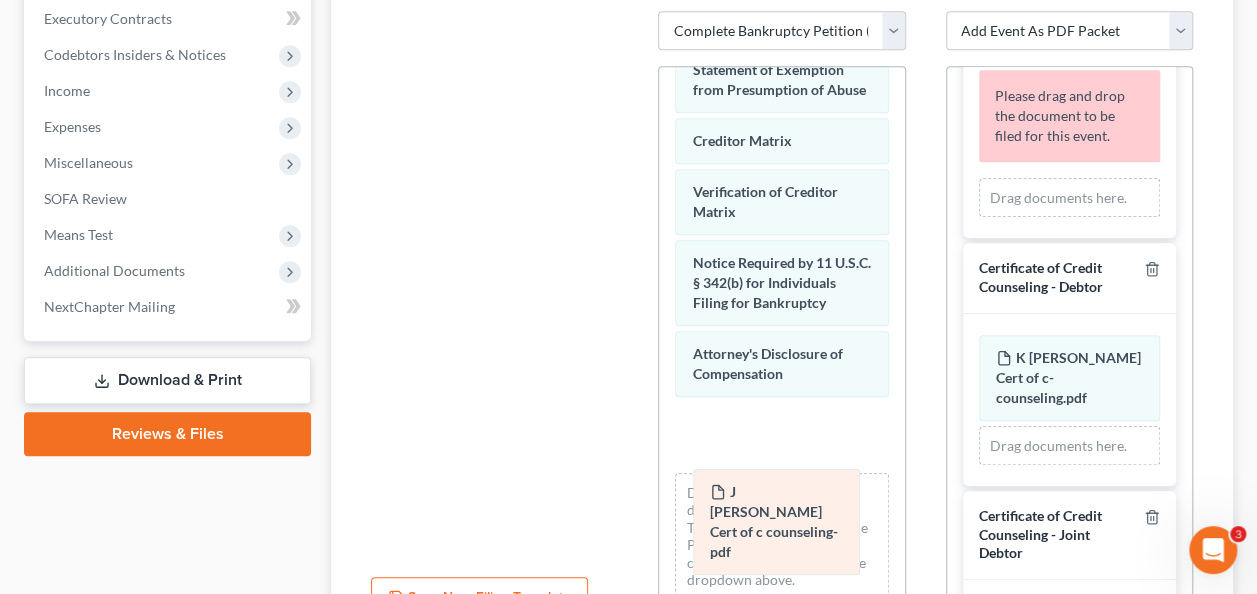drag, startPoint x: 1072, startPoint y: 356, endPoint x: 787, endPoint y: 494, distance: 316.6528 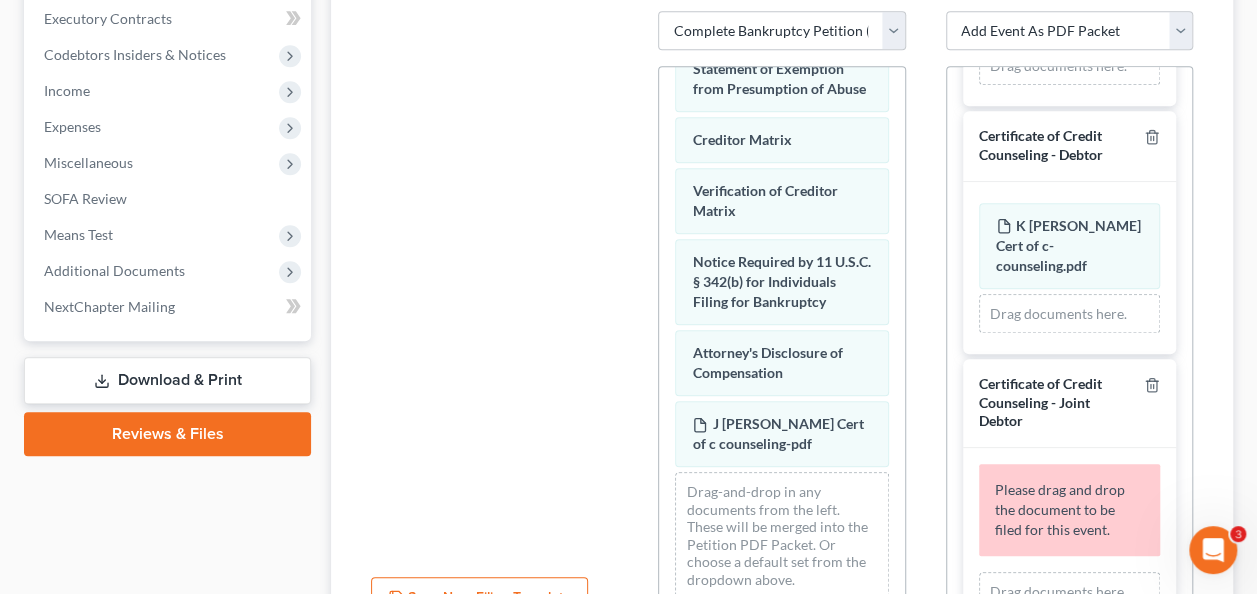 scroll, scrollTop: 240, scrollLeft: 0, axis: vertical 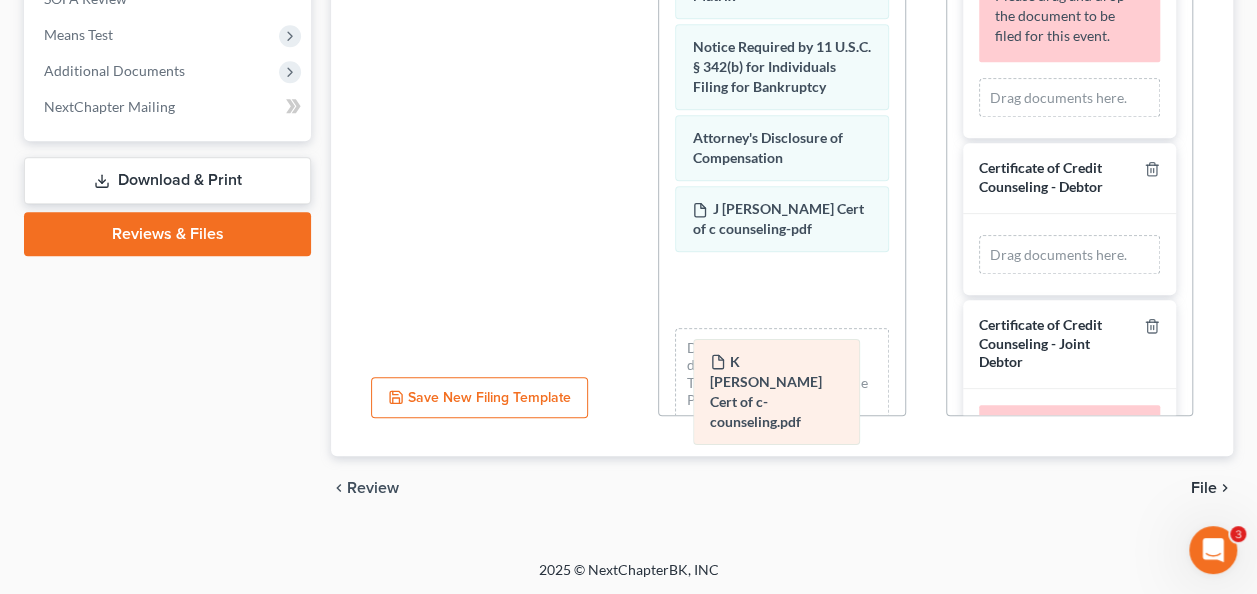 drag, startPoint x: 1049, startPoint y: 260, endPoint x: 764, endPoint y: 368, distance: 304.77698 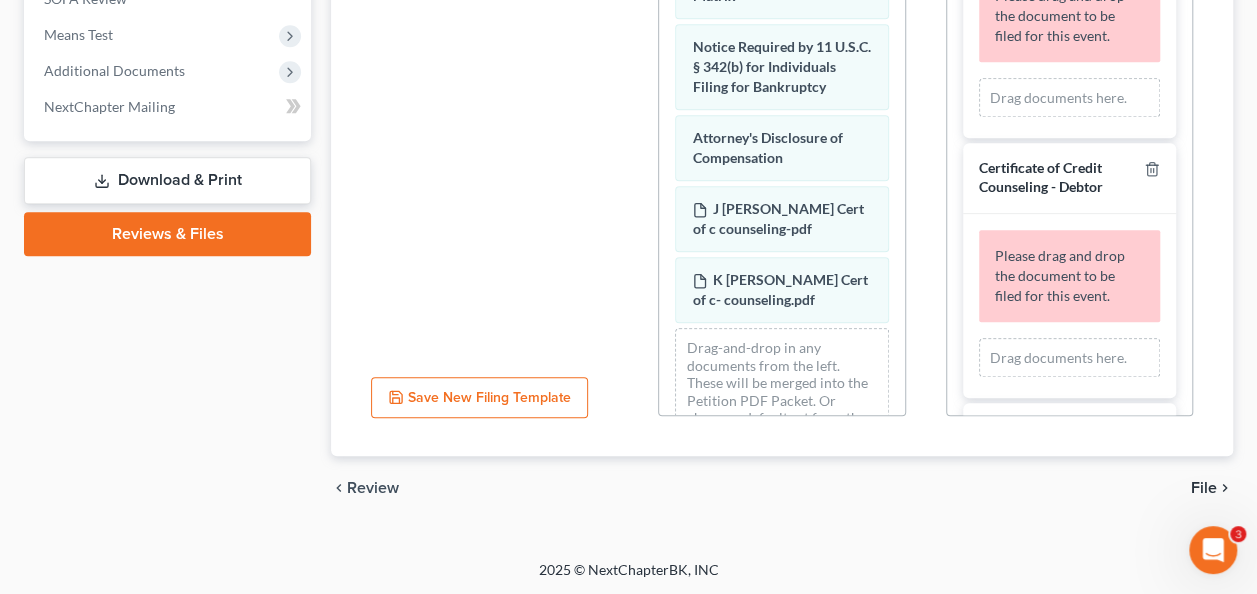 scroll, scrollTop: 1266, scrollLeft: 0, axis: vertical 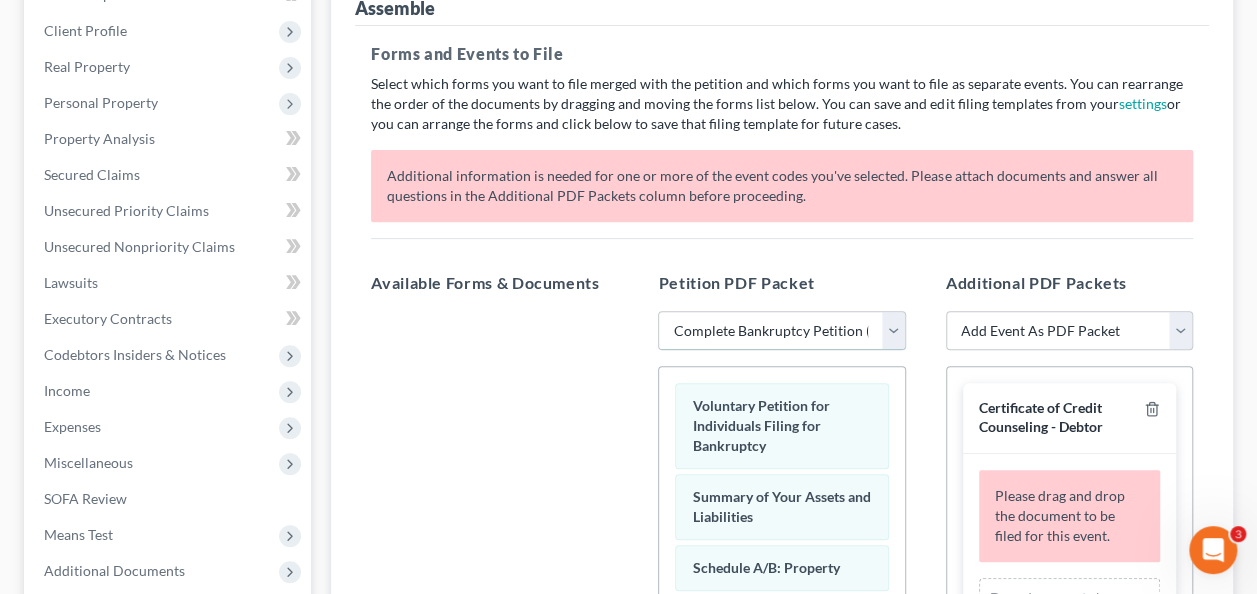 click on "Choose Default Petition PDF Packet Complete Bankruptcy Petition (all forms and schedules) Emergency Filing (Voluntary Petition and Creditor List Only) Cornelius Cornelius Cornelius" at bounding box center [781, 331] 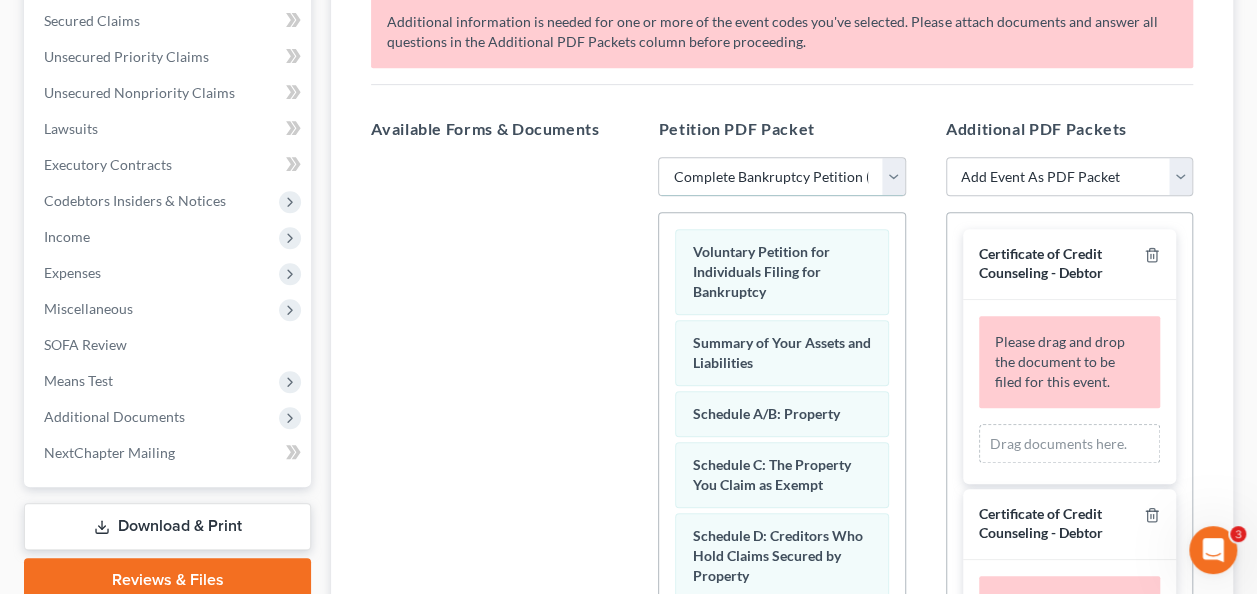scroll, scrollTop: 767, scrollLeft: 0, axis: vertical 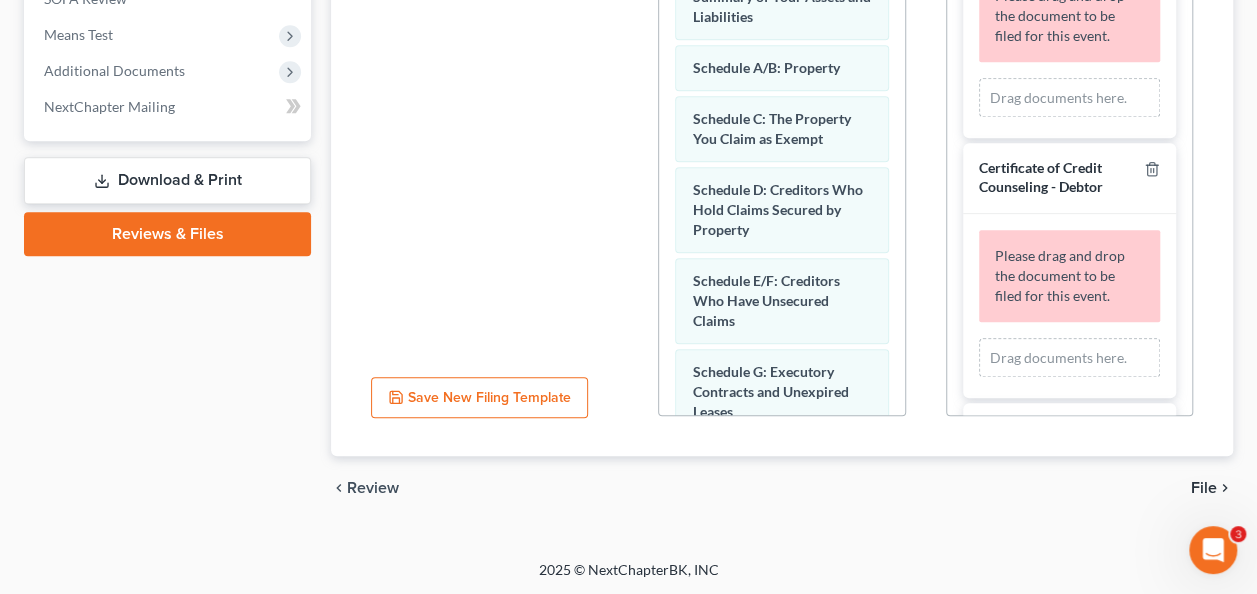 click on "File" at bounding box center (1204, 488) 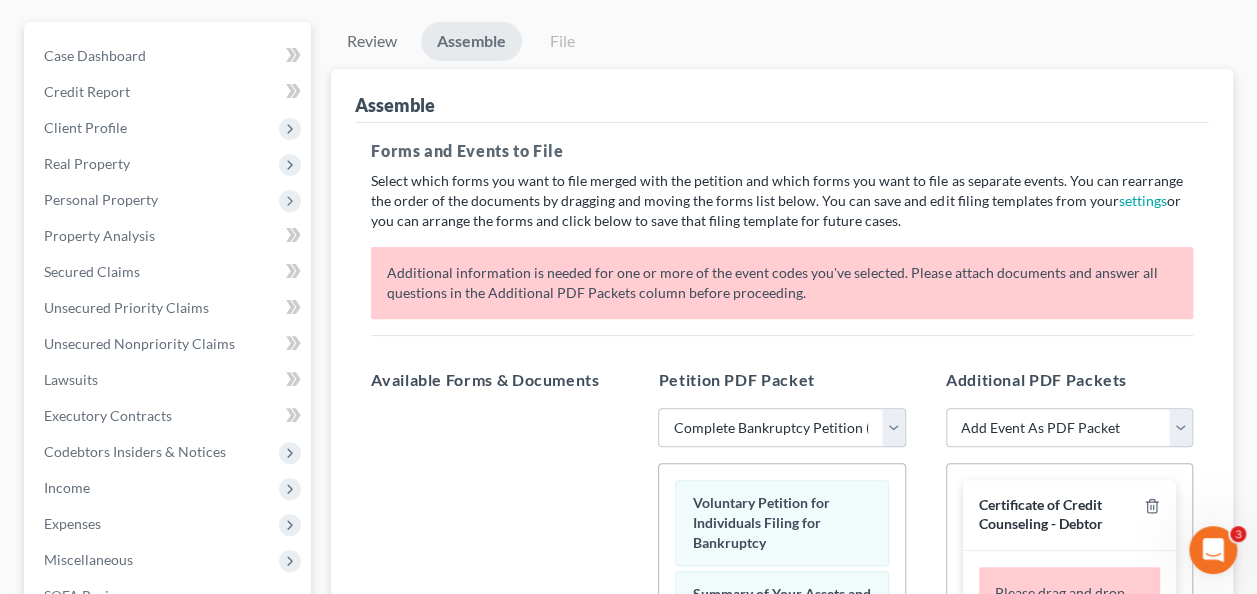 scroll, scrollTop: 167, scrollLeft: 0, axis: vertical 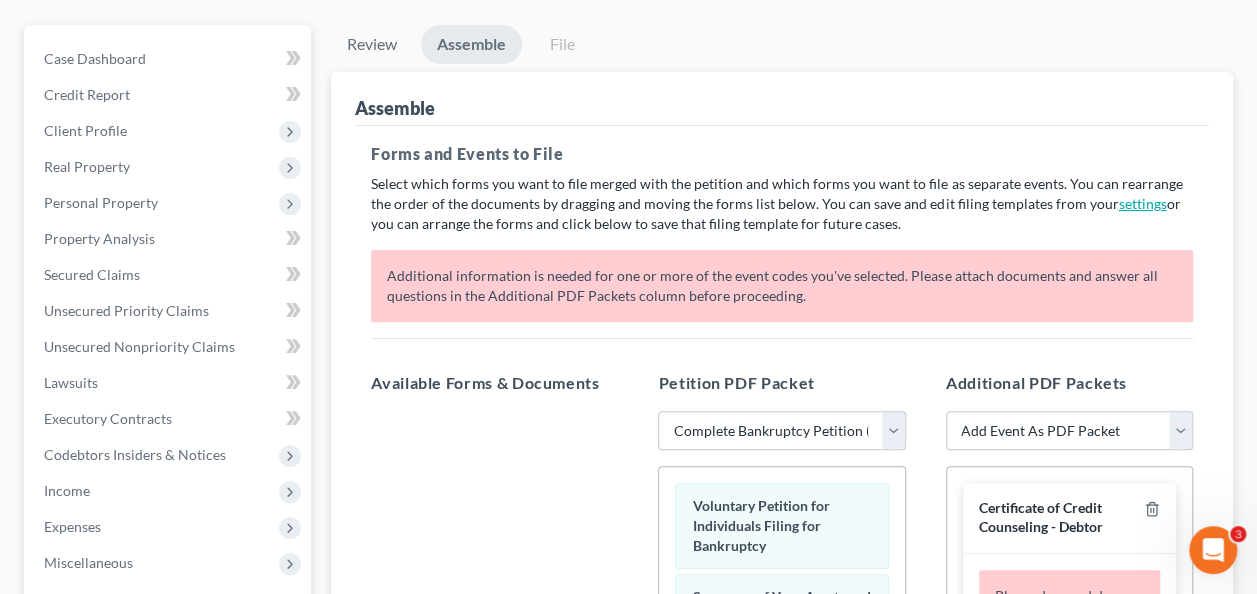 click on "settings" at bounding box center [1142, 203] 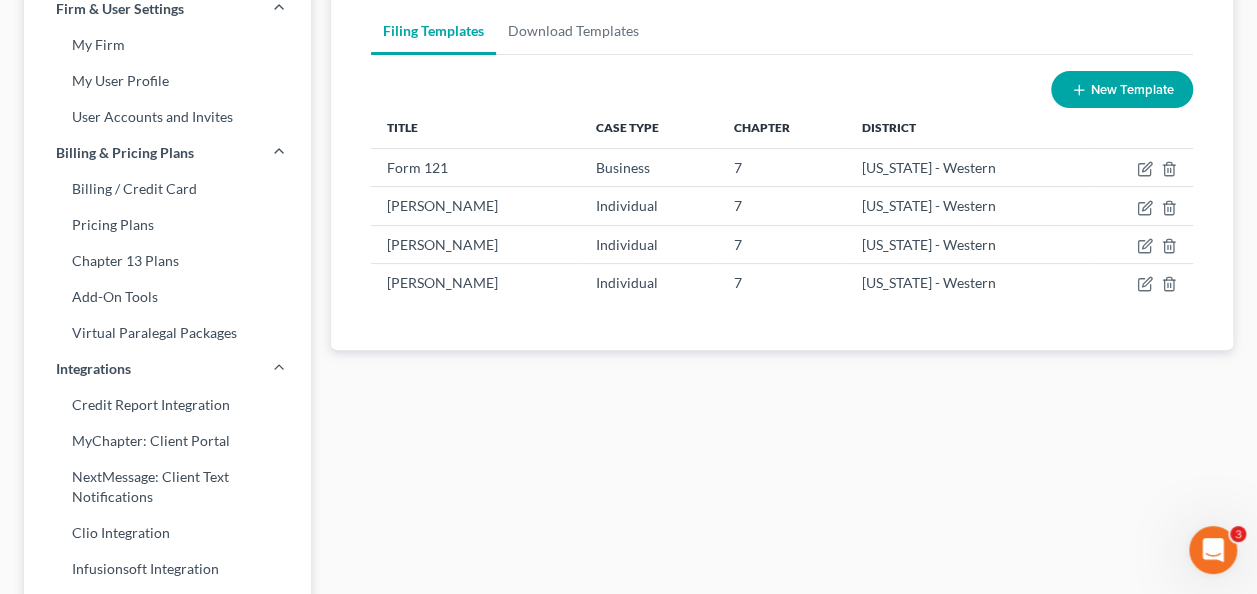 scroll, scrollTop: 0, scrollLeft: 0, axis: both 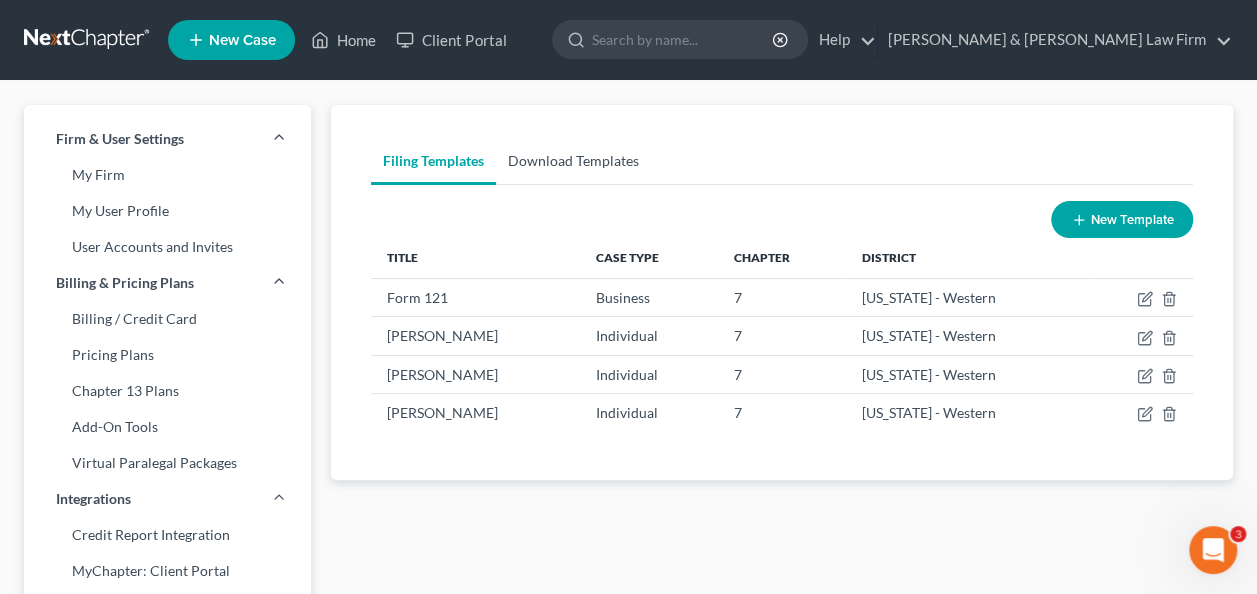 click on "Download Templates" at bounding box center (573, 161) 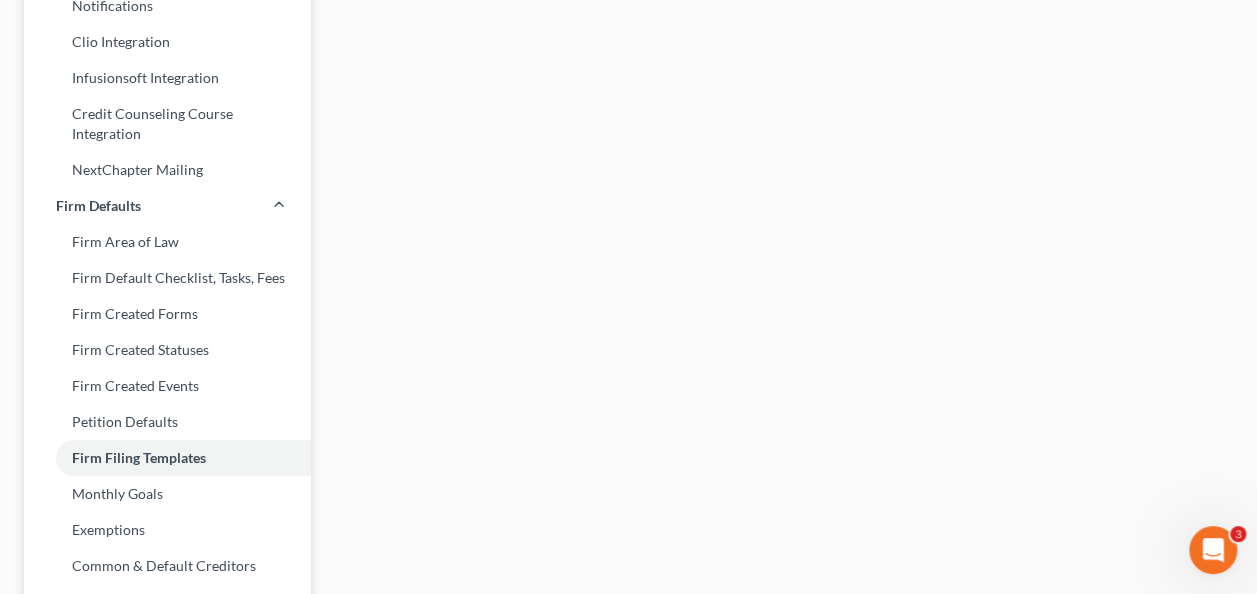 scroll, scrollTop: 427, scrollLeft: 0, axis: vertical 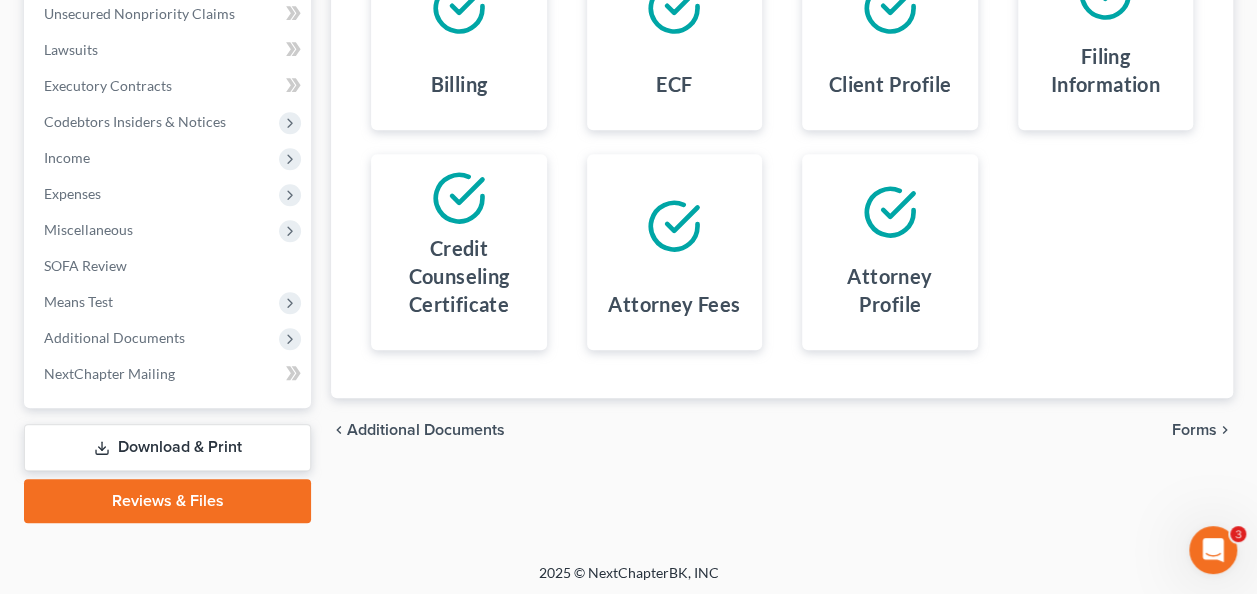 click on "Reviews & Files" at bounding box center [167, 501] 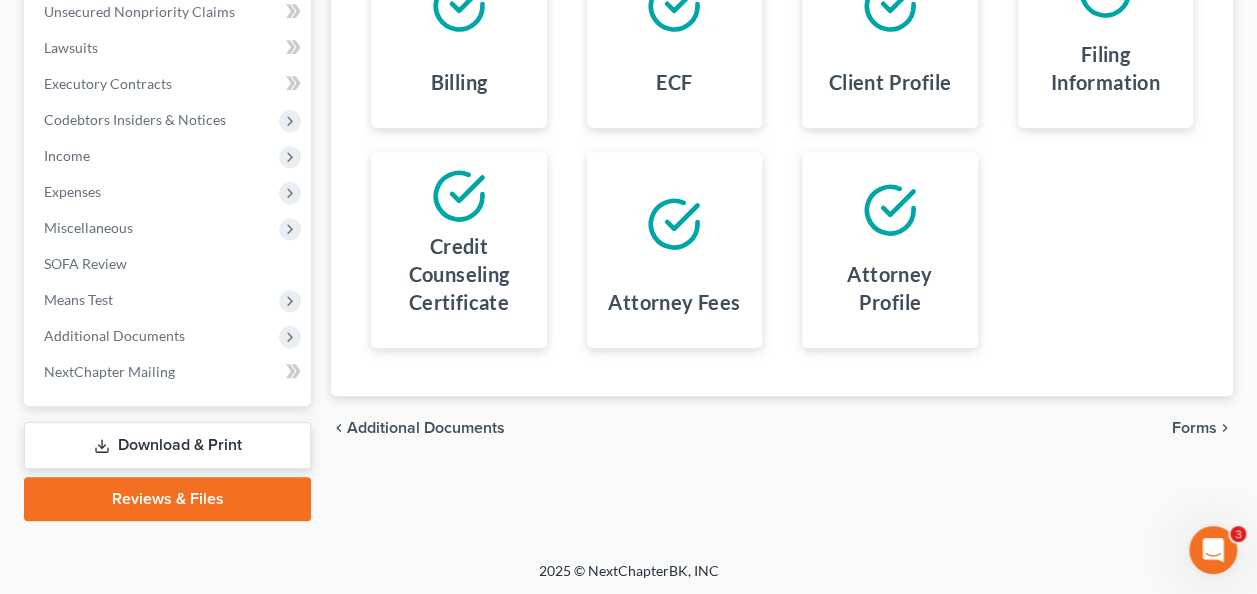 click on "Forms" at bounding box center (1194, 428) 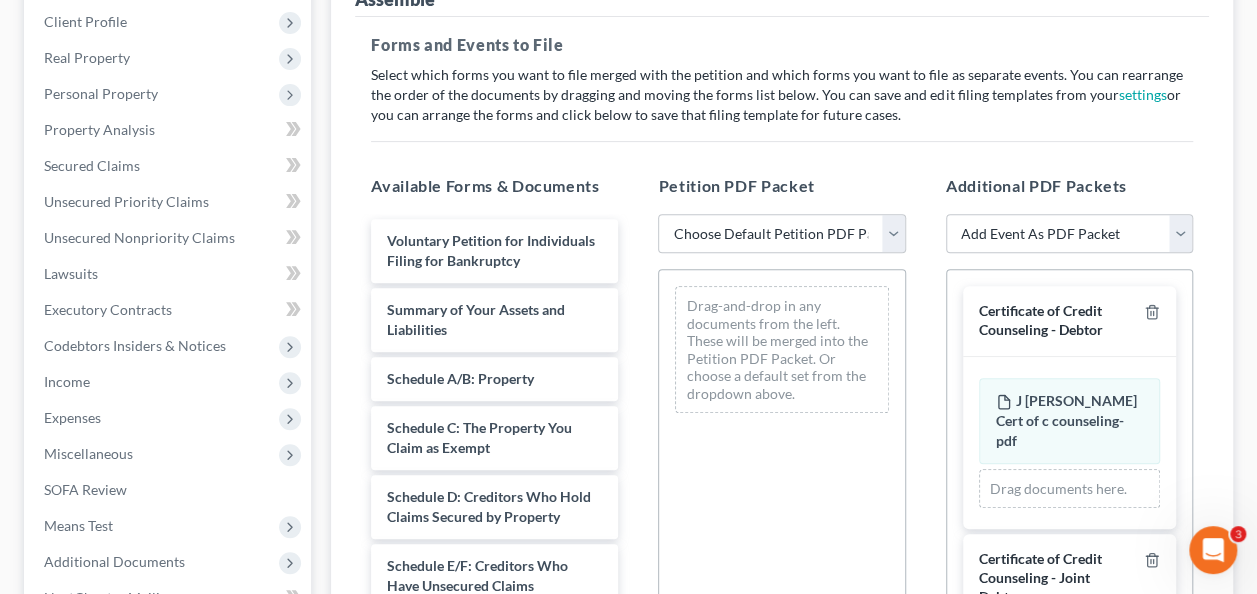 scroll, scrollTop: 138, scrollLeft: 0, axis: vertical 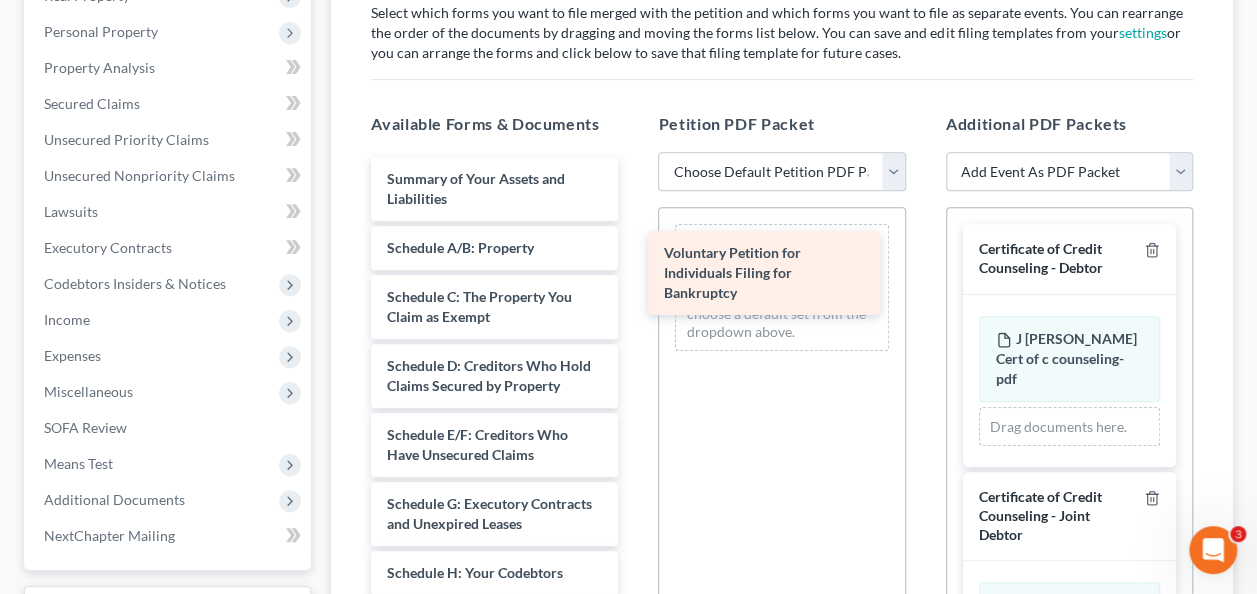 drag, startPoint x: 465, startPoint y: 192, endPoint x: 754, endPoint y: 270, distance: 299.34094 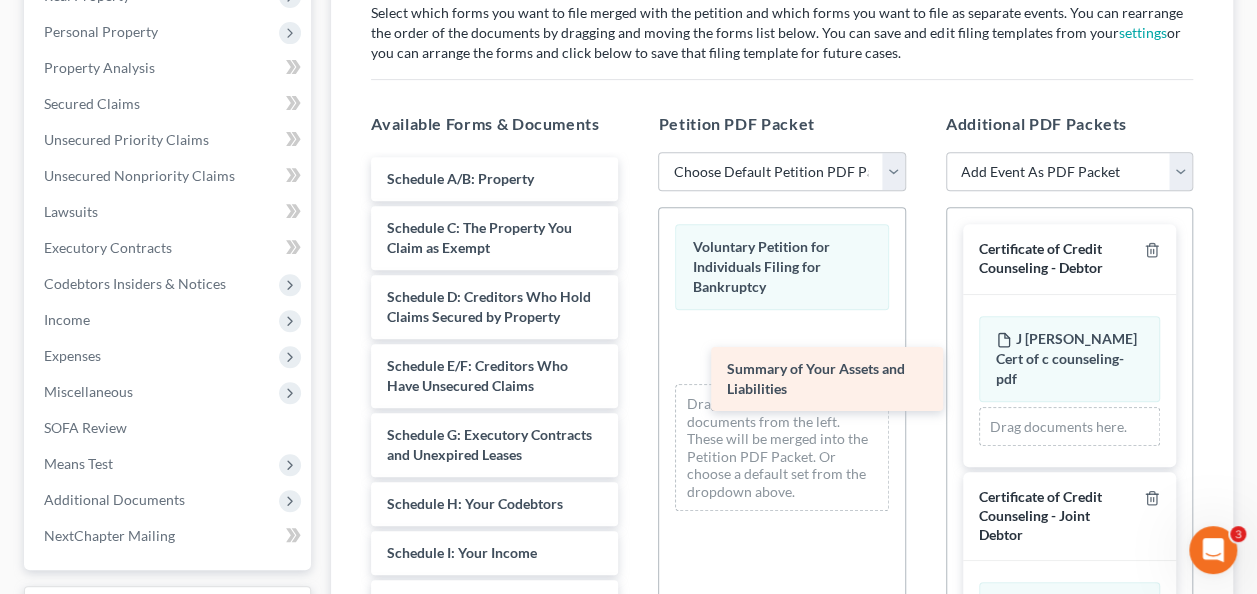 drag, startPoint x: 454, startPoint y: 189, endPoint x: 794, endPoint y: 381, distance: 390.4664 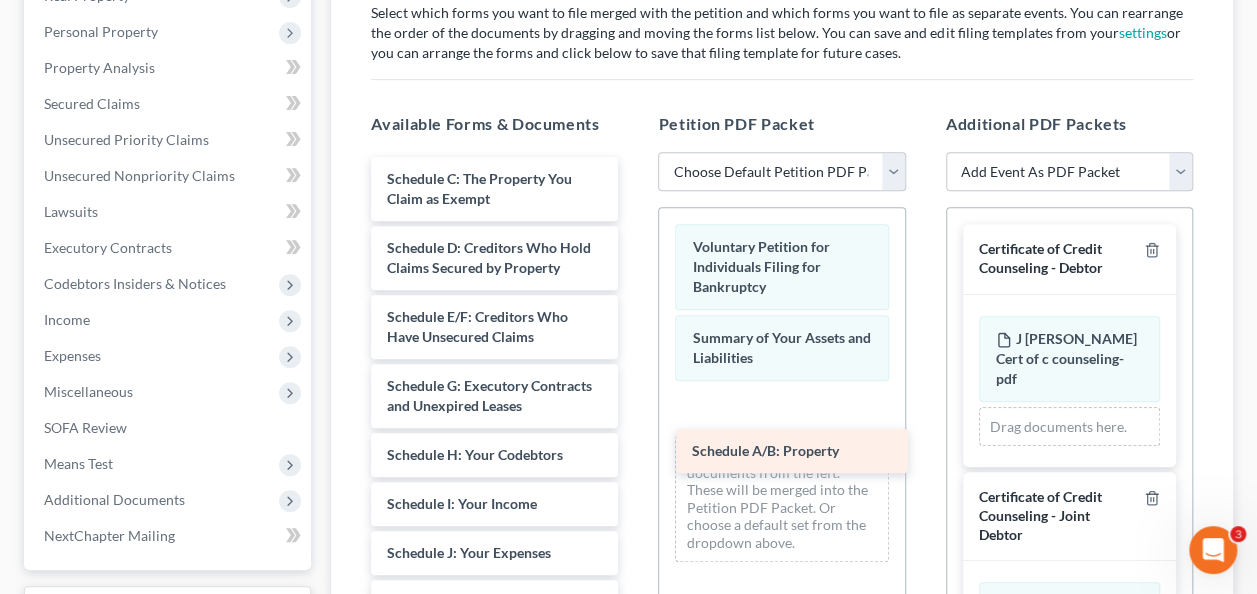 drag, startPoint x: 452, startPoint y: 185, endPoint x: 757, endPoint y: 459, distance: 410.00122 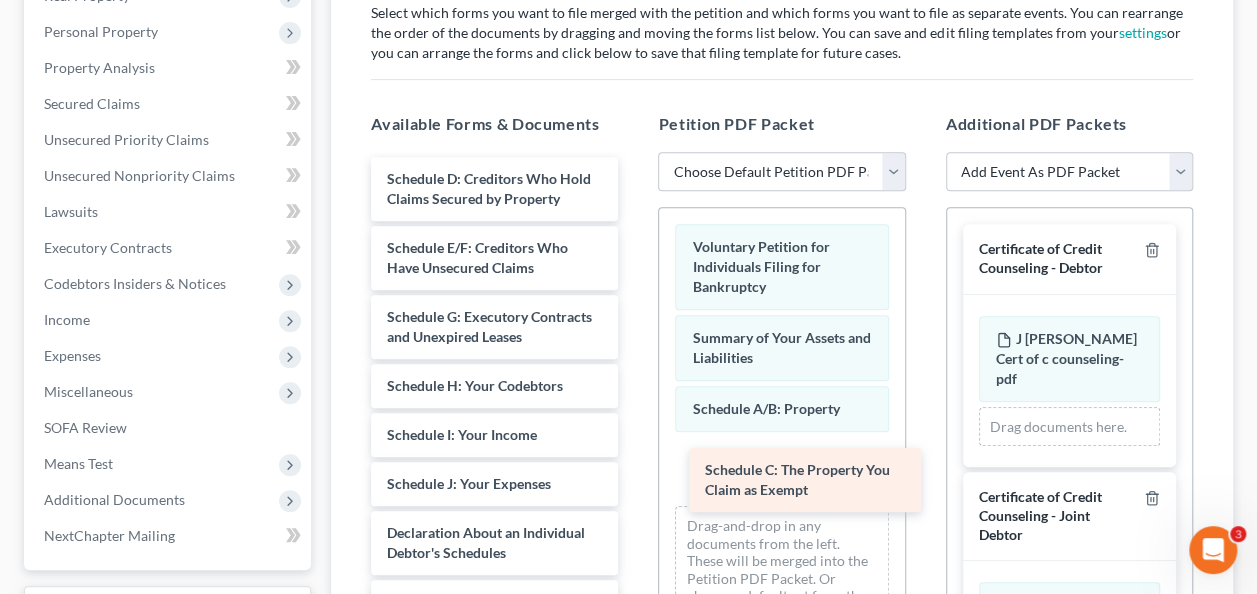 drag, startPoint x: 468, startPoint y: 190, endPoint x: 786, endPoint y: 483, distance: 432.40375 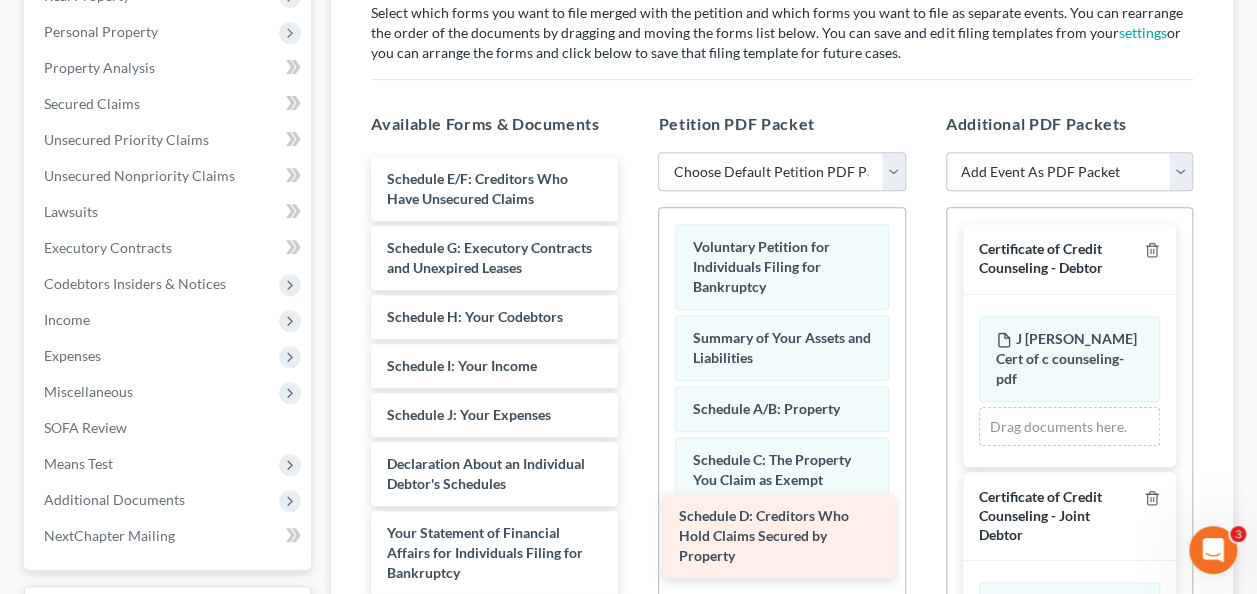 drag, startPoint x: 428, startPoint y: 201, endPoint x: 722, endPoint y: 546, distance: 453.27805 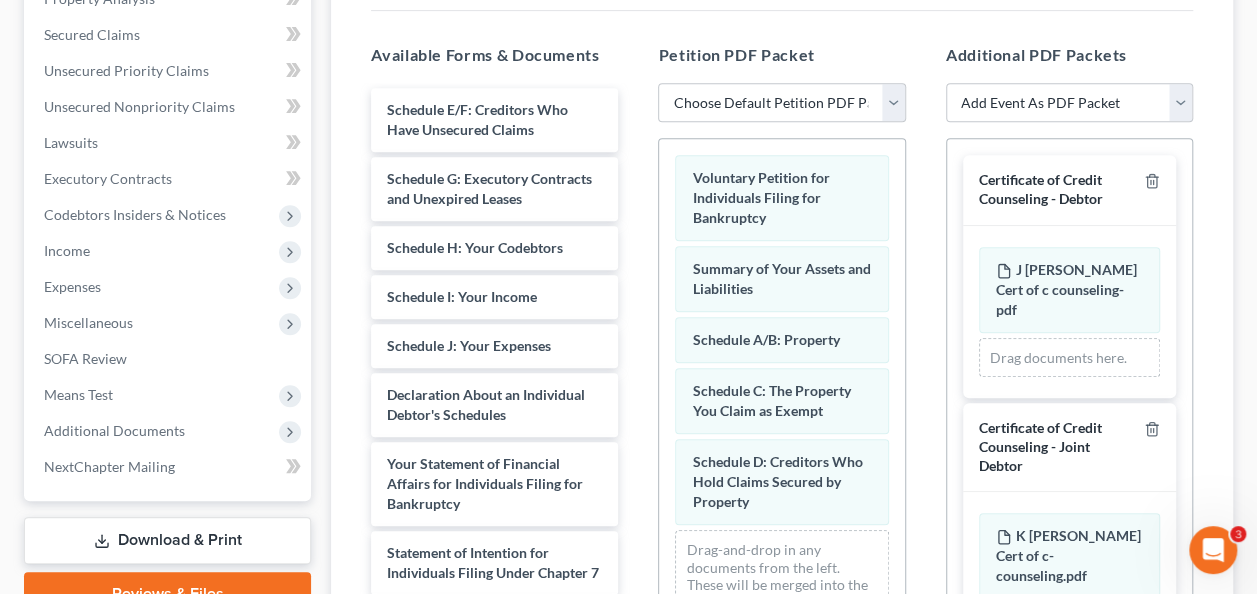 scroll, scrollTop: 438, scrollLeft: 0, axis: vertical 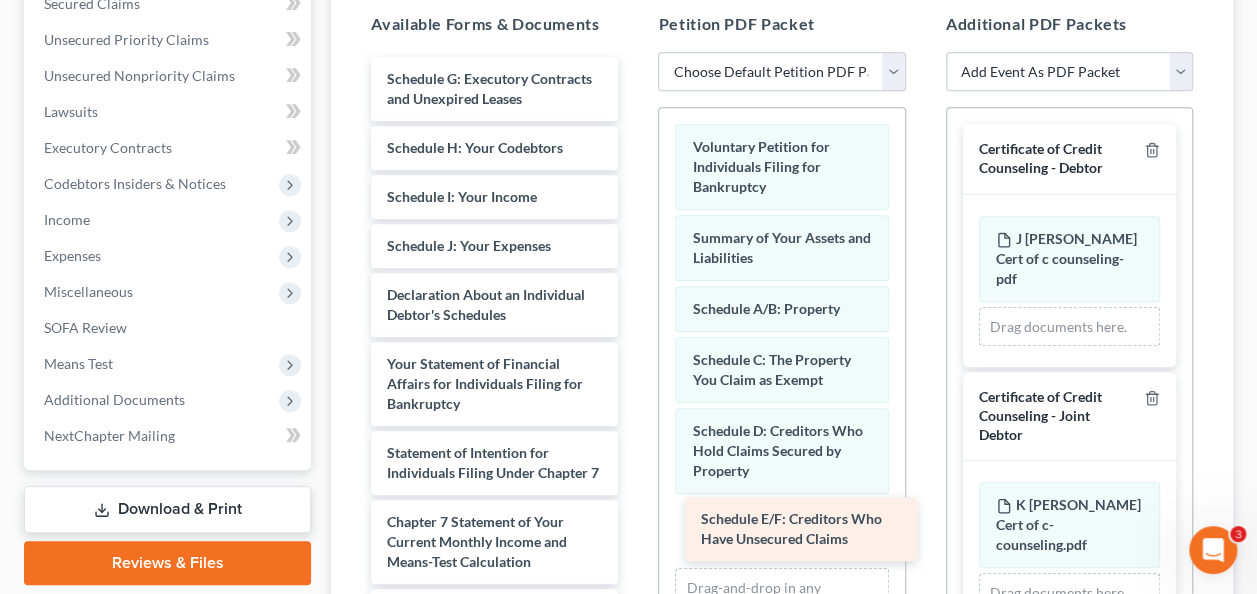 drag, startPoint x: 435, startPoint y: 74, endPoint x: 748, endPoint y: 516, distance: 541.60223 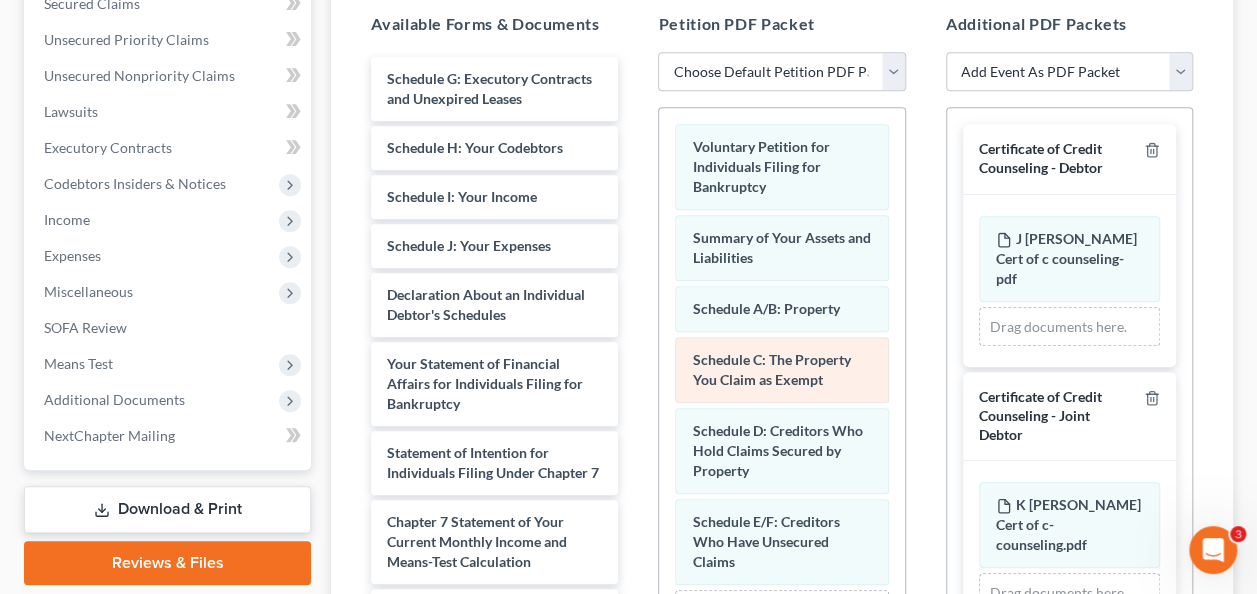 scroll, scrollTop: 72, scrollLeft: 0, axis: vertical 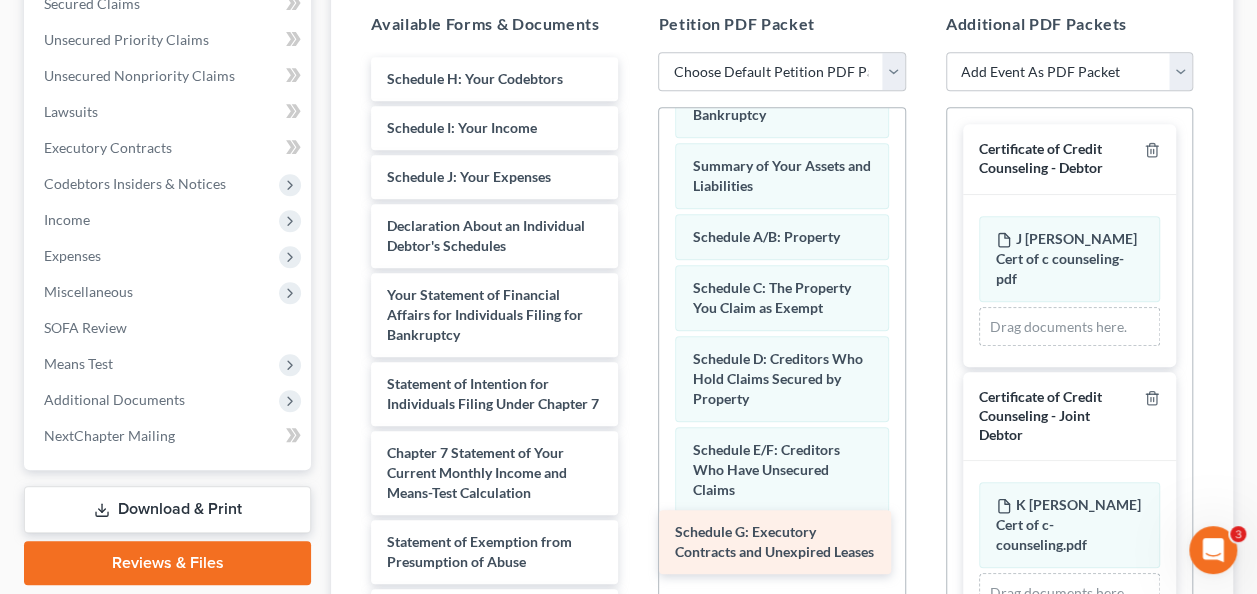drag, startPoint x: 454, startPoint y: 96, endPoint x: 742, endPoint y: 550, distance: 537.643 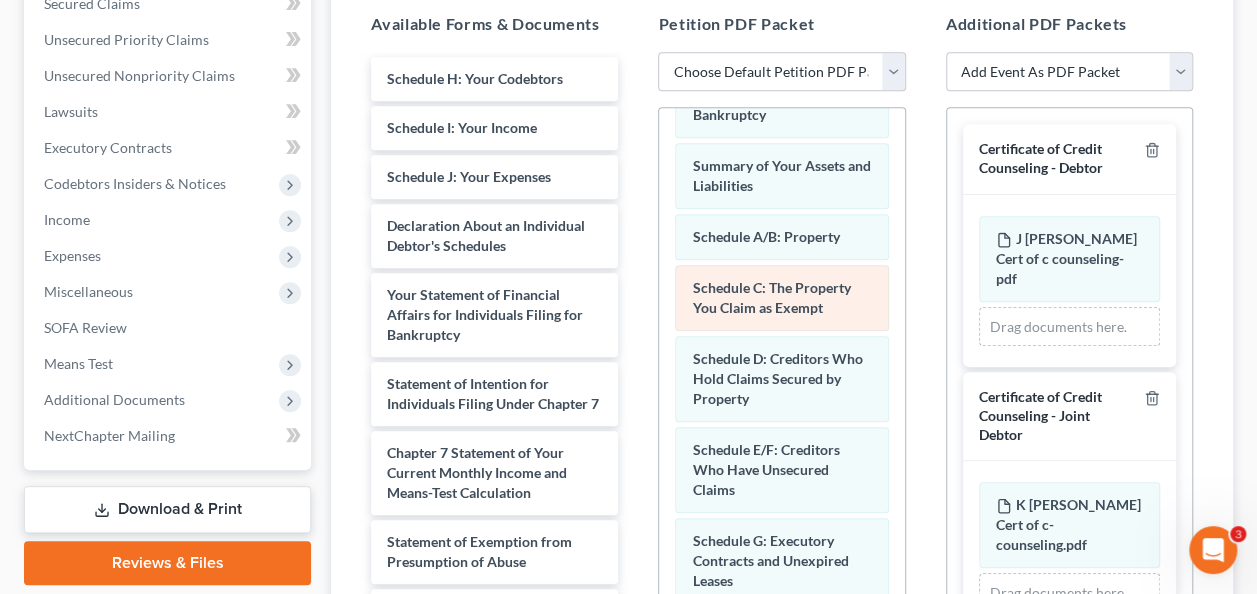 scroll, scrollTop: 162, scrollLeft: 0, axis: vertical 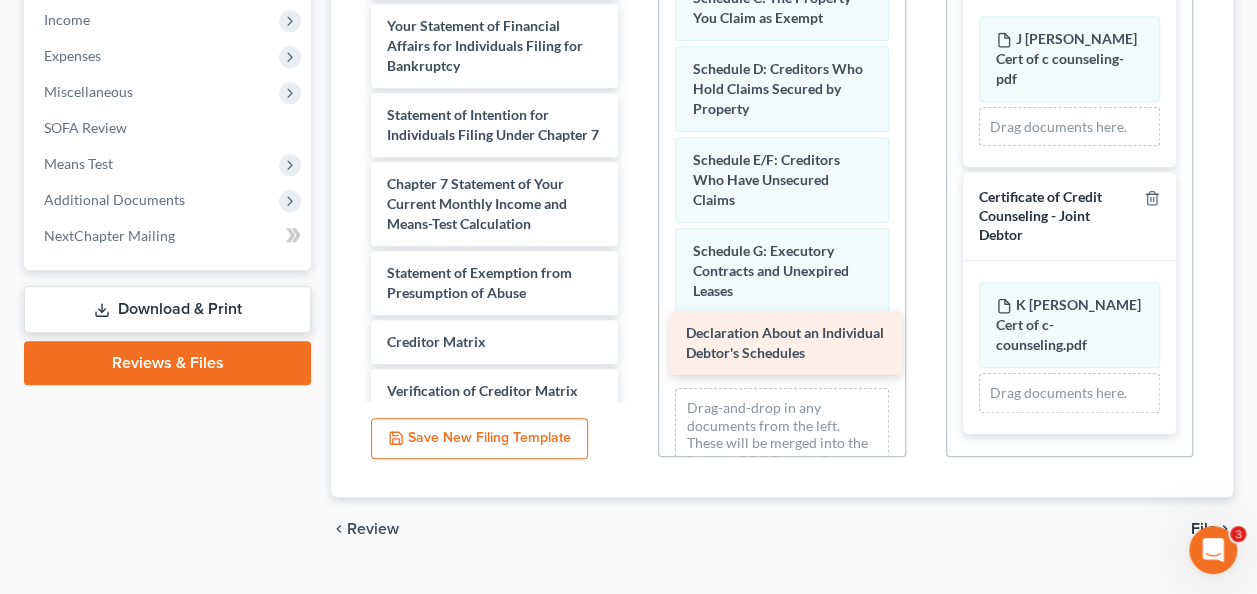 drag, startPoint x: 443, startPoint y: 30, endPoint x: 742, endPoint y: 339, distance: 429.97906 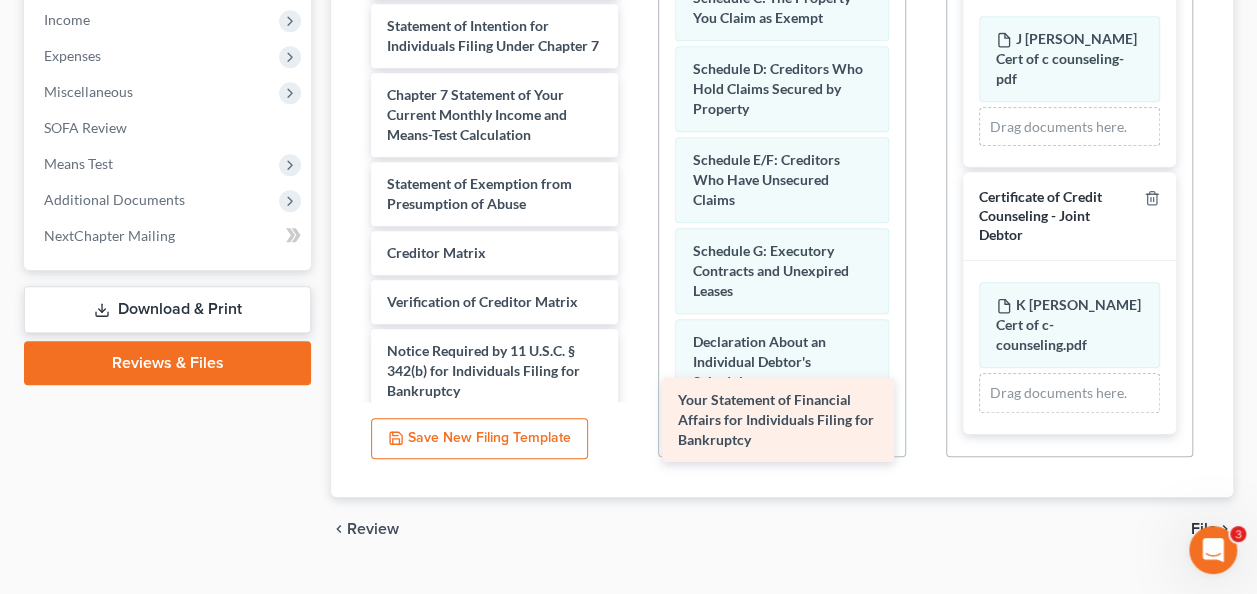 drag, startPoint x: 495, startPoint y: 43, endPoint x: 786, endPoint y: 419, distance: 475.45453 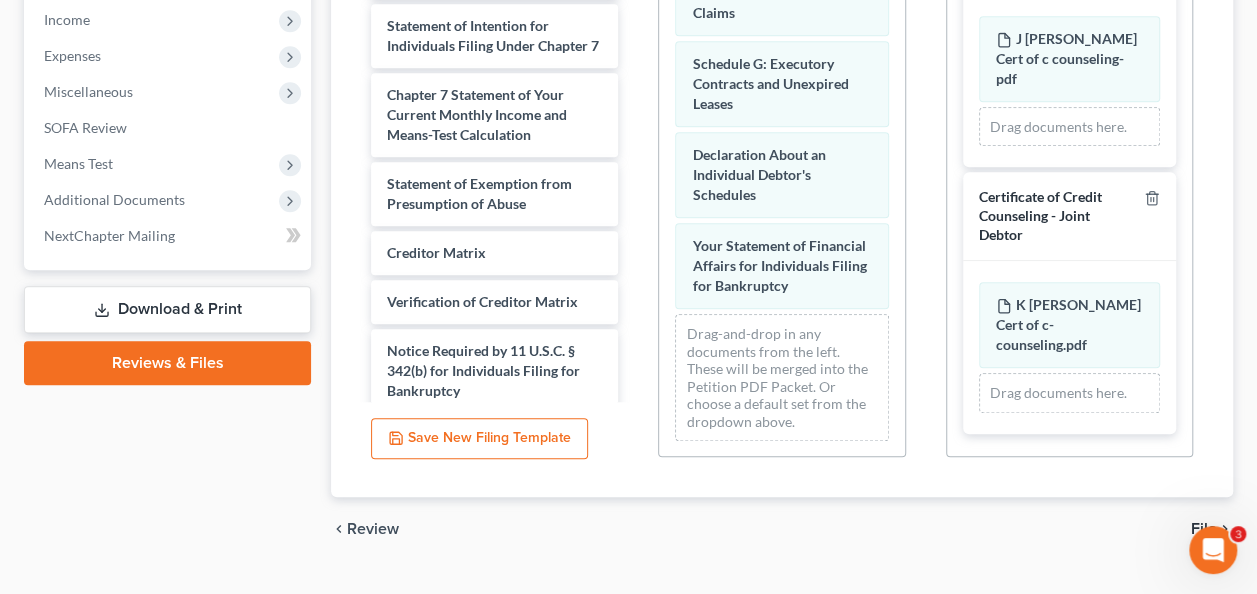 scroll, scrollTop: 362, scrollLeft: 0, axis: vertical 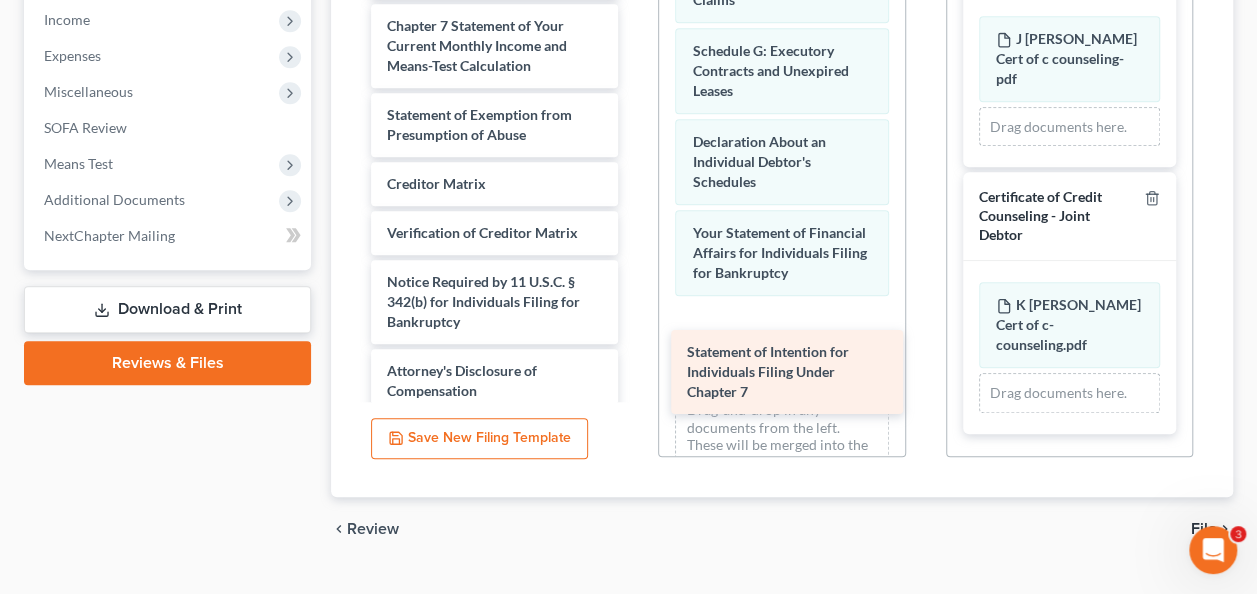drag, startPoint x: 436, startPoint y: 44, endPoint x: 736, endPoint y: 372, distance: 444.5042 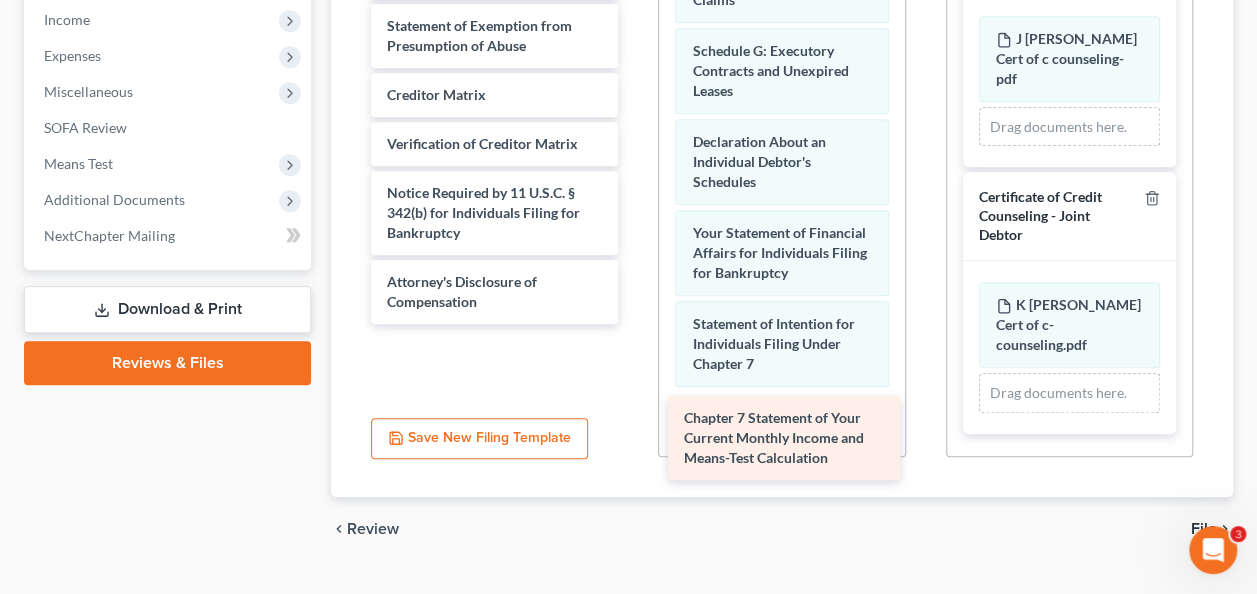 drag, startPoint x: 477, startPoint y: 66, endPoint x: 774, endPoint y: 460, distance: 493.40146 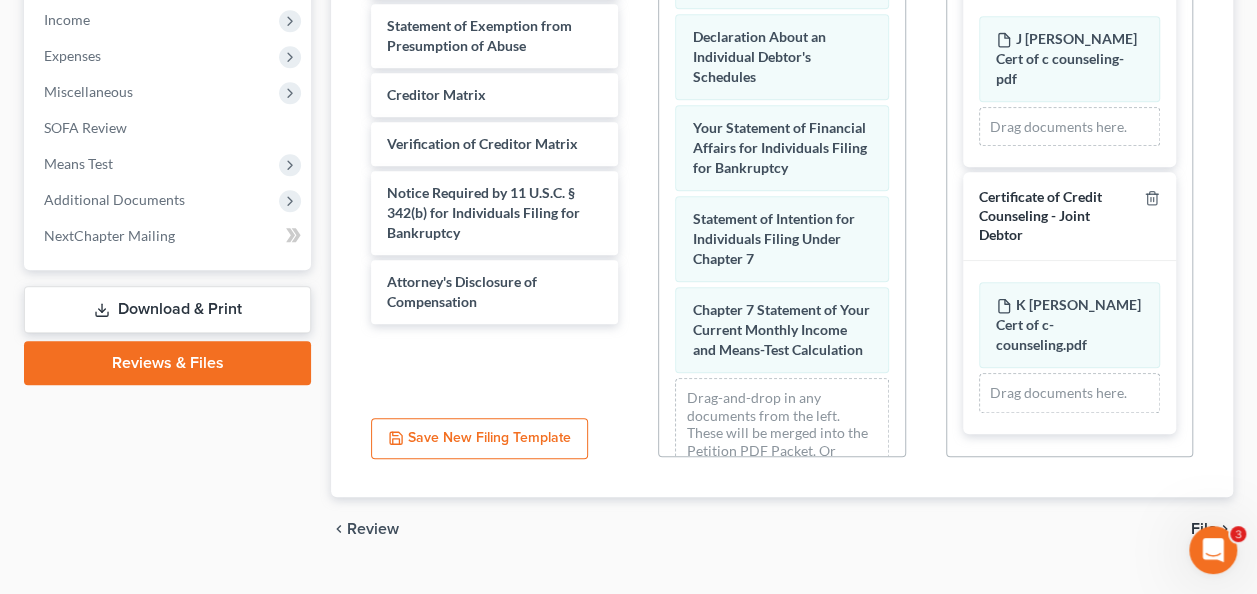 scroll, scrollTop: 563, scrollLeft: 0, axis: vertical 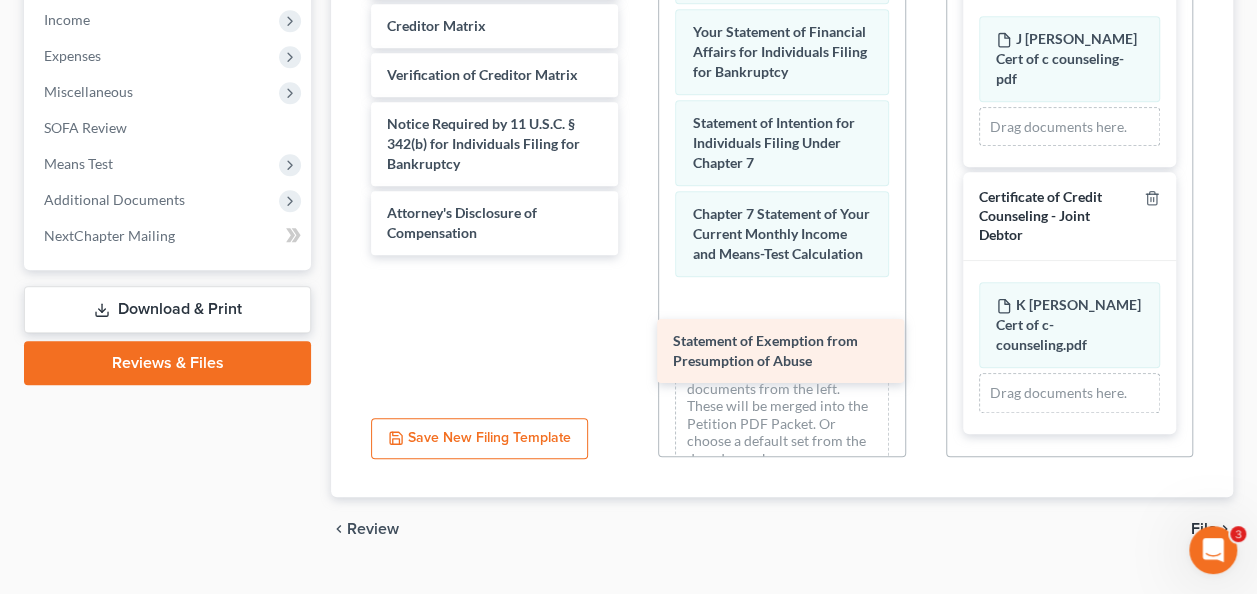 drag, startPoint x: 476, startPoint y: 27, endPoint x: 760, endPoint y: 342, distance: 424.1238 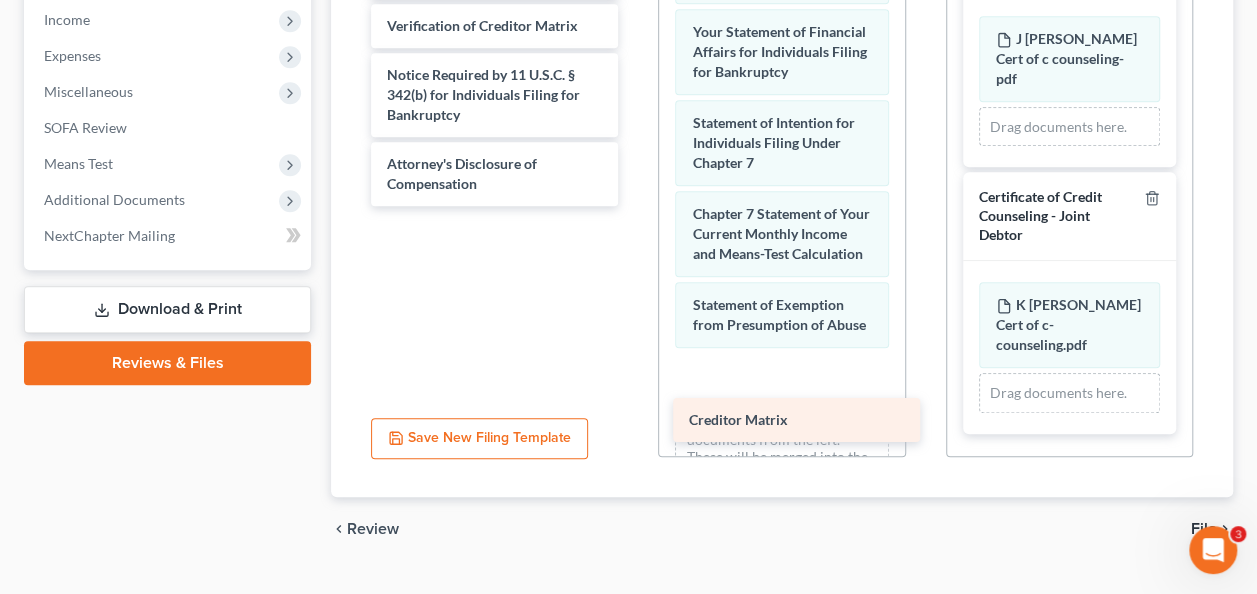 drag, startPoint x: 460, startPoint y: 16, endPoint x: 762, endPoint y: 412, distance: 498.01605 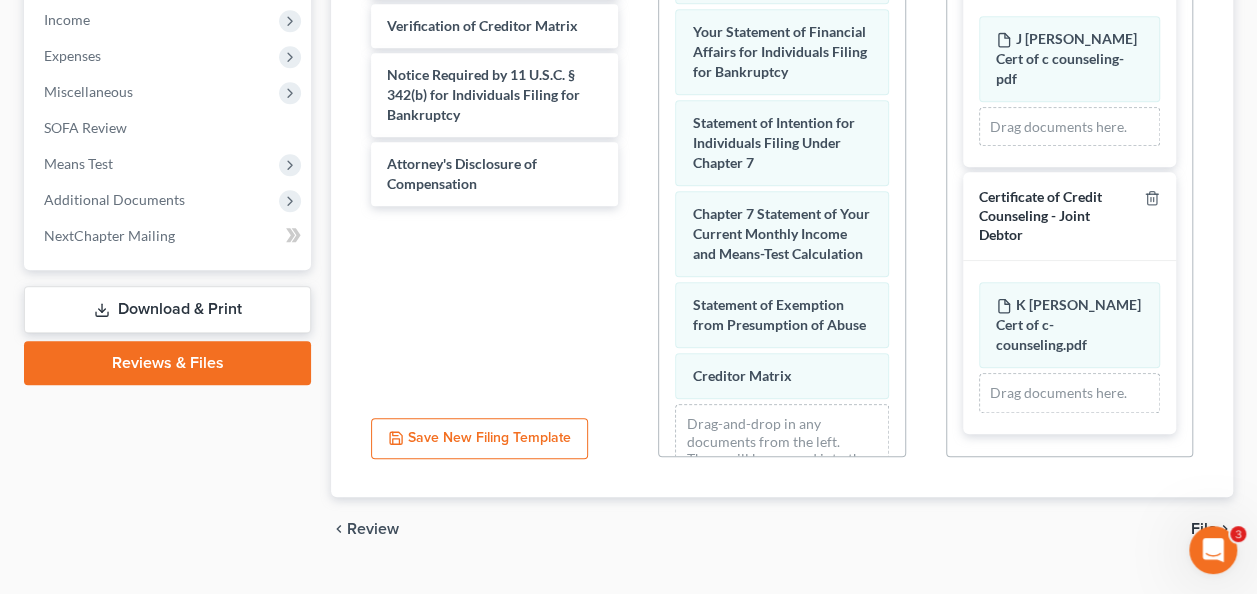 scroll, scrollTop: 704, scrollLeft: 0, axis: vertical 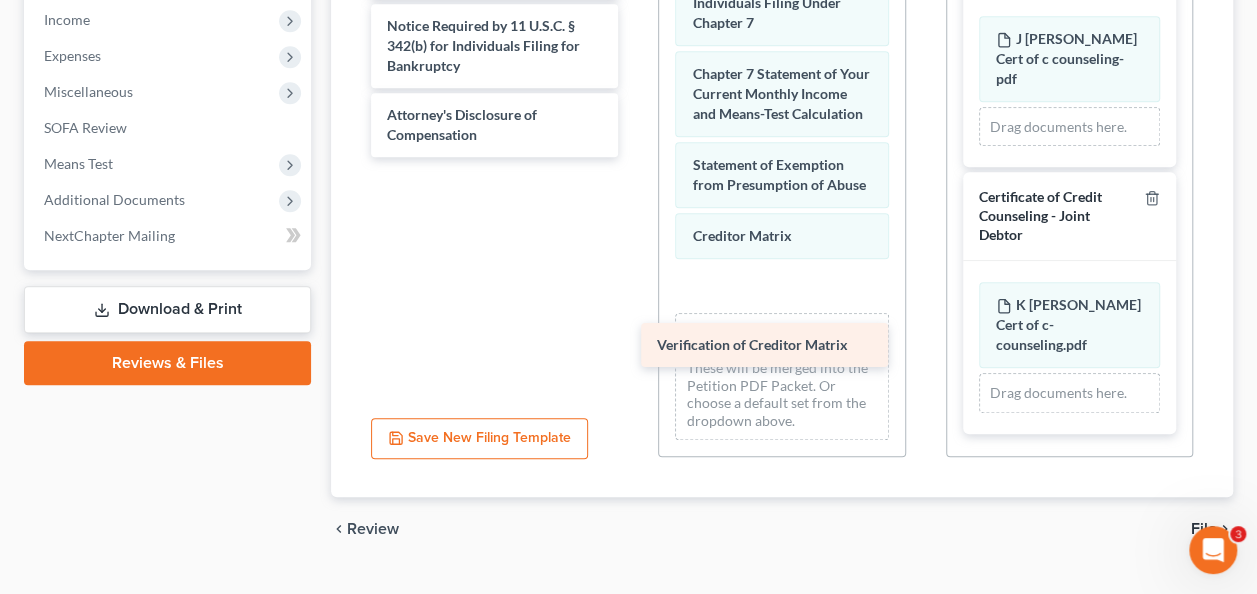 drag, startPoint x: 462, startPoint y: 27, endPoint x: 732, endPoint y: 348, distance: 419.45322 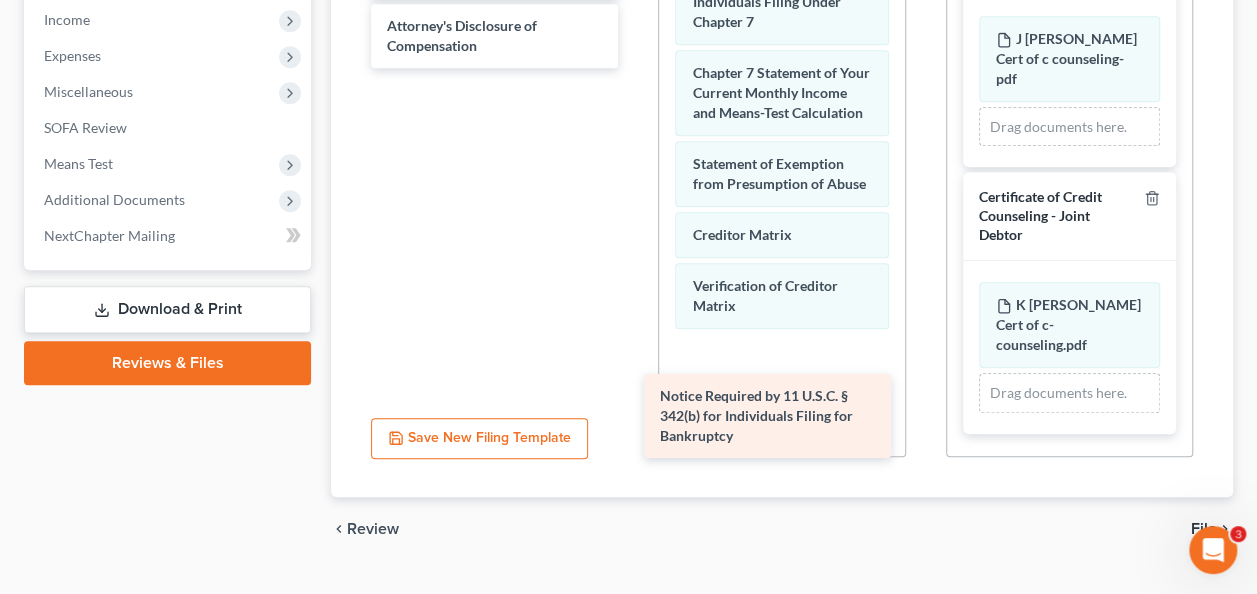 drag, startPoint x: 508, startPoint y: 26, endPoint x: 781, endPoint y: 398, distance: 461.42496 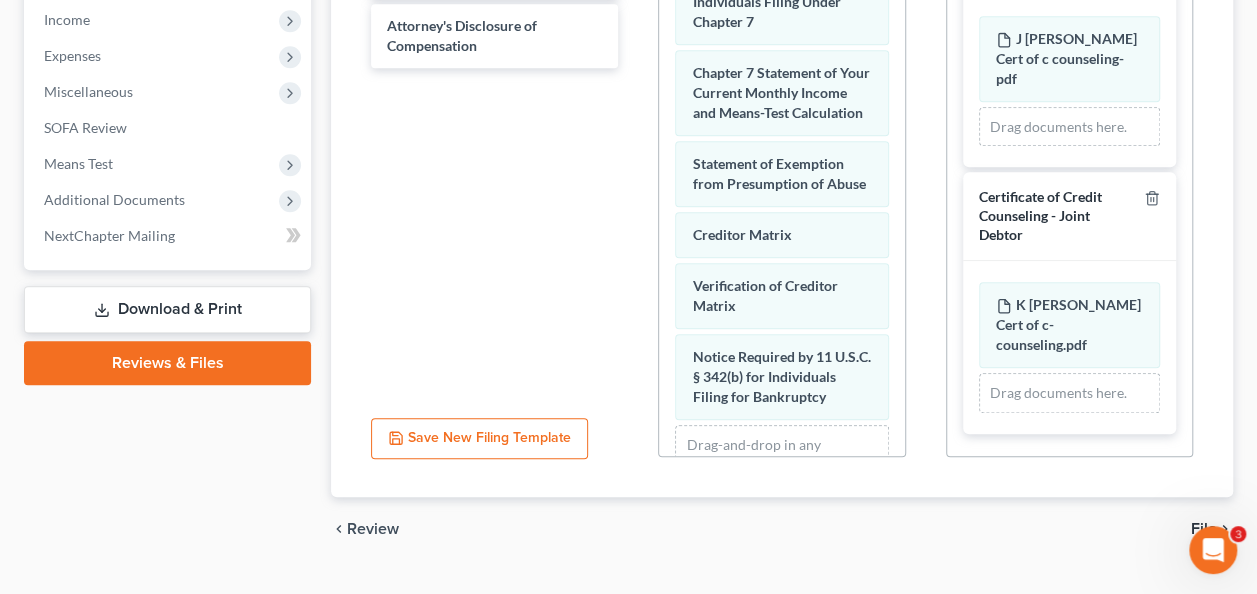 scroll, scrollTop: 884, scrollLeft: 0, axis: vertical 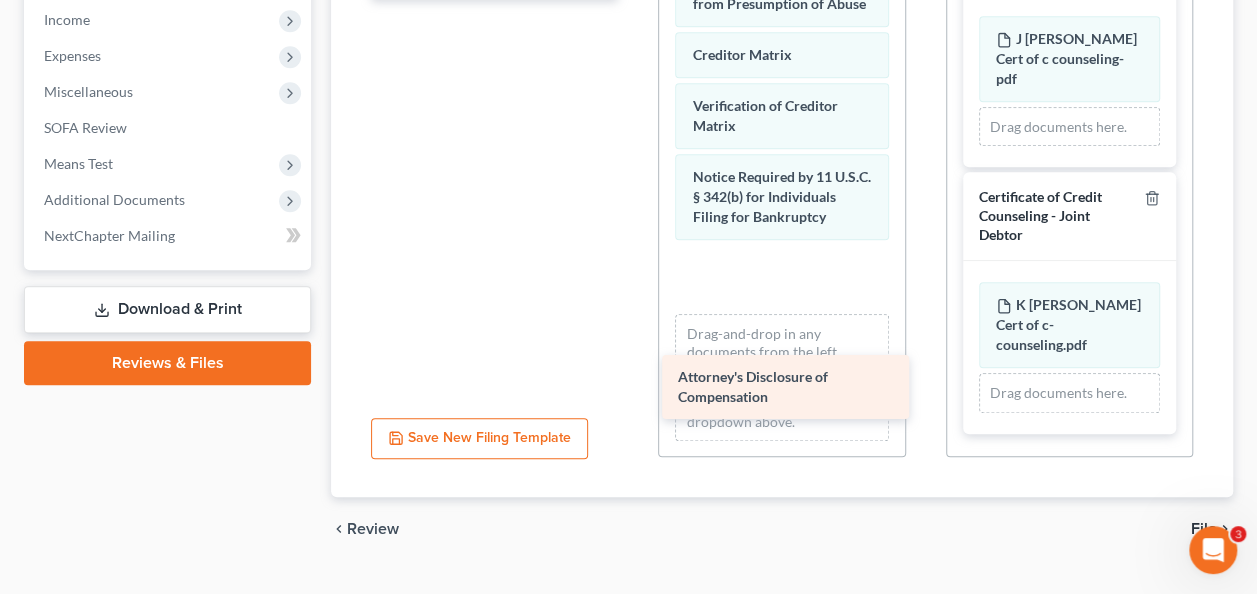 drag, startPoint x: 450, startPoint y: 38, endPoint x: 741, endPoint y: 391, distance: 457.48224 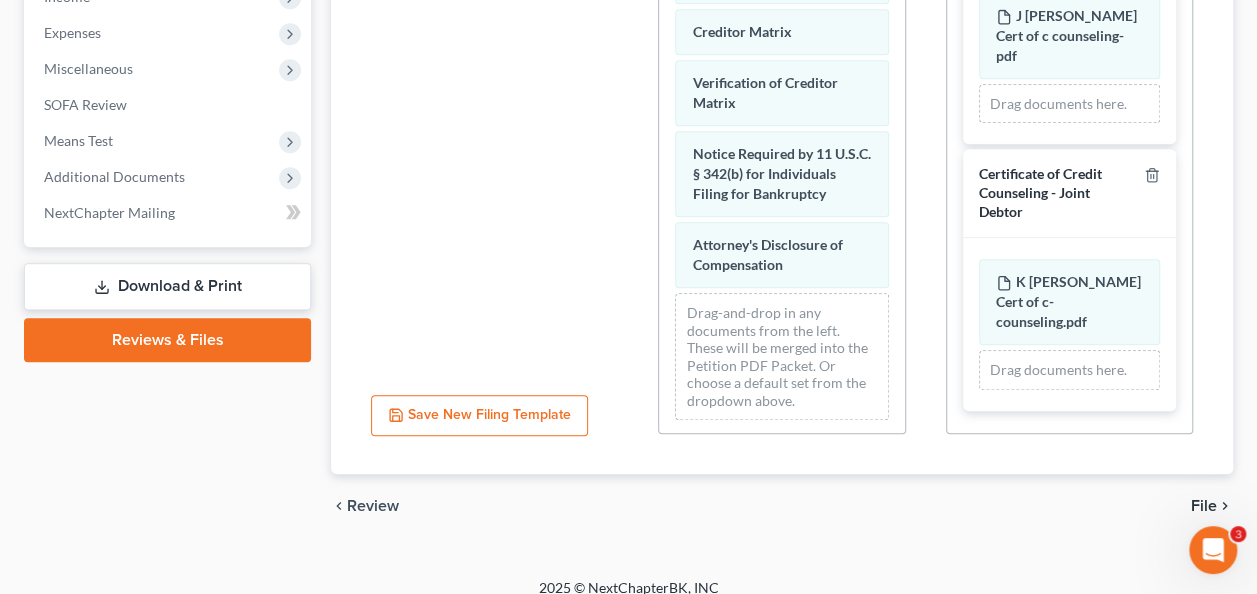scroll, scrollTop: 679, scrollLeft: 0, axis: vertical 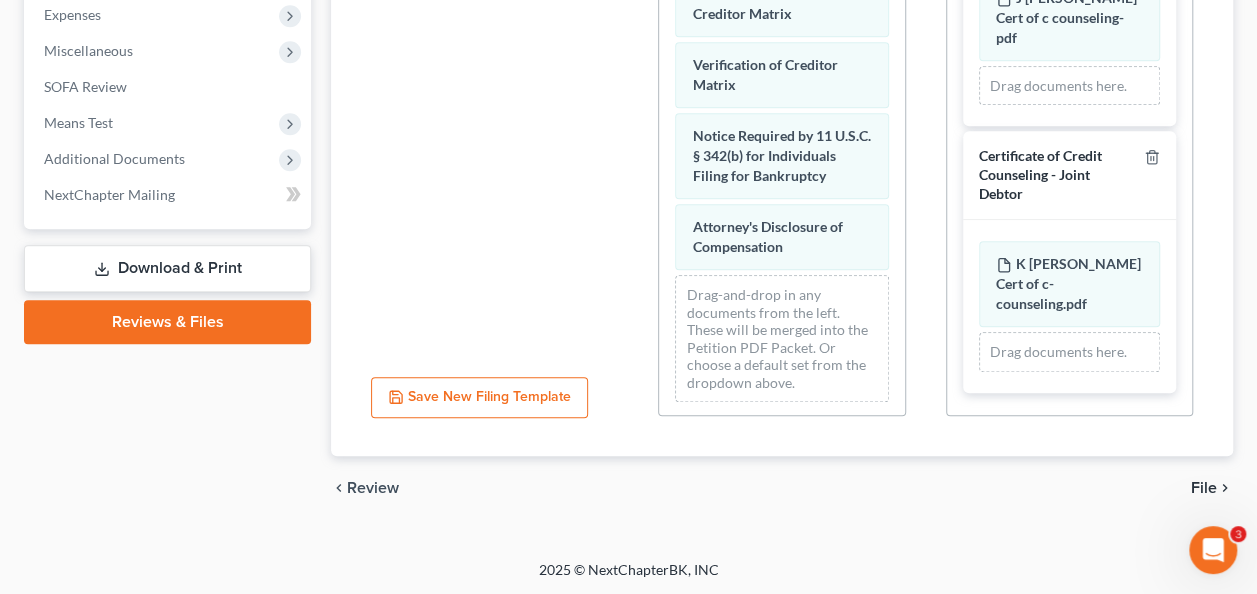 click on "File" at bounding box center [1204, 488] 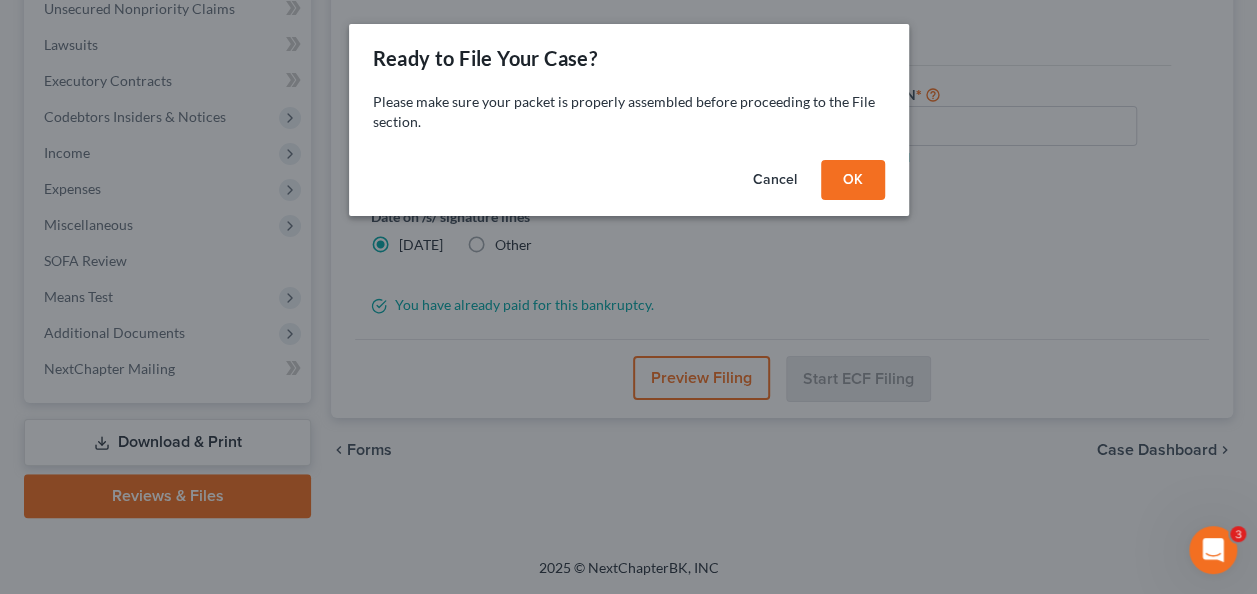 scroll, scrollTop: 502, scrollLeft: 0, axis: vertical 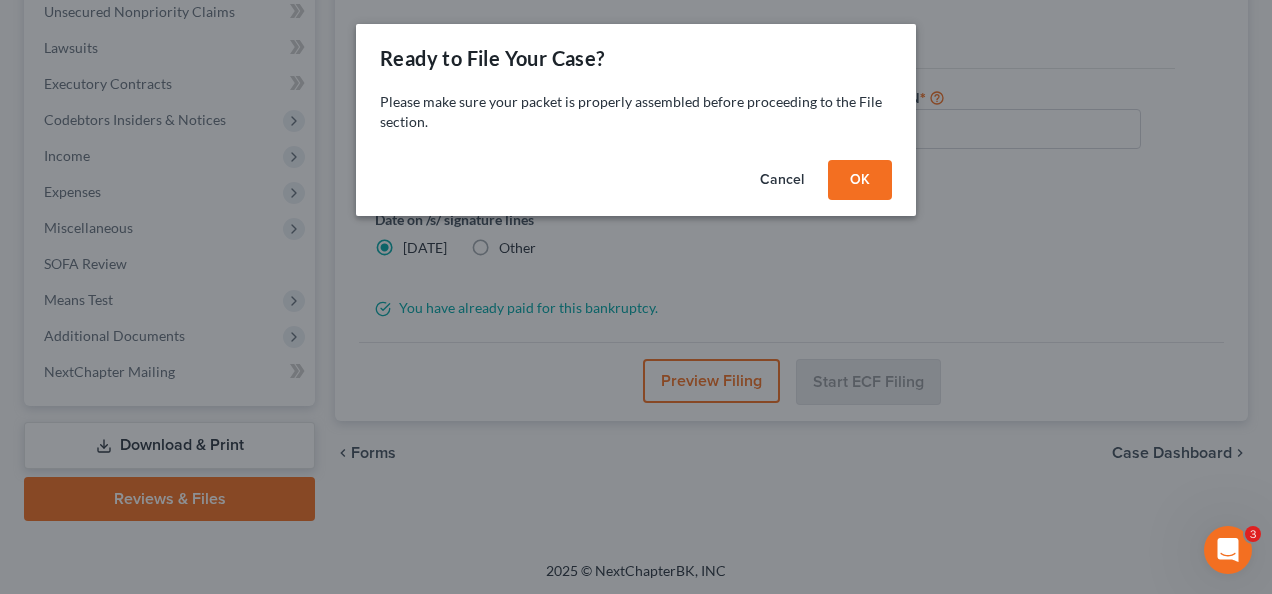 click on "OK" at bounding box center (860, 180) 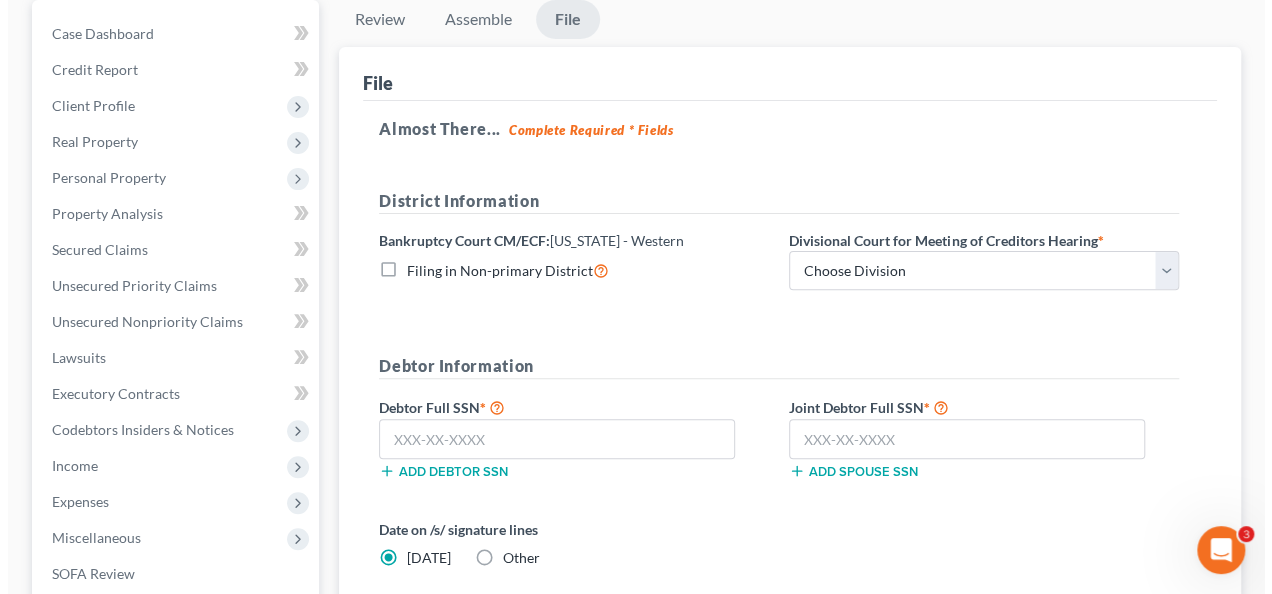 scroll, scrollTop: 402, scrollLeft: 0, axis: vertical 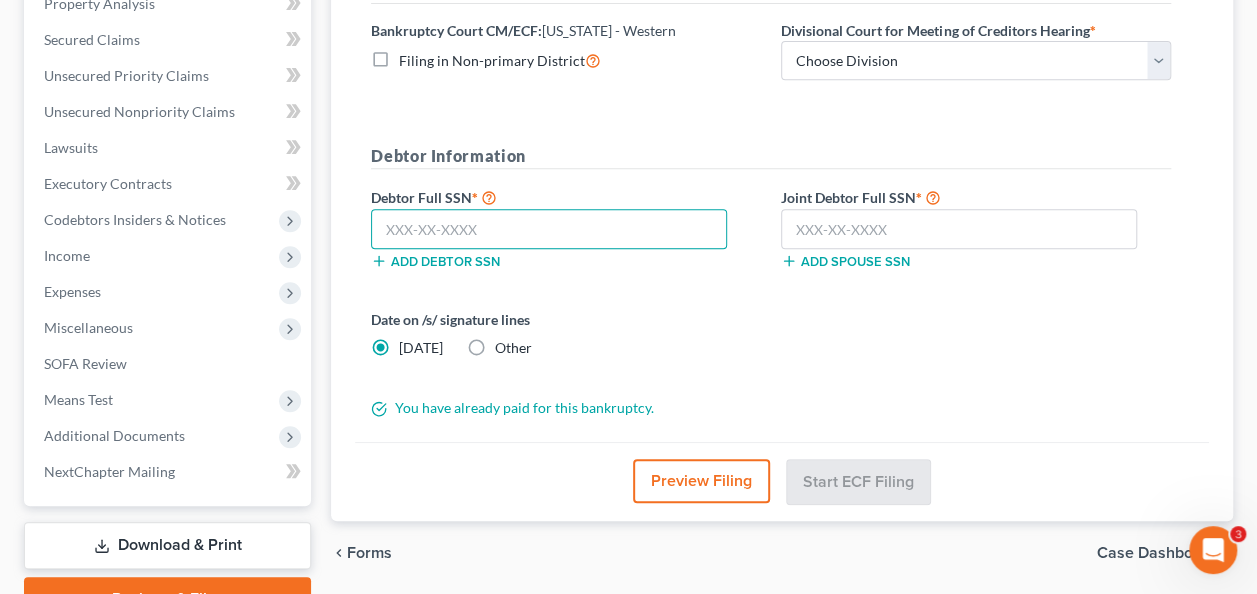 click at bounding box center [549, 229] 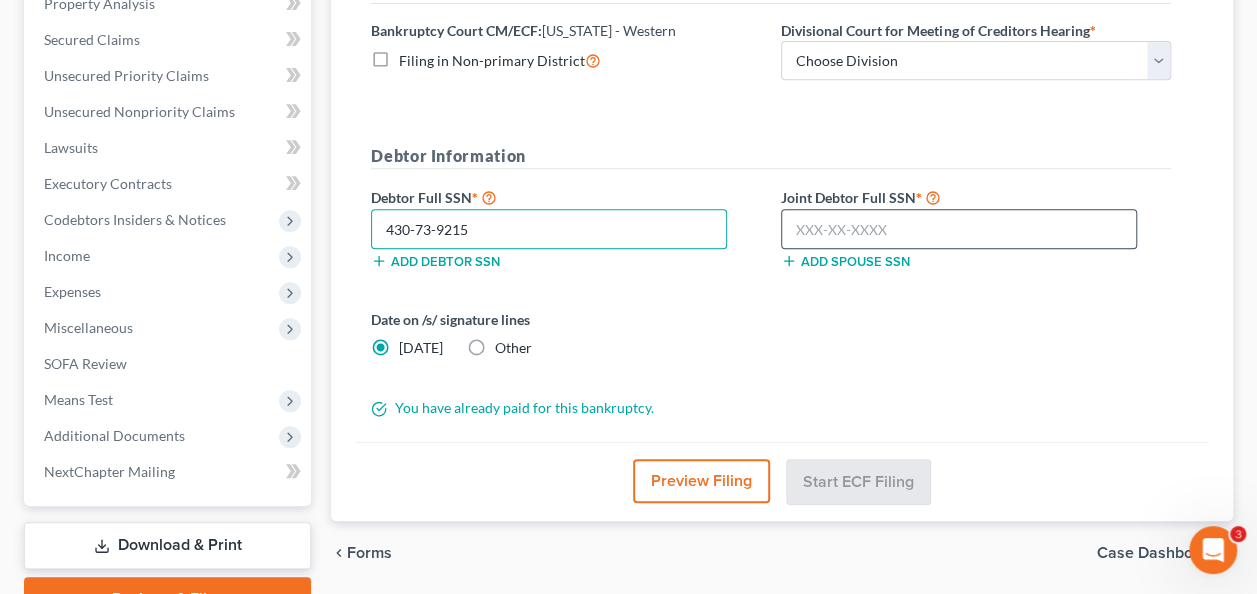 type on "430-73-9215" 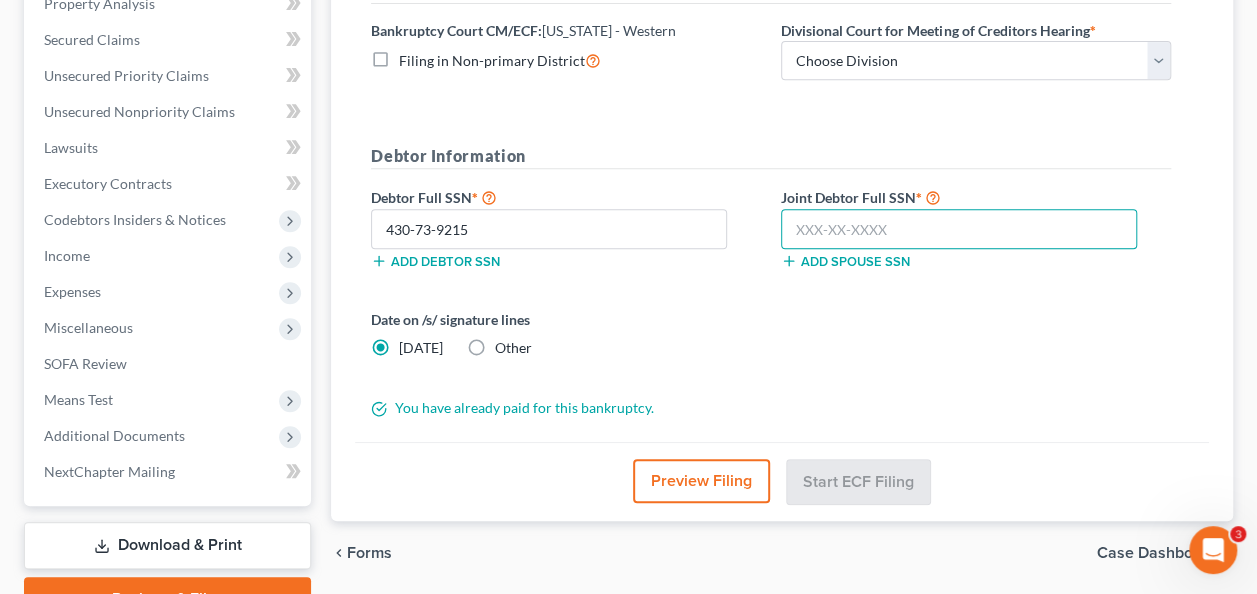 click at bounding box center [959, 229] 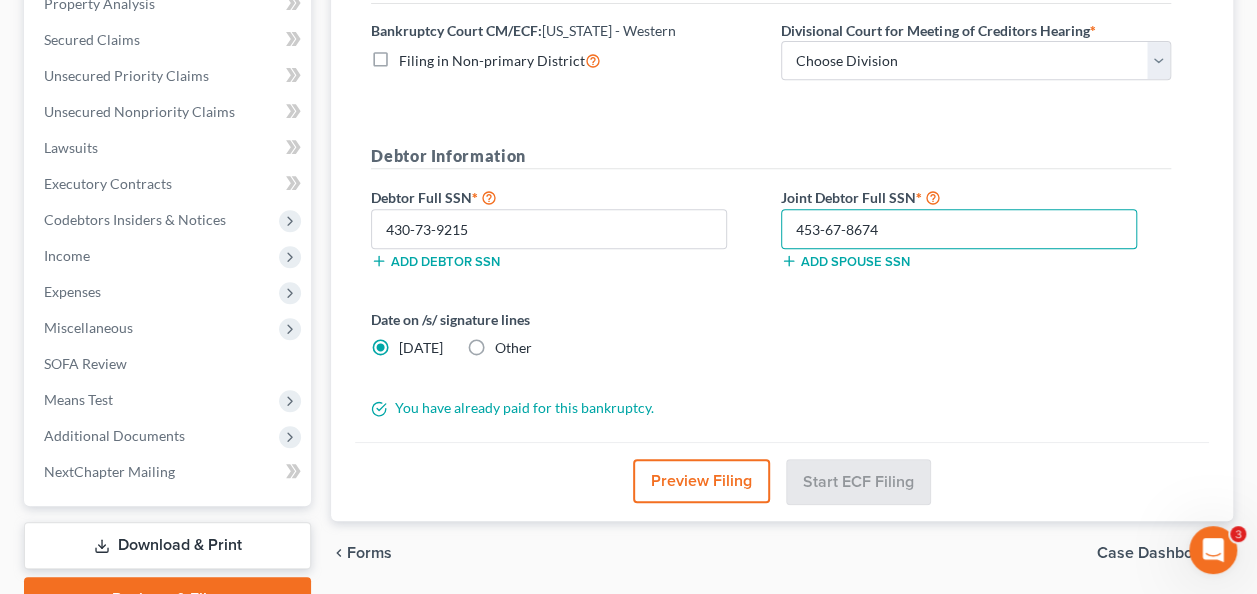 type on "453-67-8674" 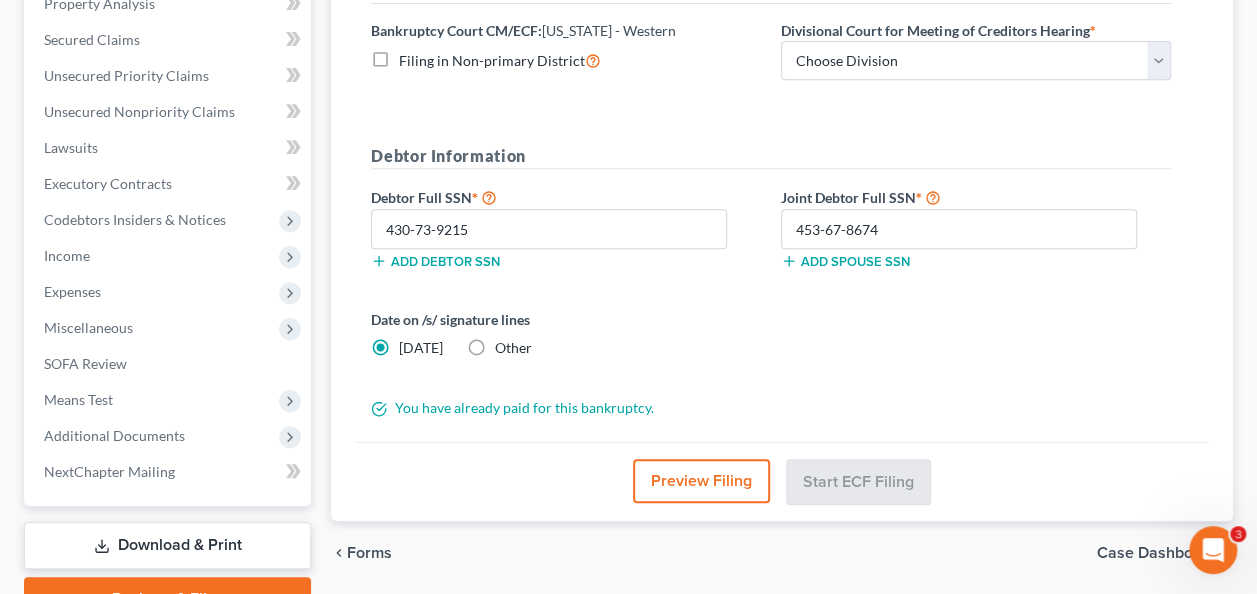 click on "Preview Filing" at bounding box center (701, 481) 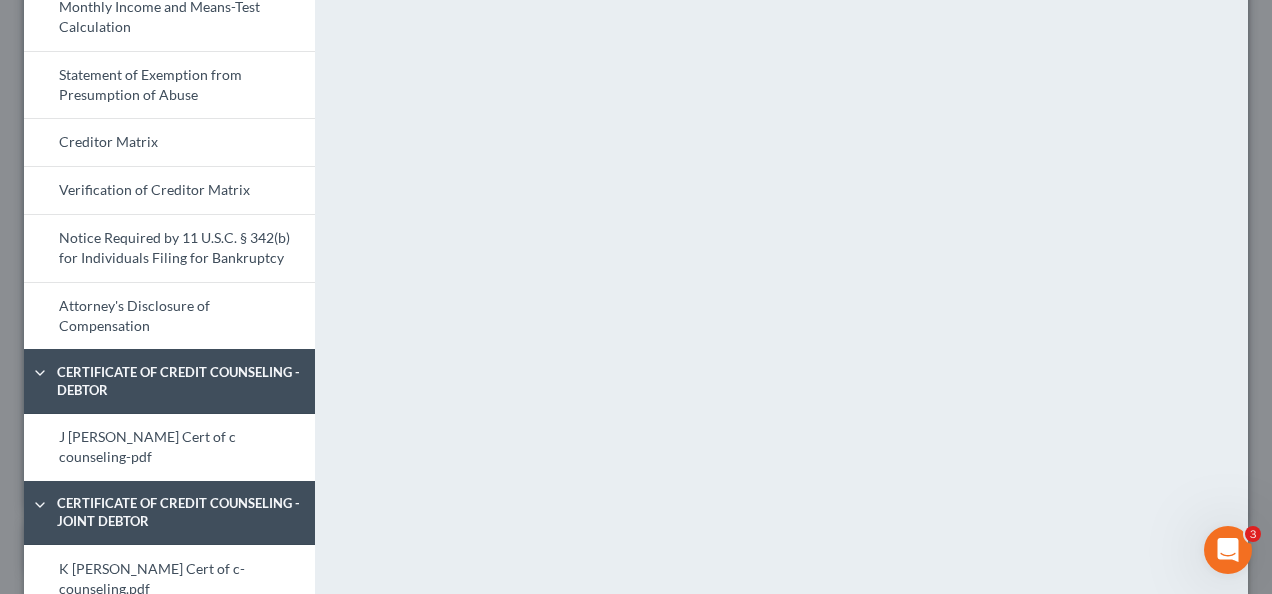 scroll, scrollTop: 332, scrollLeft: 0, axis: vertical 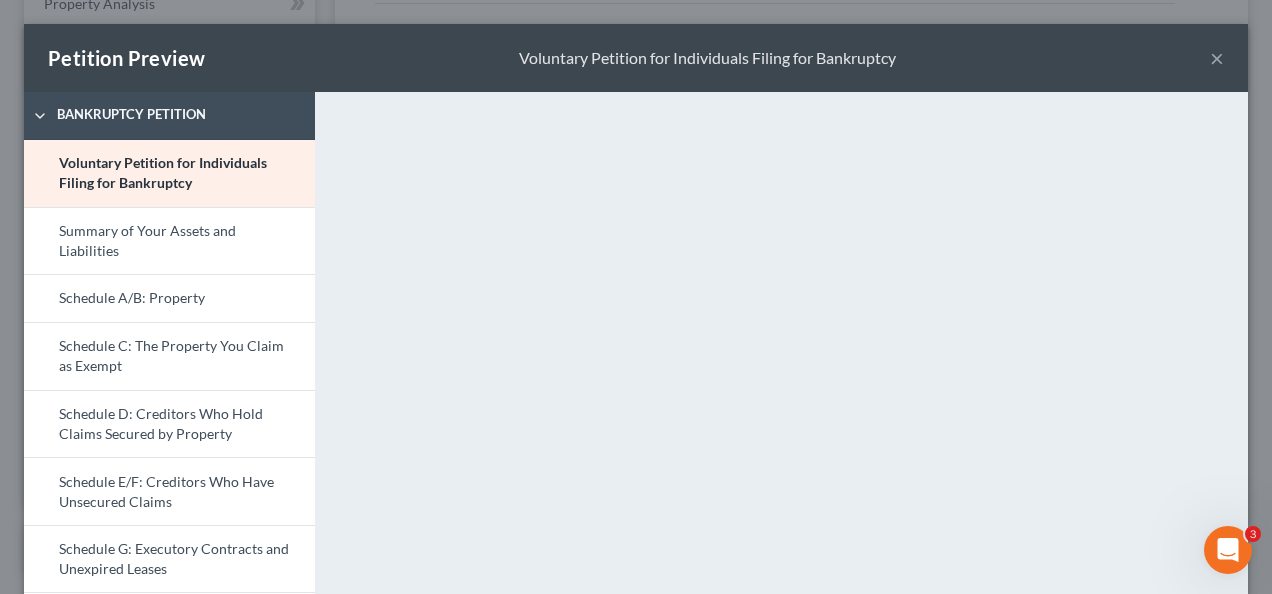 click on "×" at bounding box center (1217, 58) 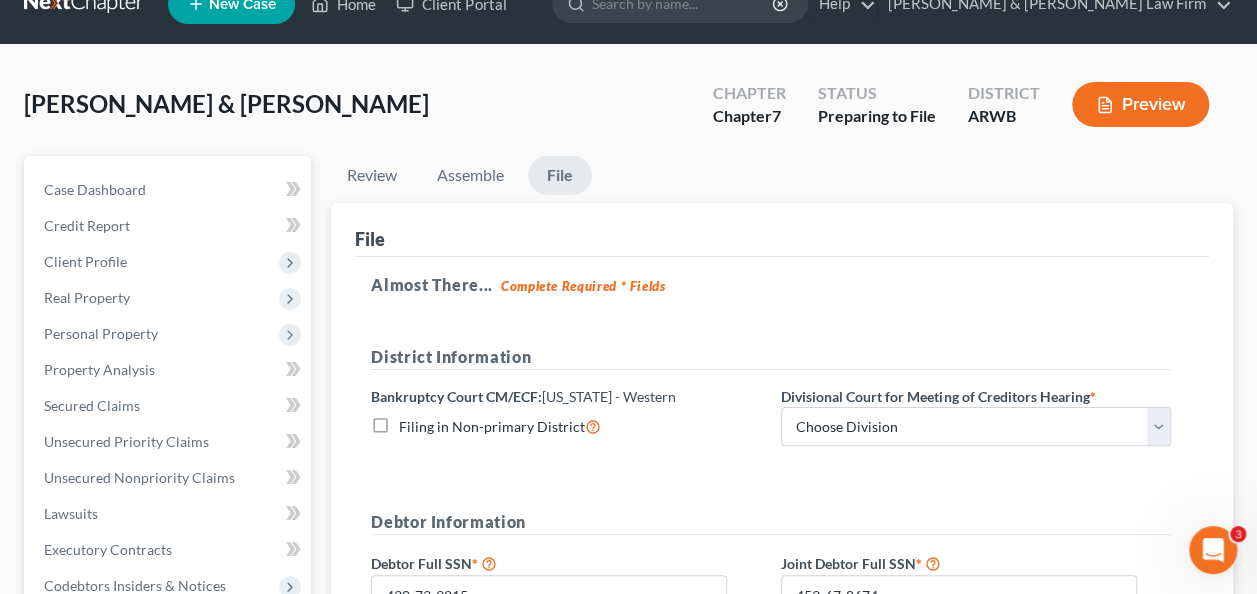 scroll, scrollTop: 0, scrollLeft: 0, axis: both 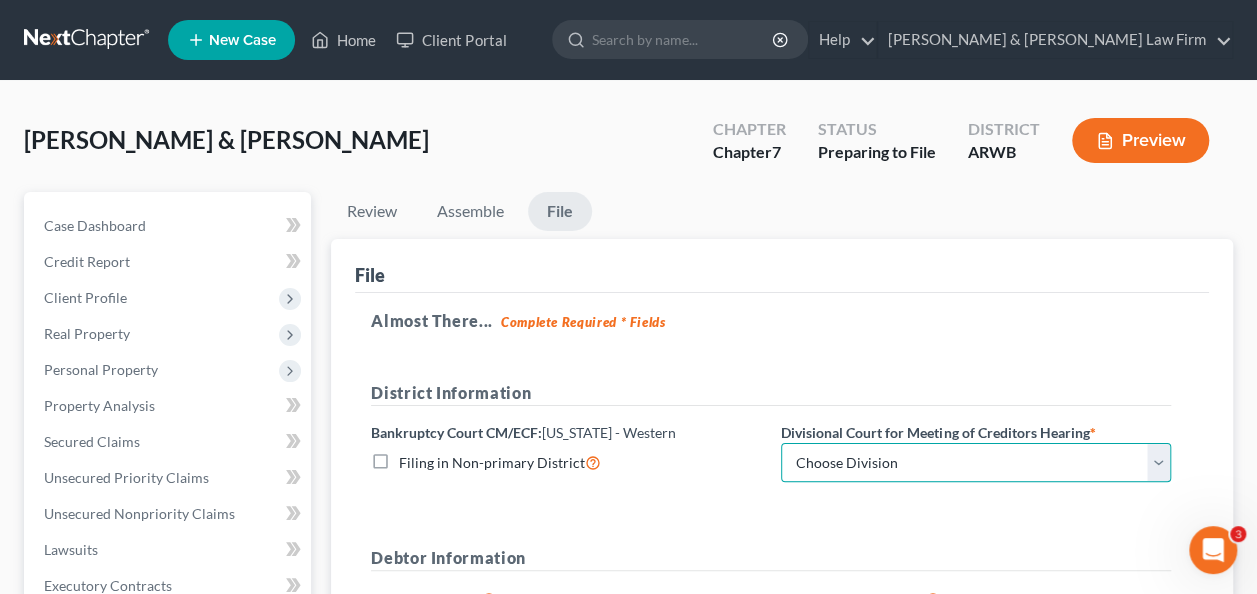 click on "Choose Division El Dorado Fayetteville Fort Smith Harrison Hot Springs Texarkana" at bounding box center [976, 463] 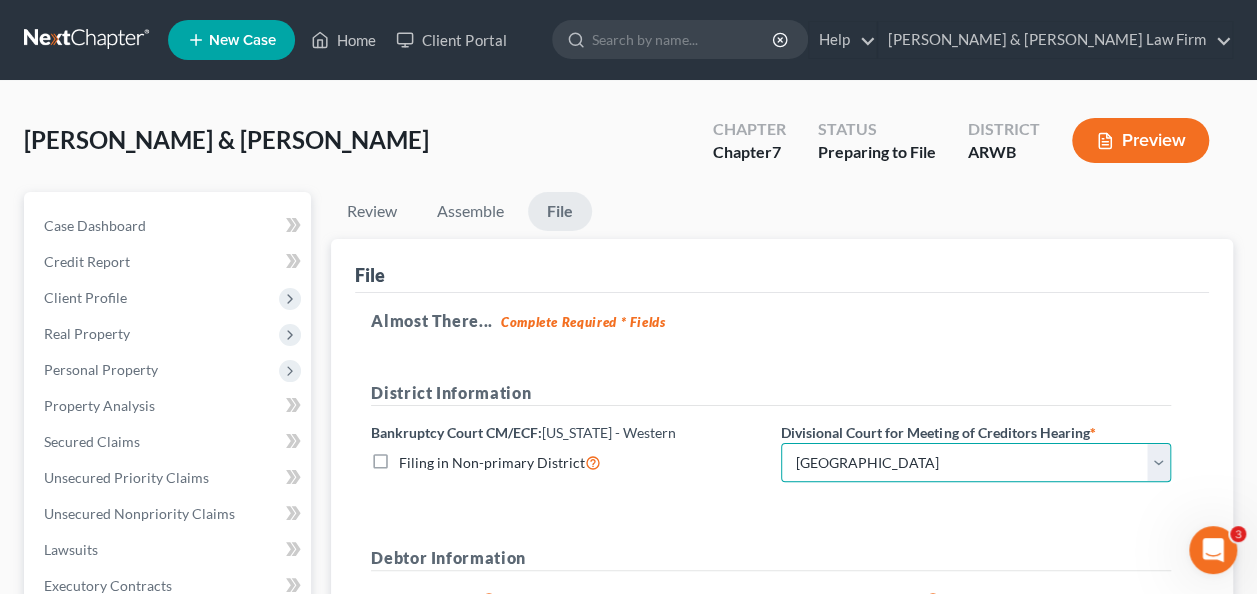 click on "Choose Division El Dorado Fayetteville Fort Smith Harrison Hot Springs Texarkana" at bounding box center [976, 463] 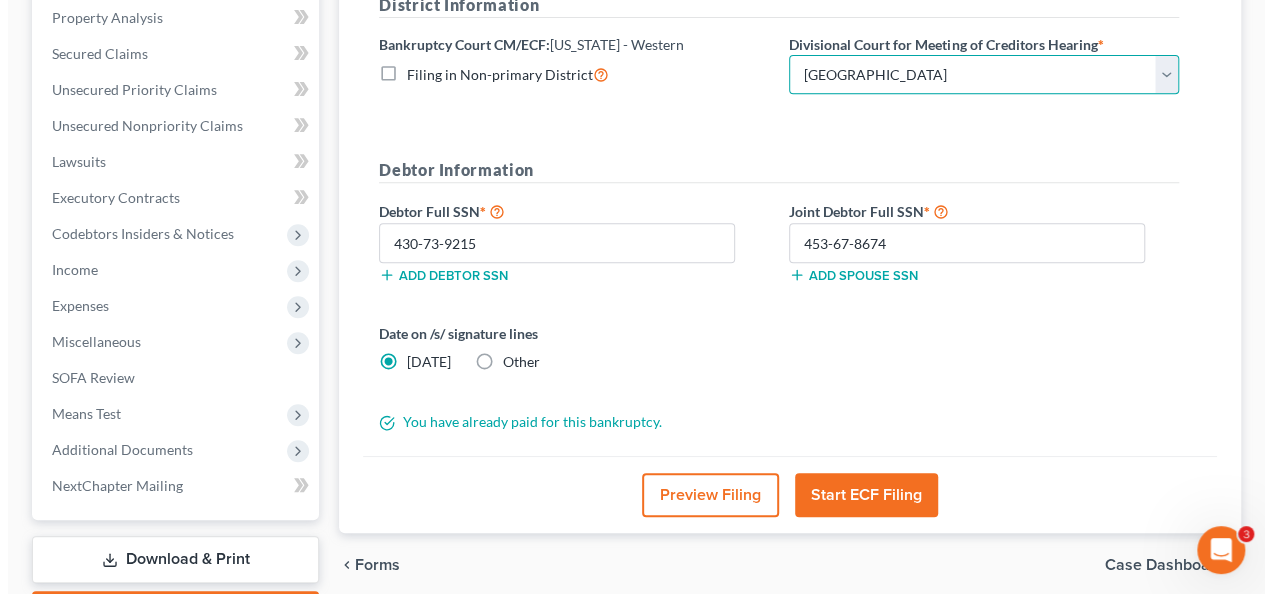 scroll, scrollTop: 500, scrollLeft: 0, axis: vertical 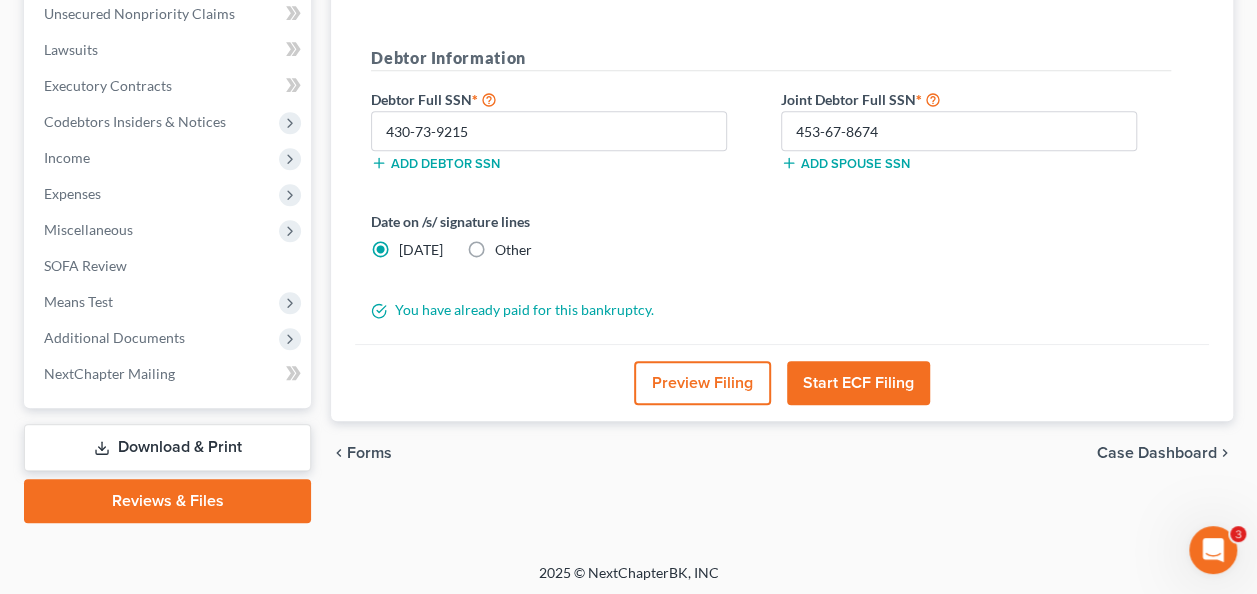 click on "Start ECF Filing" at bounding box center (858, 383) 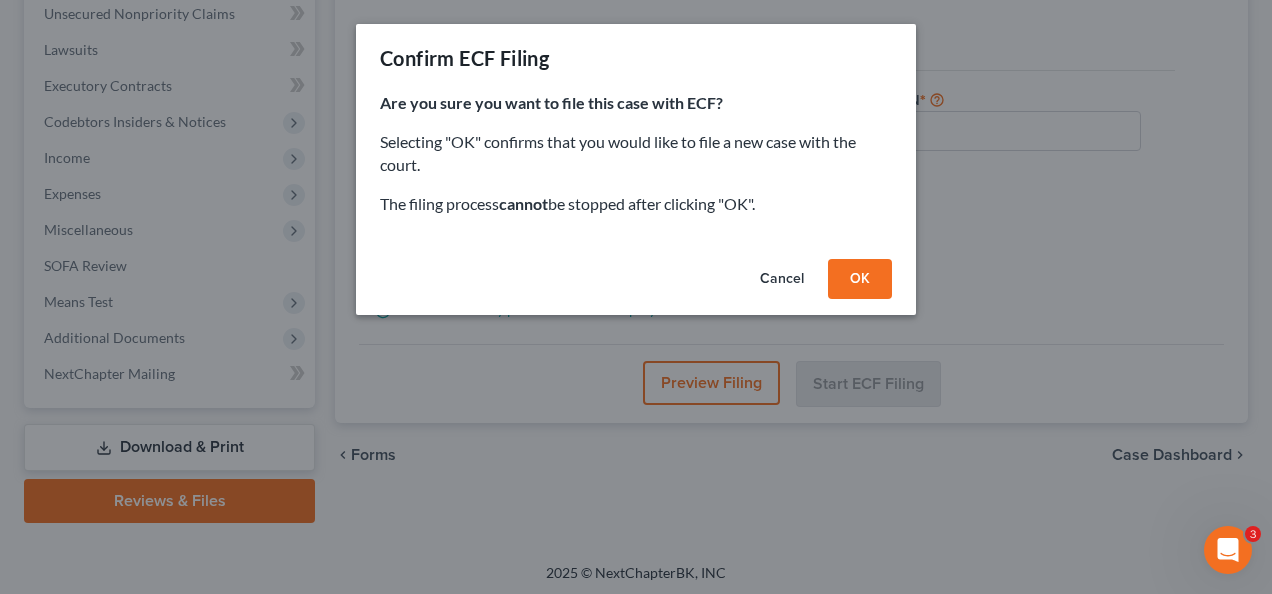 click on "OK" at bounding box center (860, 279) 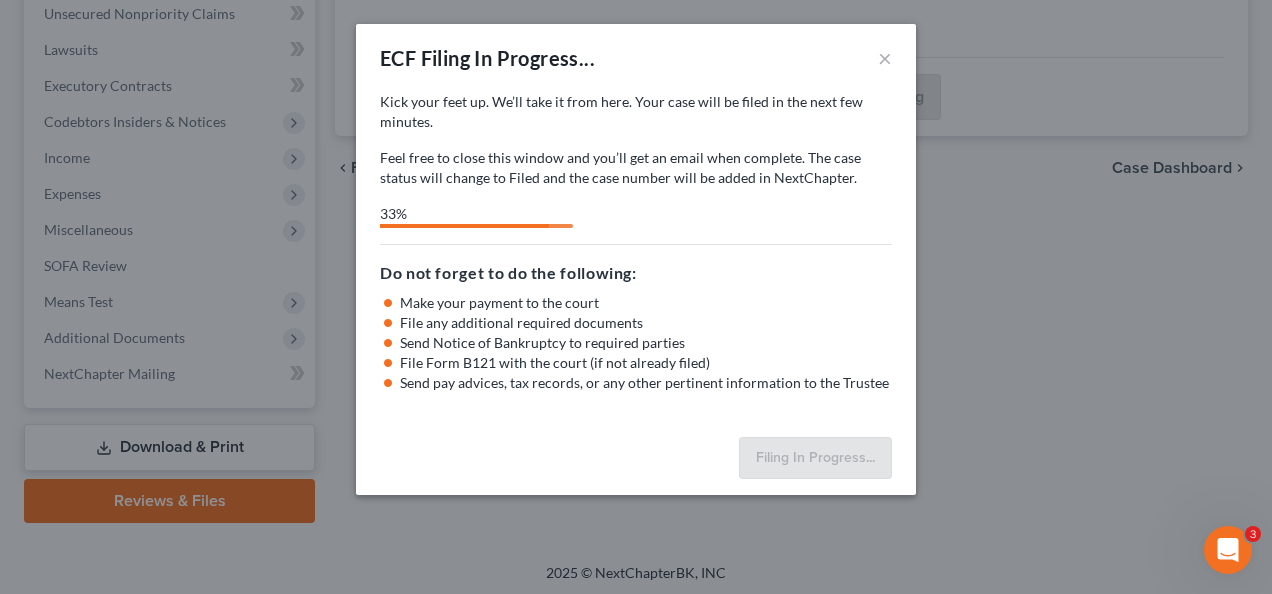 select on "1" 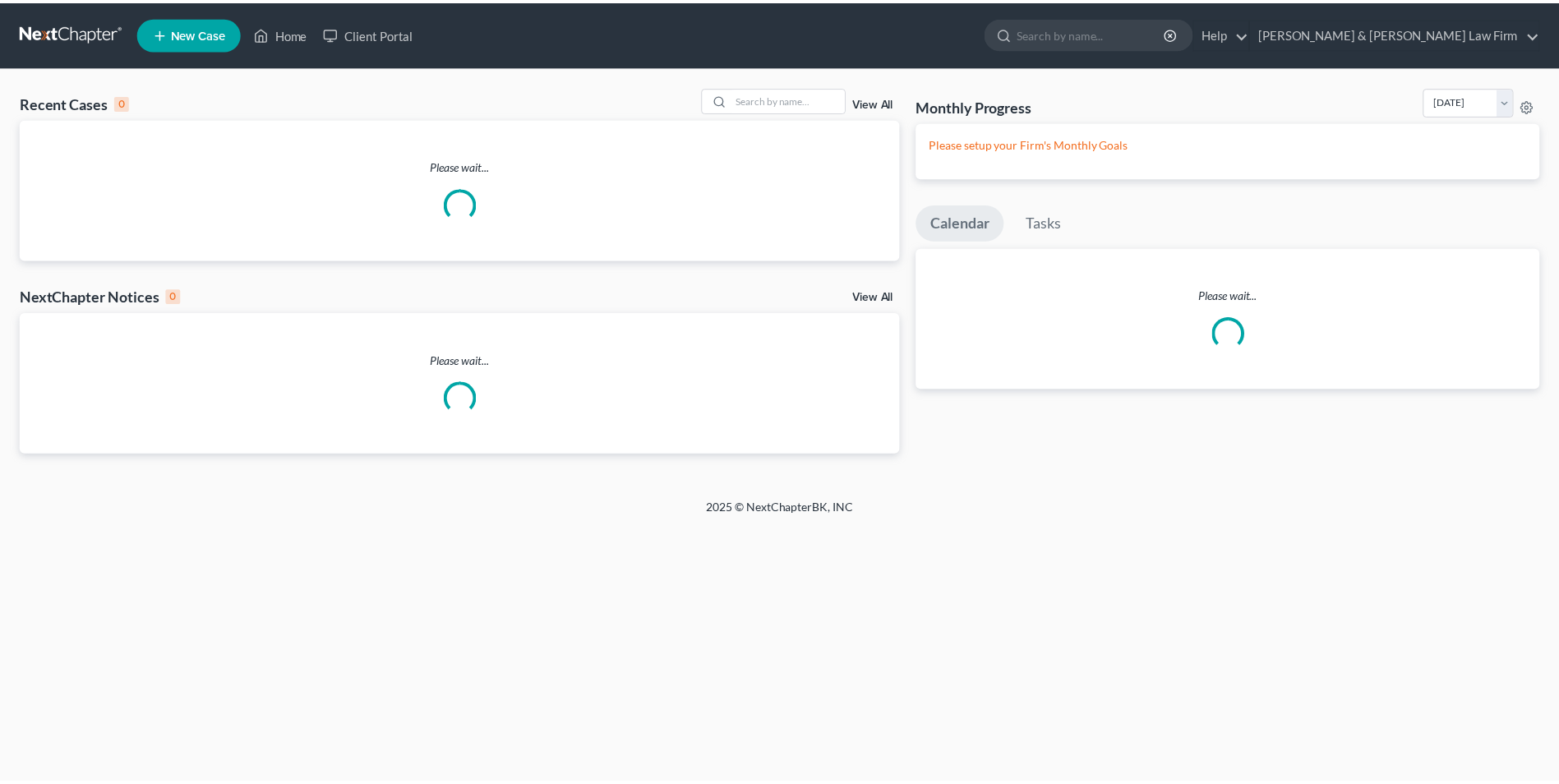 scroll, scrollTop: 0, scrollLeft: 0, axis: both 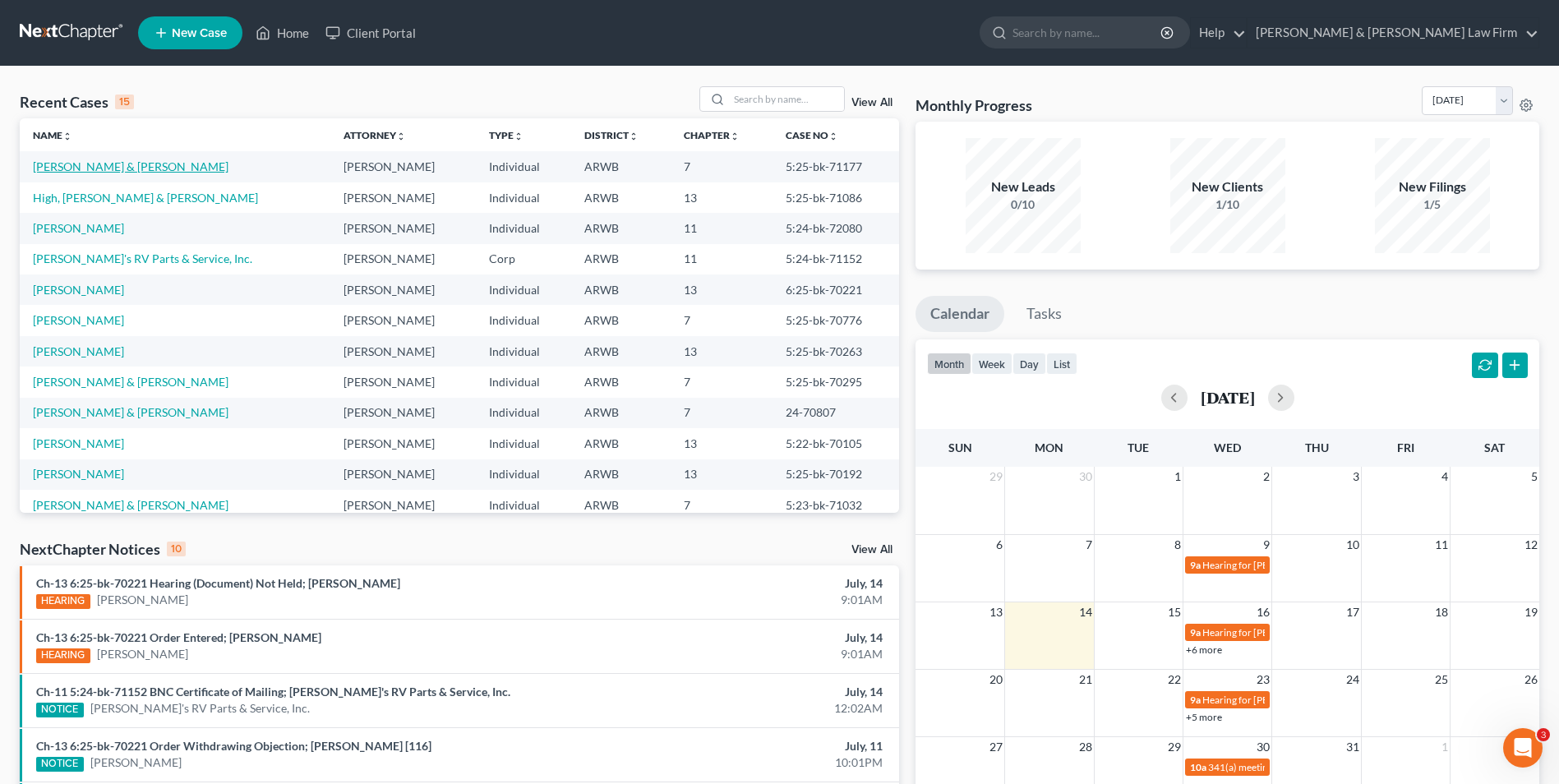 click on "[PERSON_NAME] & [PERSON_NAME]" at bounding box center (131, 166) 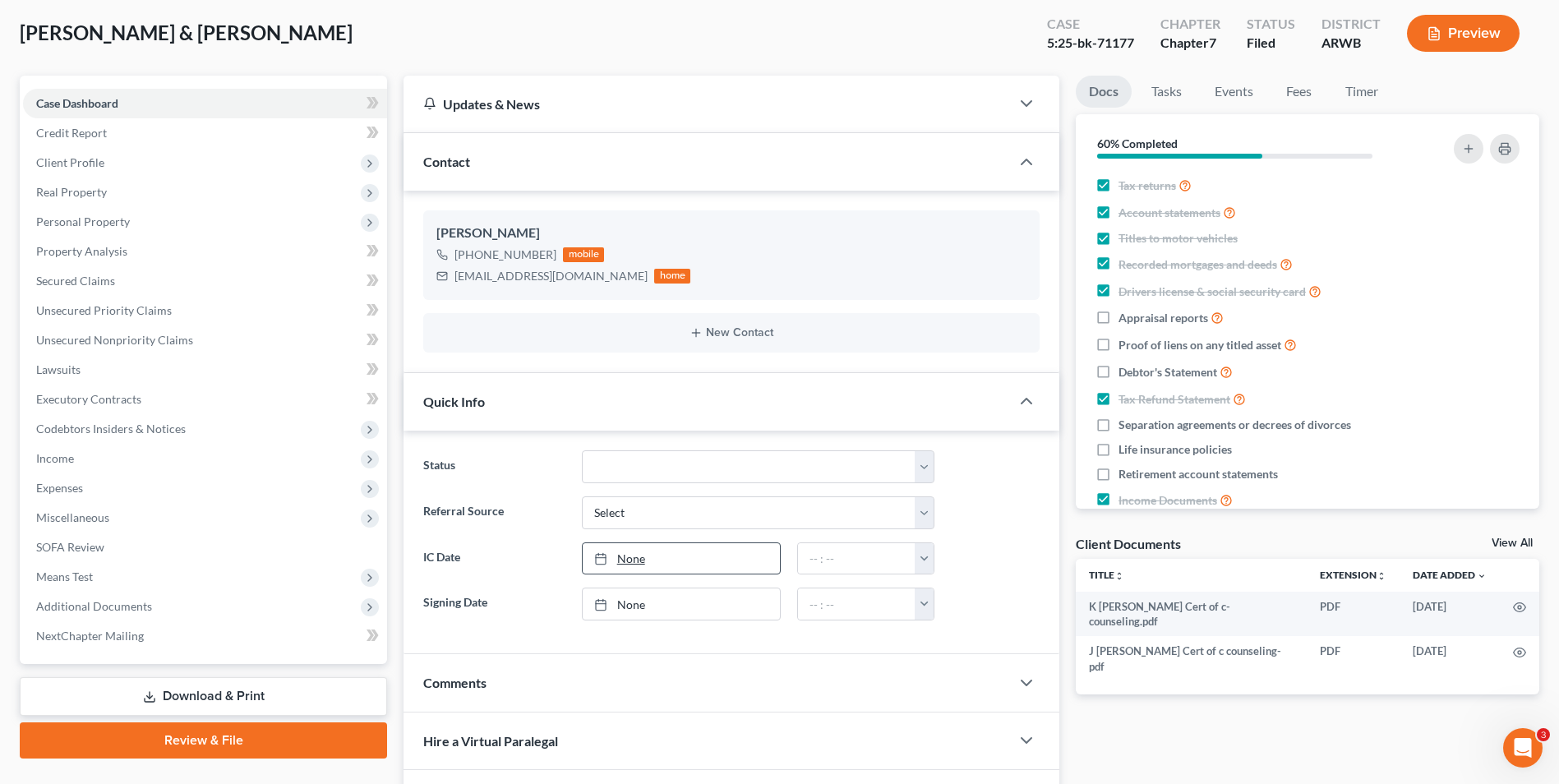 scroll, scrollTop: 164, scrollLeft: 0, axis: vertical 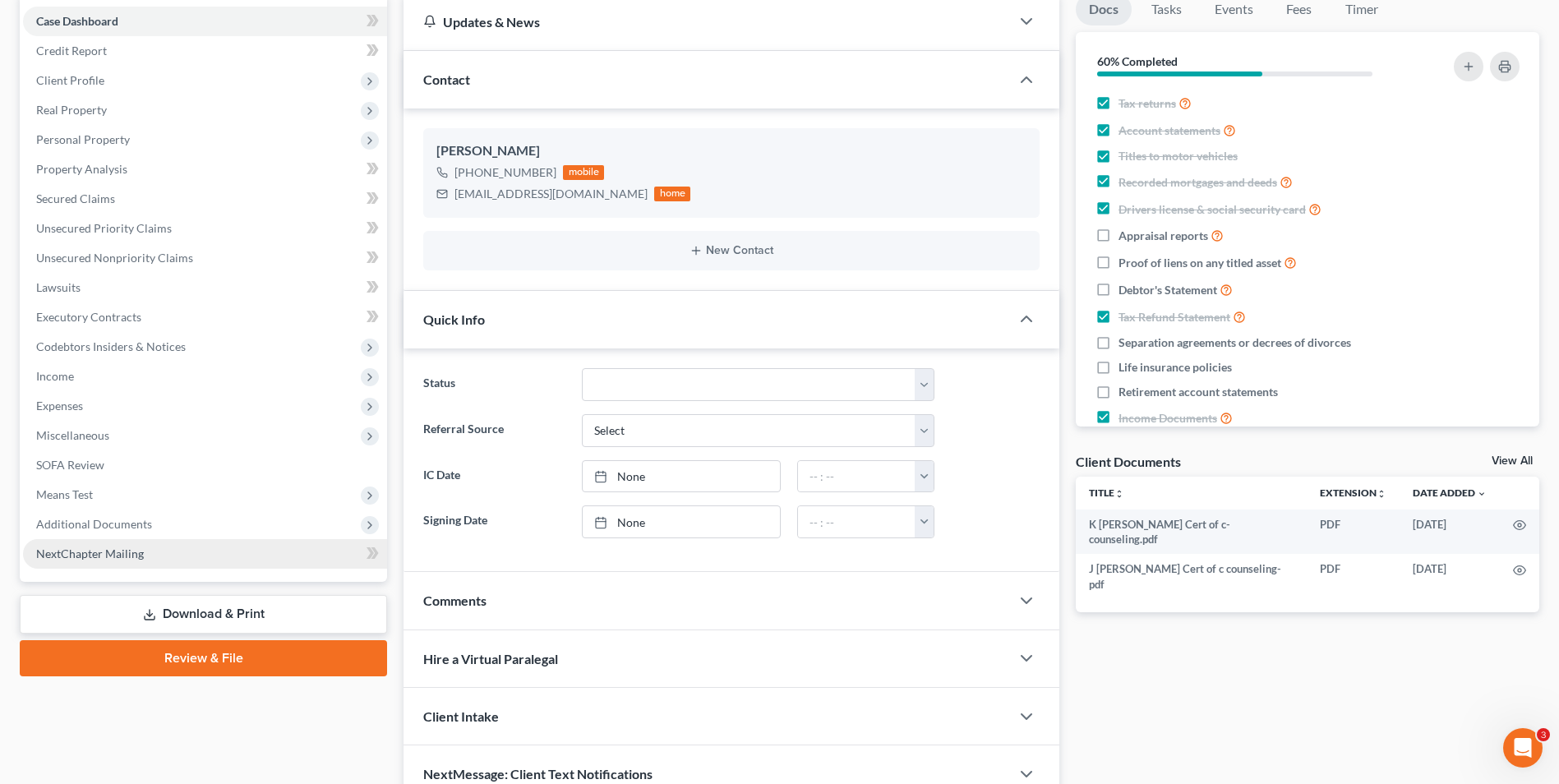 click on "NextChapter Mailing" at bounding box center (90, 553) 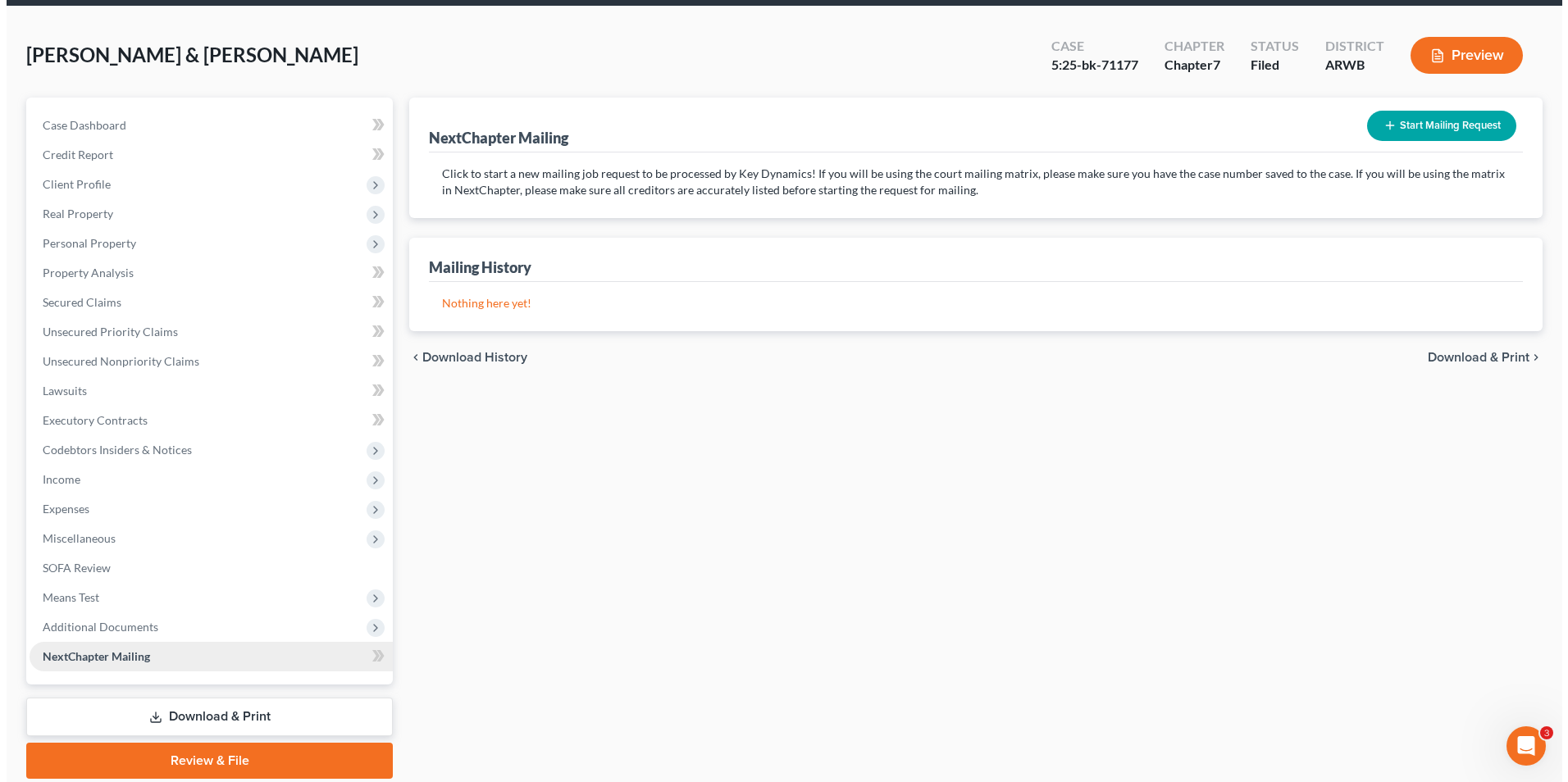 scroll, scrollTop: 0, scrollLeft: 0, axis: both 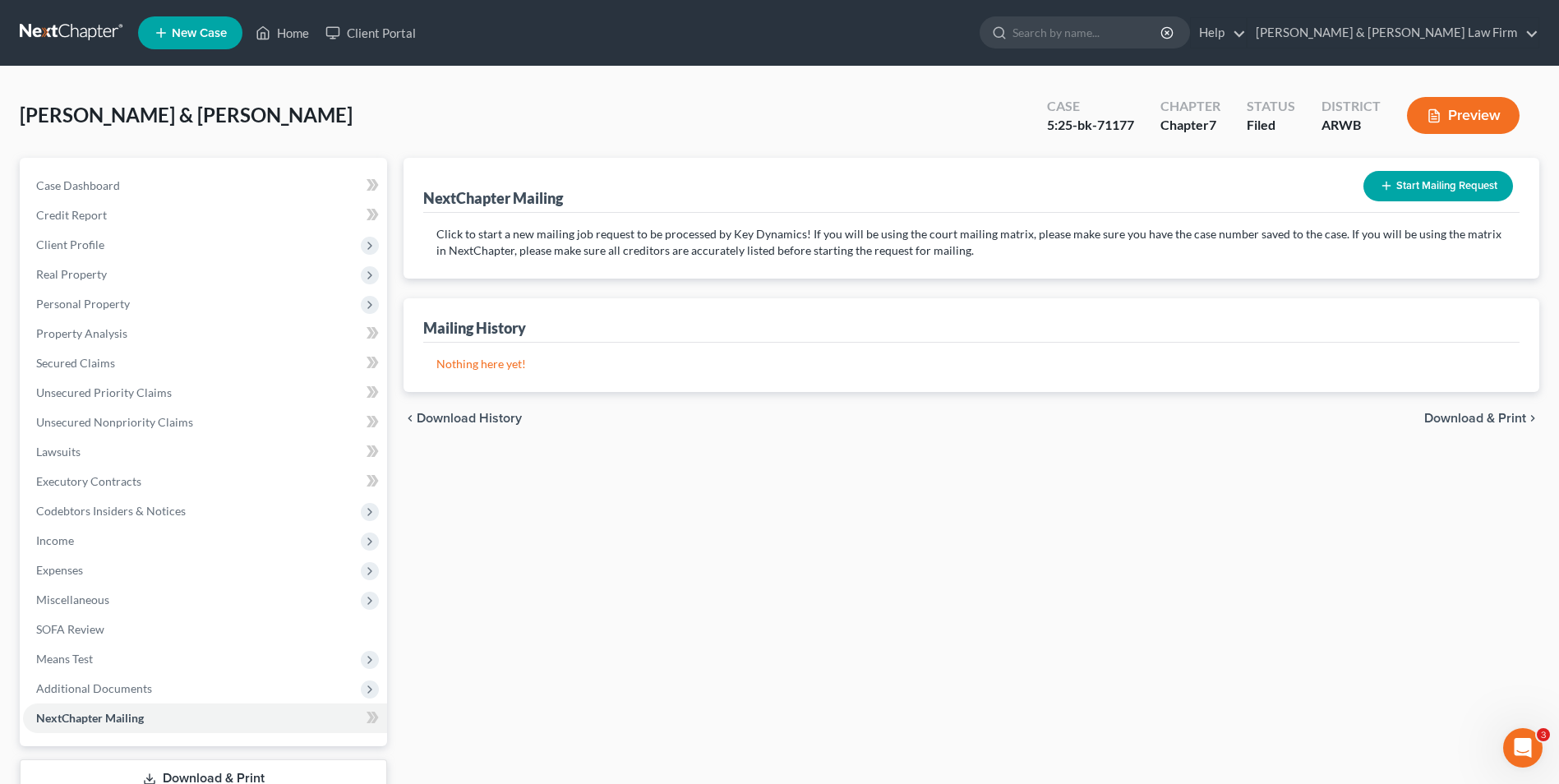 click on "Start Mailing Request" at bounding box center (1438, 186) 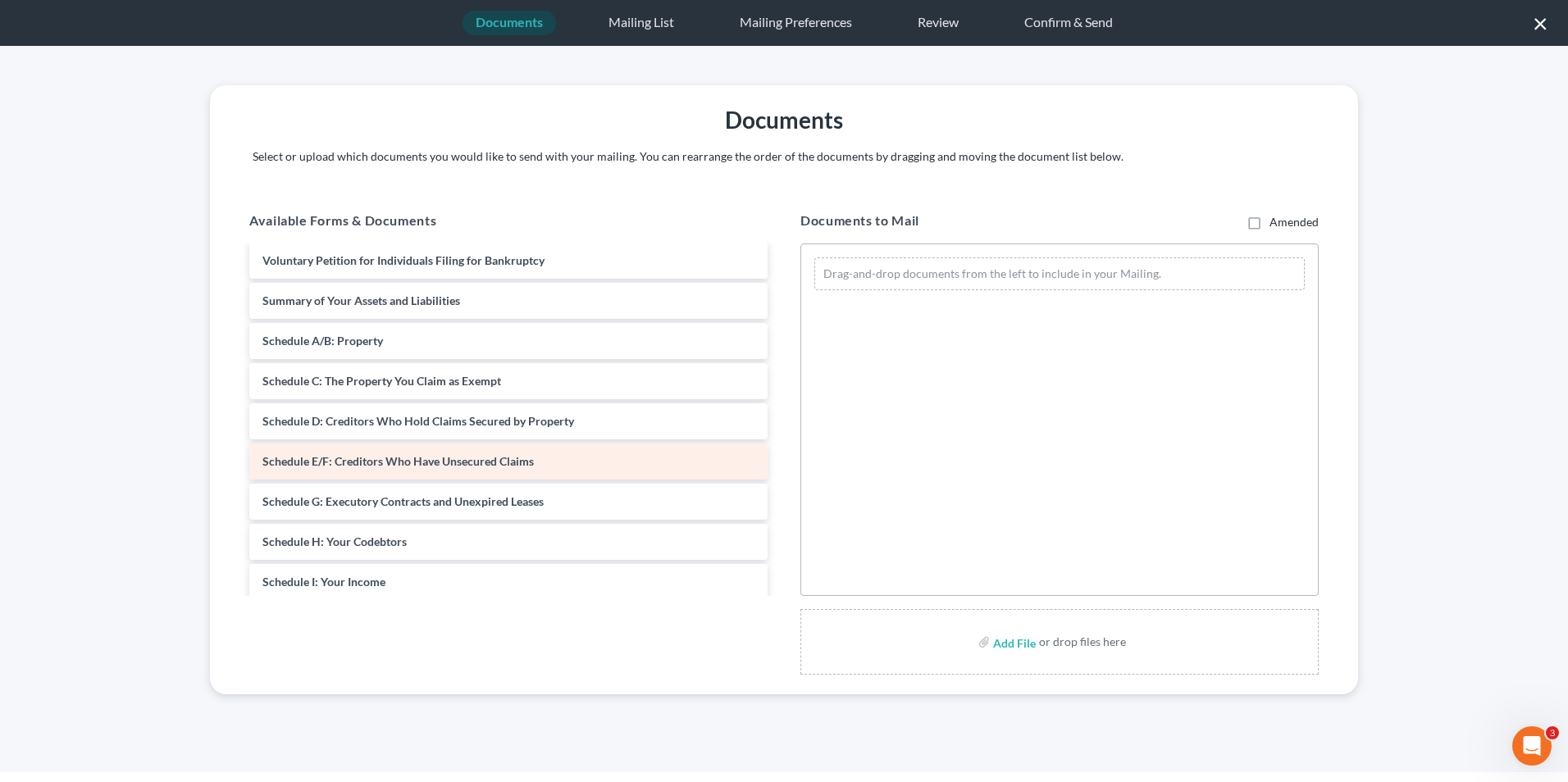 scroll, scrollTop: 0, scrollLeft: 0, axis: both 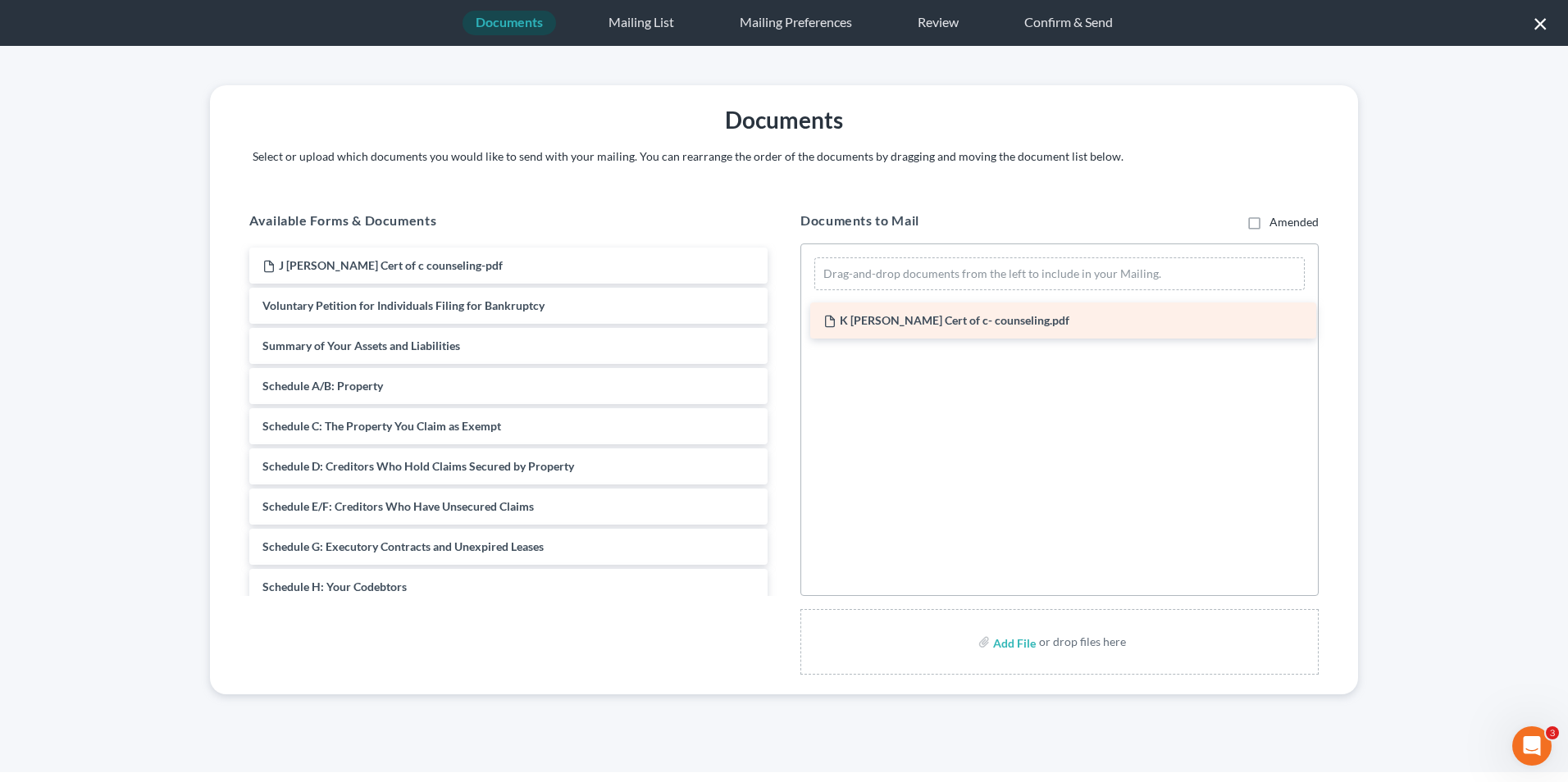 drag, startPoint x: 497, startPoint y: 266, endPoint x: 1055, endPoint y: 316, distance: 560.2357 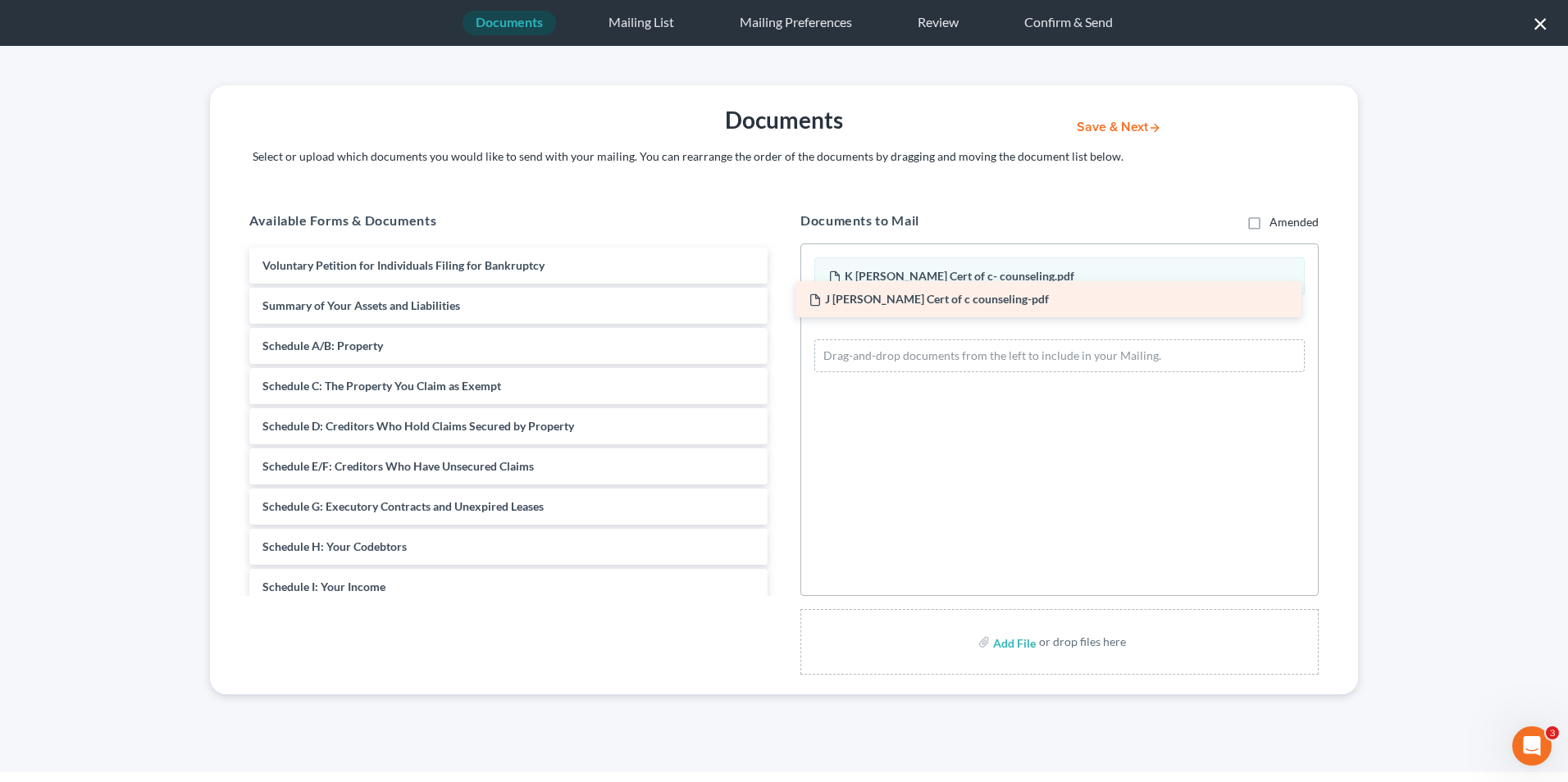 drag, startPoint x: 426, startPoint y: 260, endPoint x: 976, endPoint y: 297, distance: 551.2431 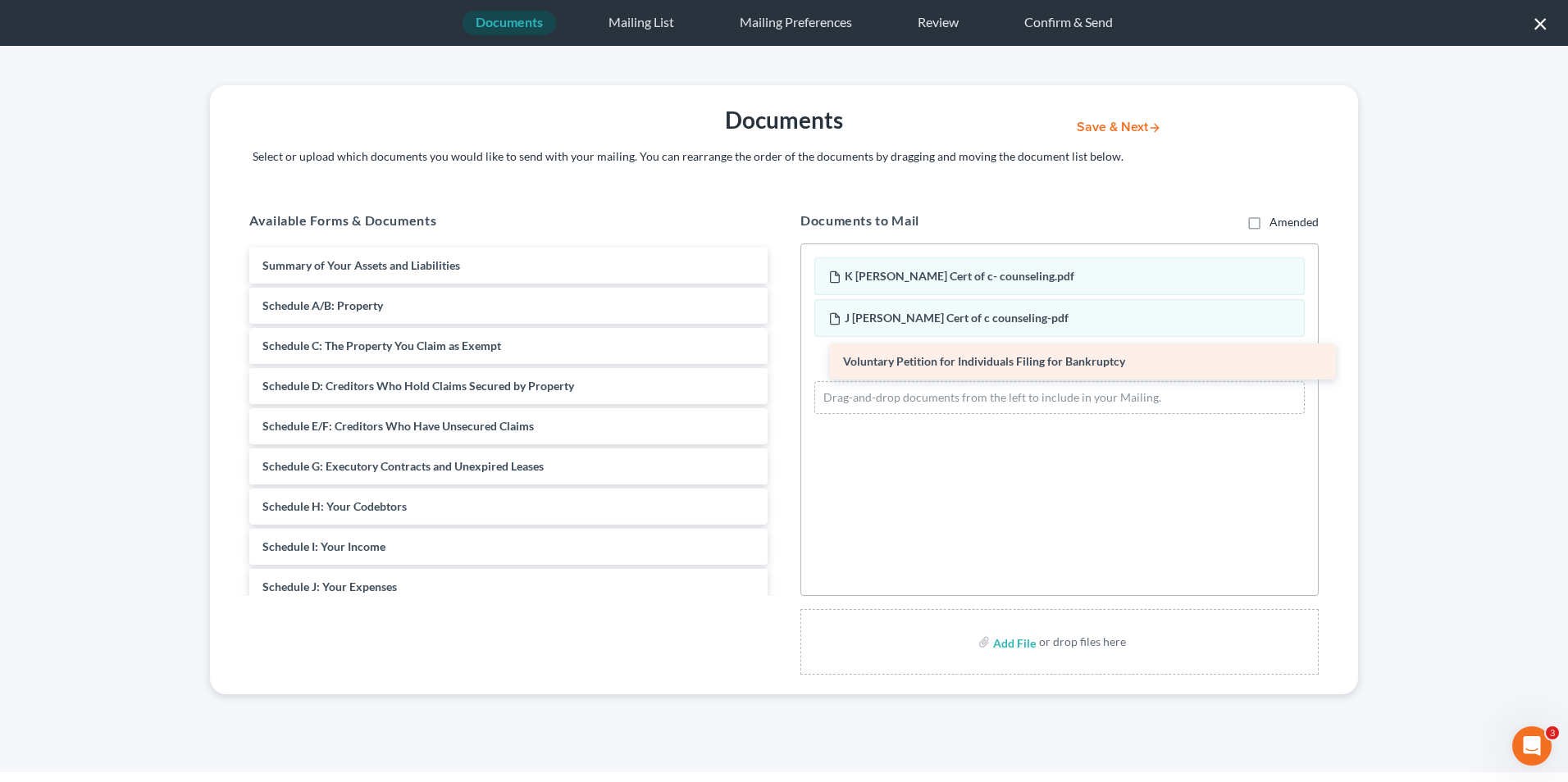 drag, startPoint x: 445, startPoint y: 261, endPoint x: 1026, endPoint y: 358, distance: 589.042 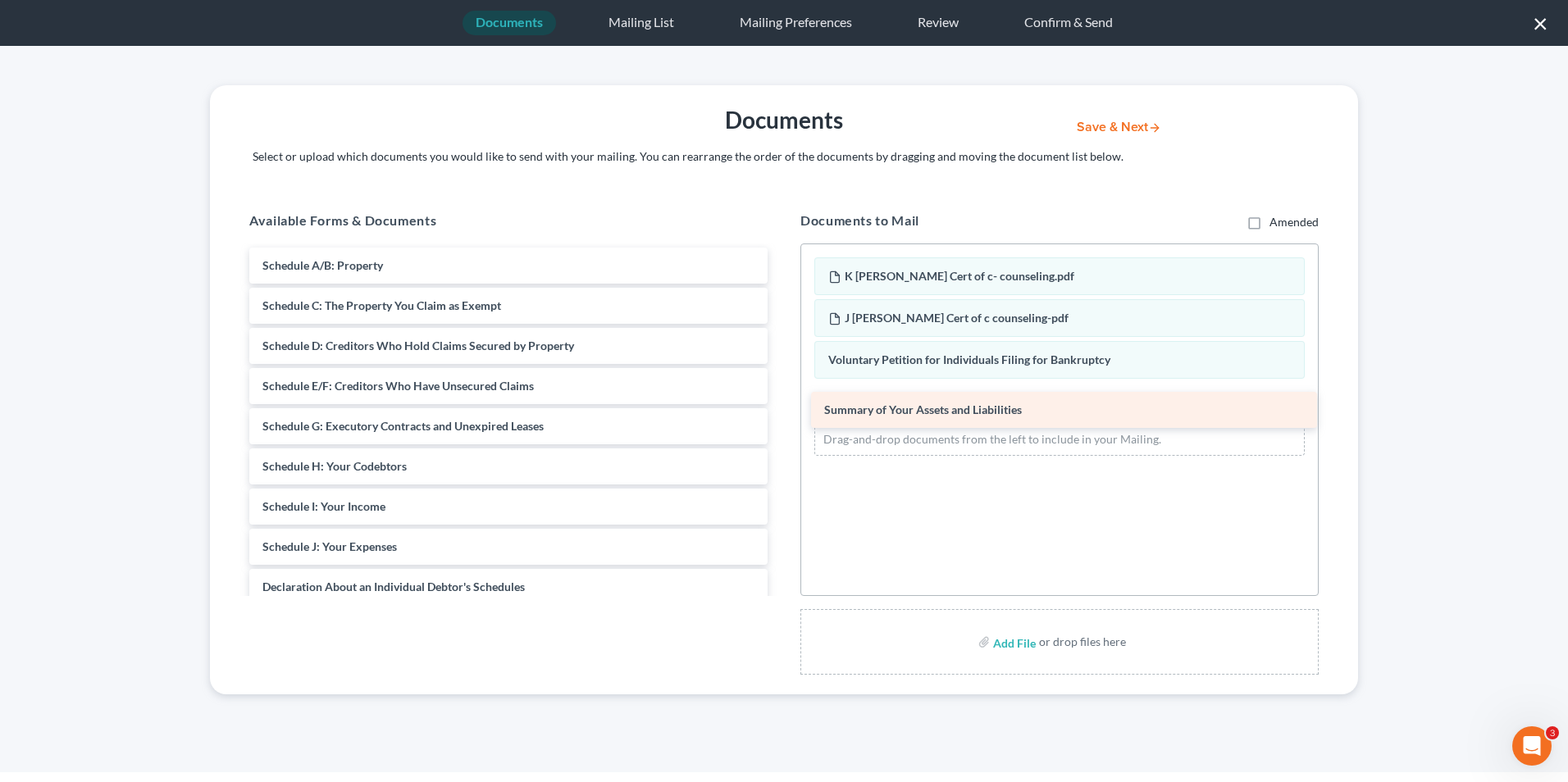 drag, startPoint x: 412, startPoint y: 261, endPoint x: 973, endPoint y: 406, distance: 579.4359 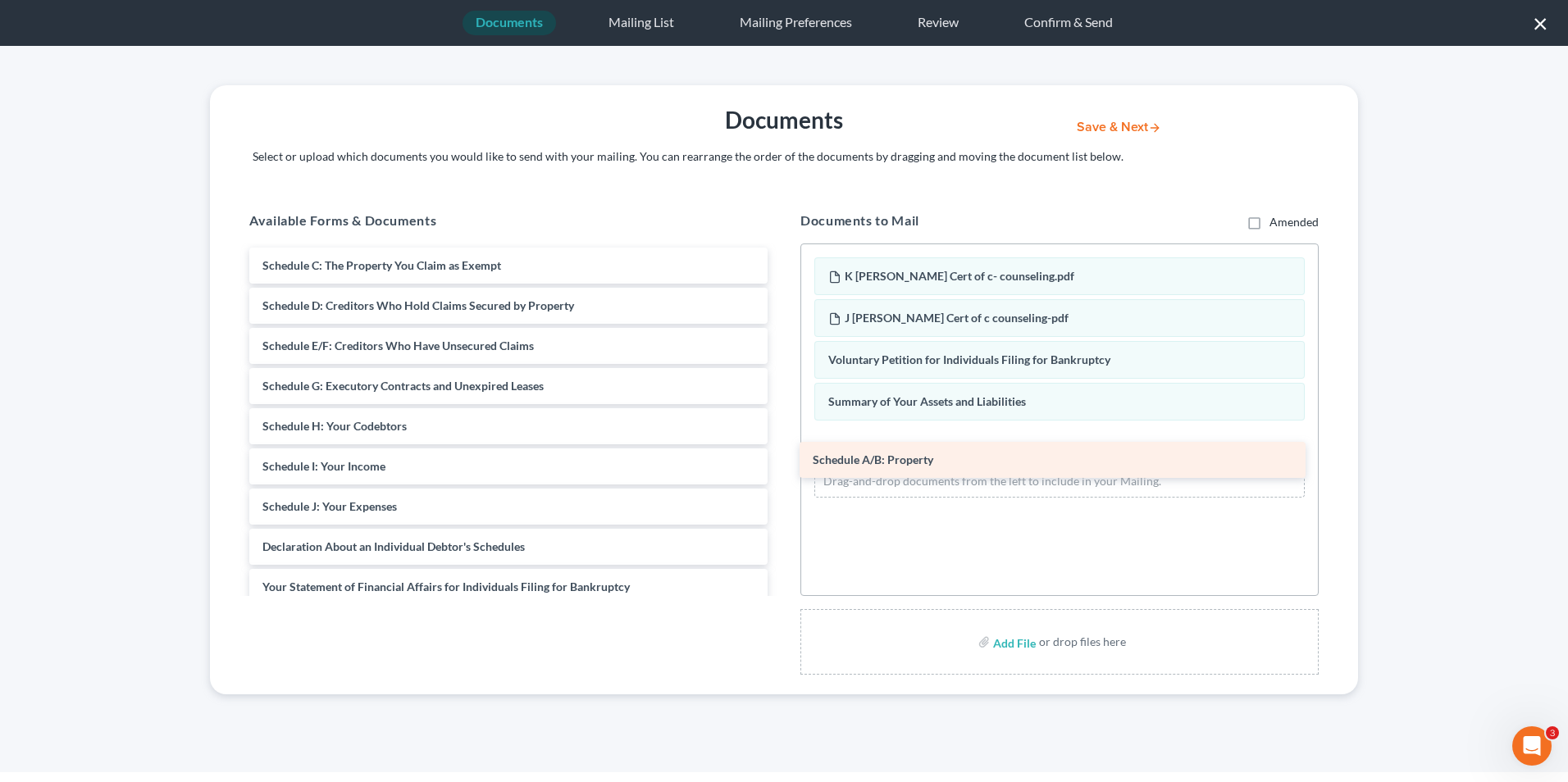 drag, startPoint x: 408, startPoint y: 271, endPoint x: 960, endPoint y: 465, distance: 585.09828 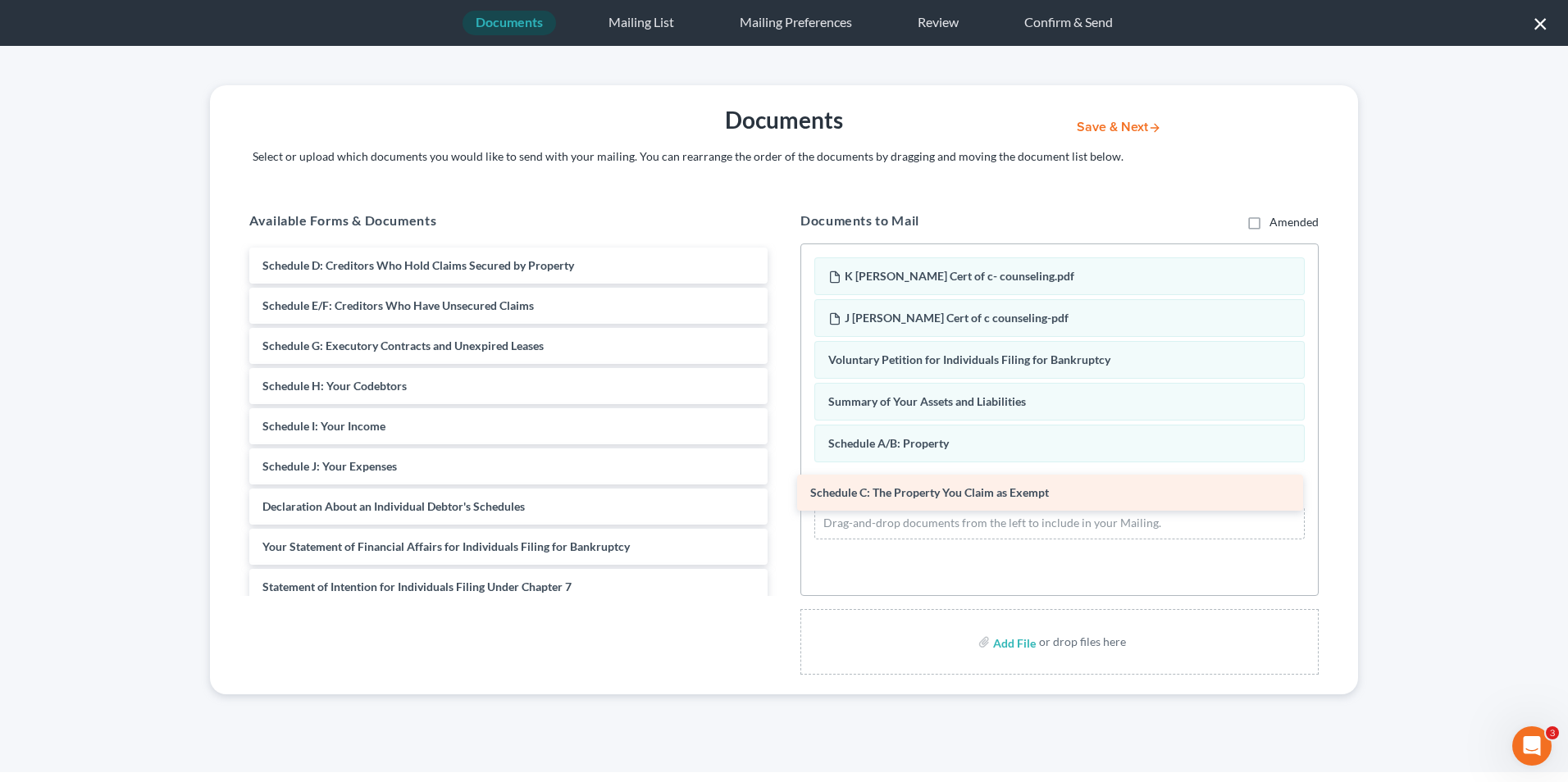 drag, startPoint x: 449, startPoint y: 259, endPoint x: 997, endPoint y: 486, distance: 593.1551 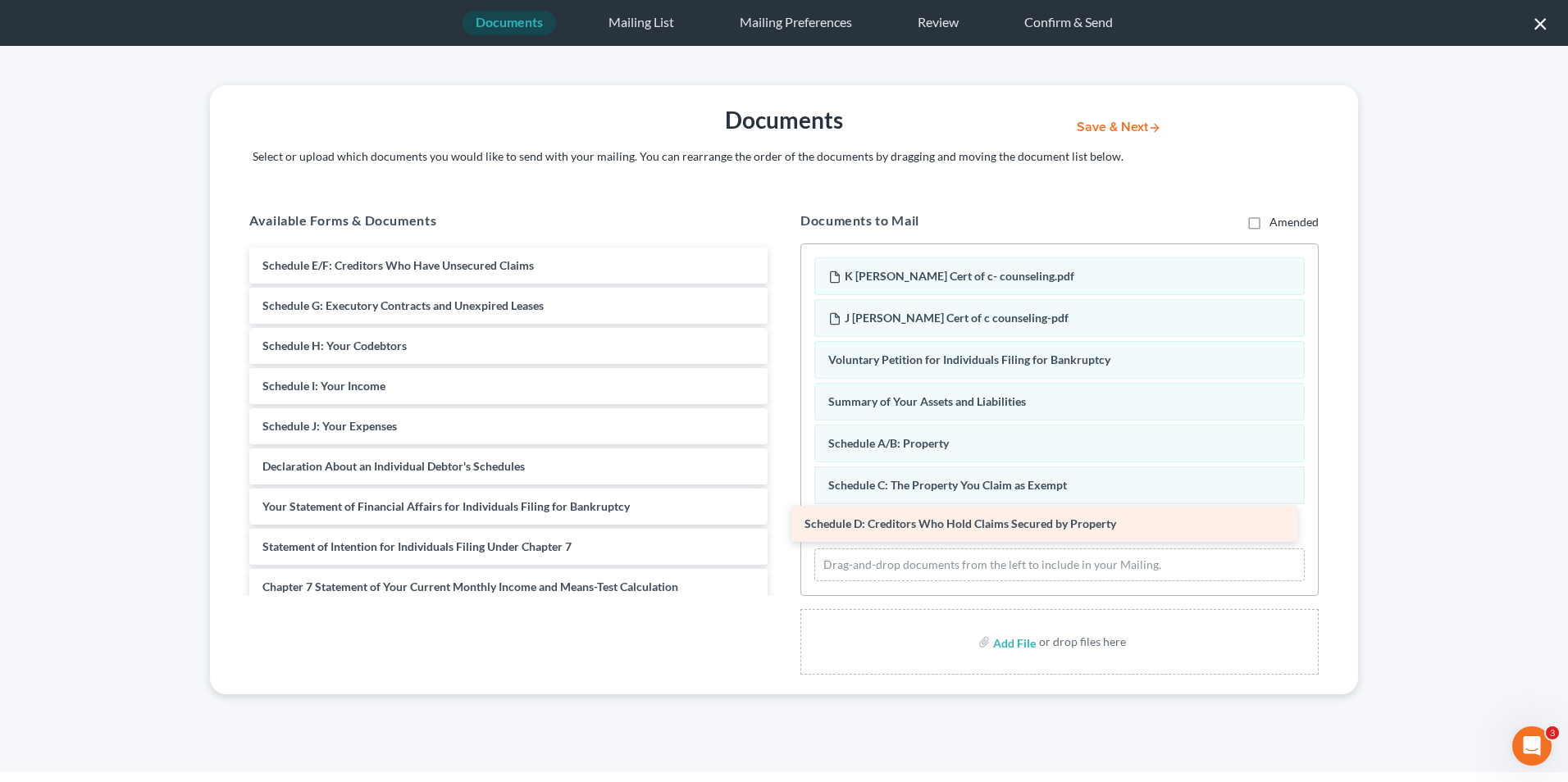 drag, startPoint x: 399, startPoint y: 266, endPoint x: 940, endPoint y: 521, distance: 598.08528 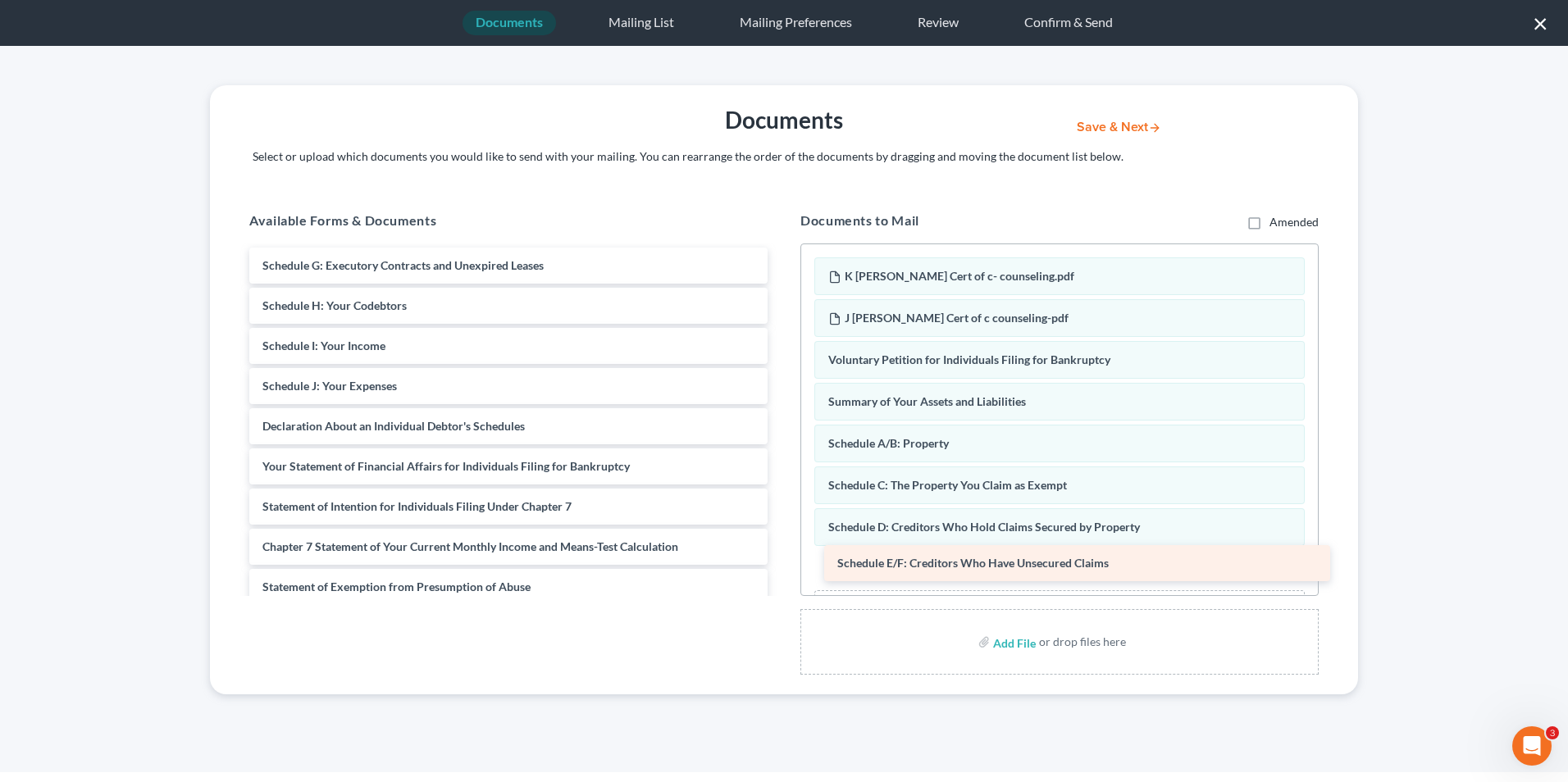 drag, startPoint x: 422, startPoint y: 260, endPoint x: 998, endPoint y: 557, distance: 648.0625 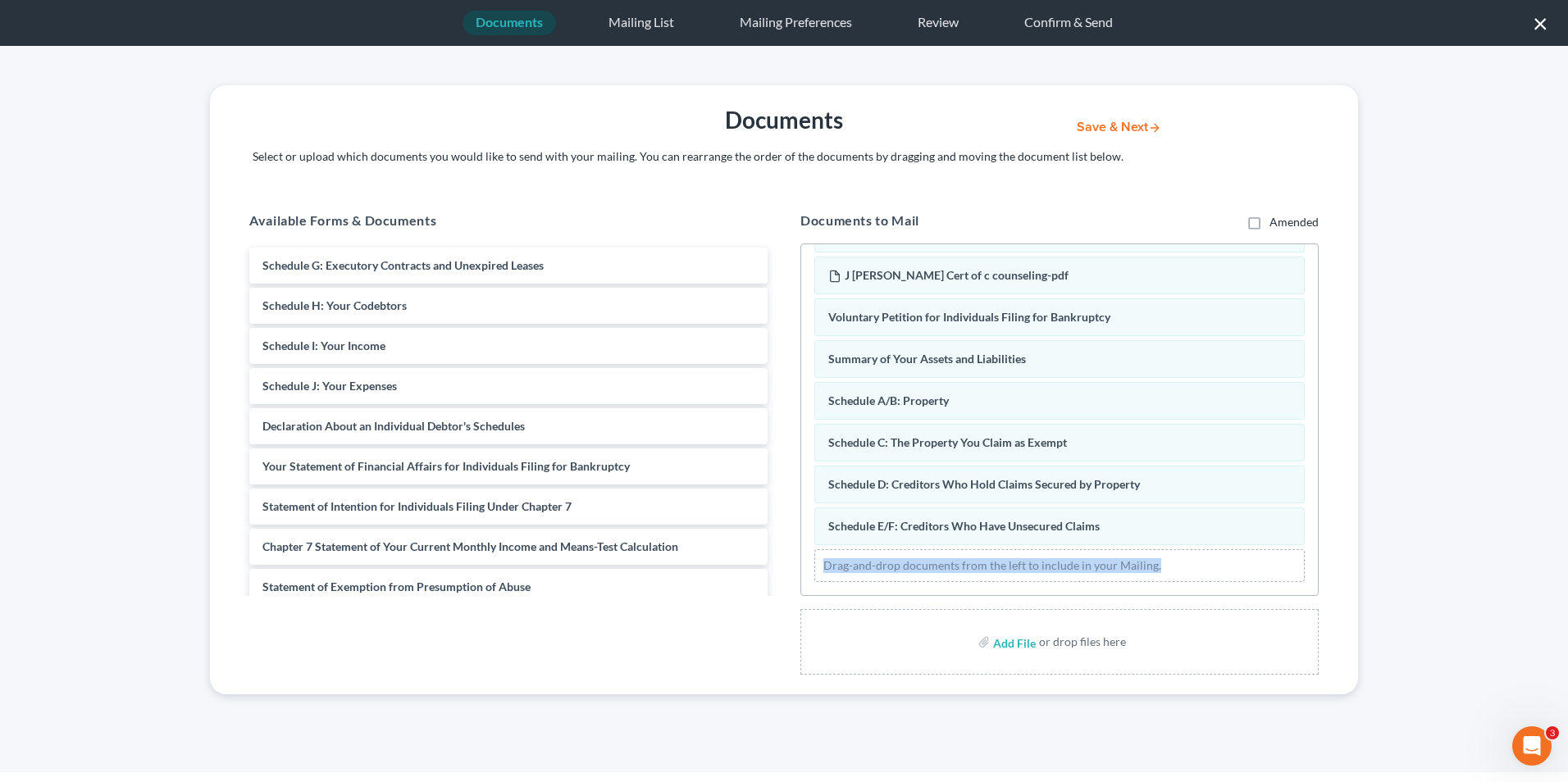 click on "K Potts Cert of c- counseling.pdf J Potts Cert of c counseling-pdf Voluntary Petition for Individuals Filing for Bankruptcy Summary of Your Assets and Liabilities Schedule A/B: Property Schedule C: The Property You Claim as Exempt Schedule D: Creditors Who Hold Claims Secured by Property Schedule E/F: Creditors Who Have Unsecured Claims Drag-and-drop documents from the left to include in your Mailing." at bounding box center (1060, 398) 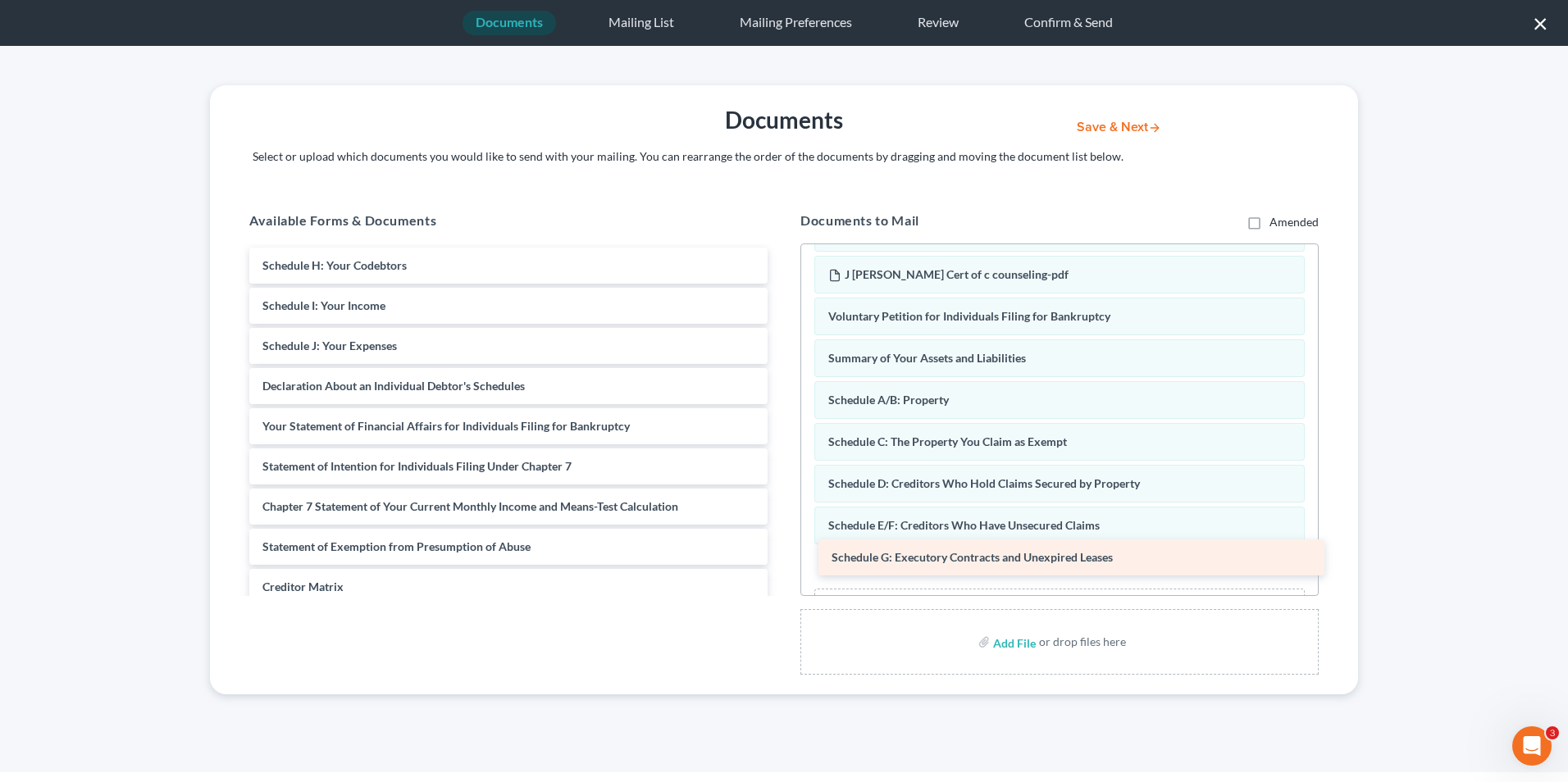 drag, startPoint x: 368, startPoint y: 261, endPoint x: 937, endPoint y: 553, distance: 639.55062 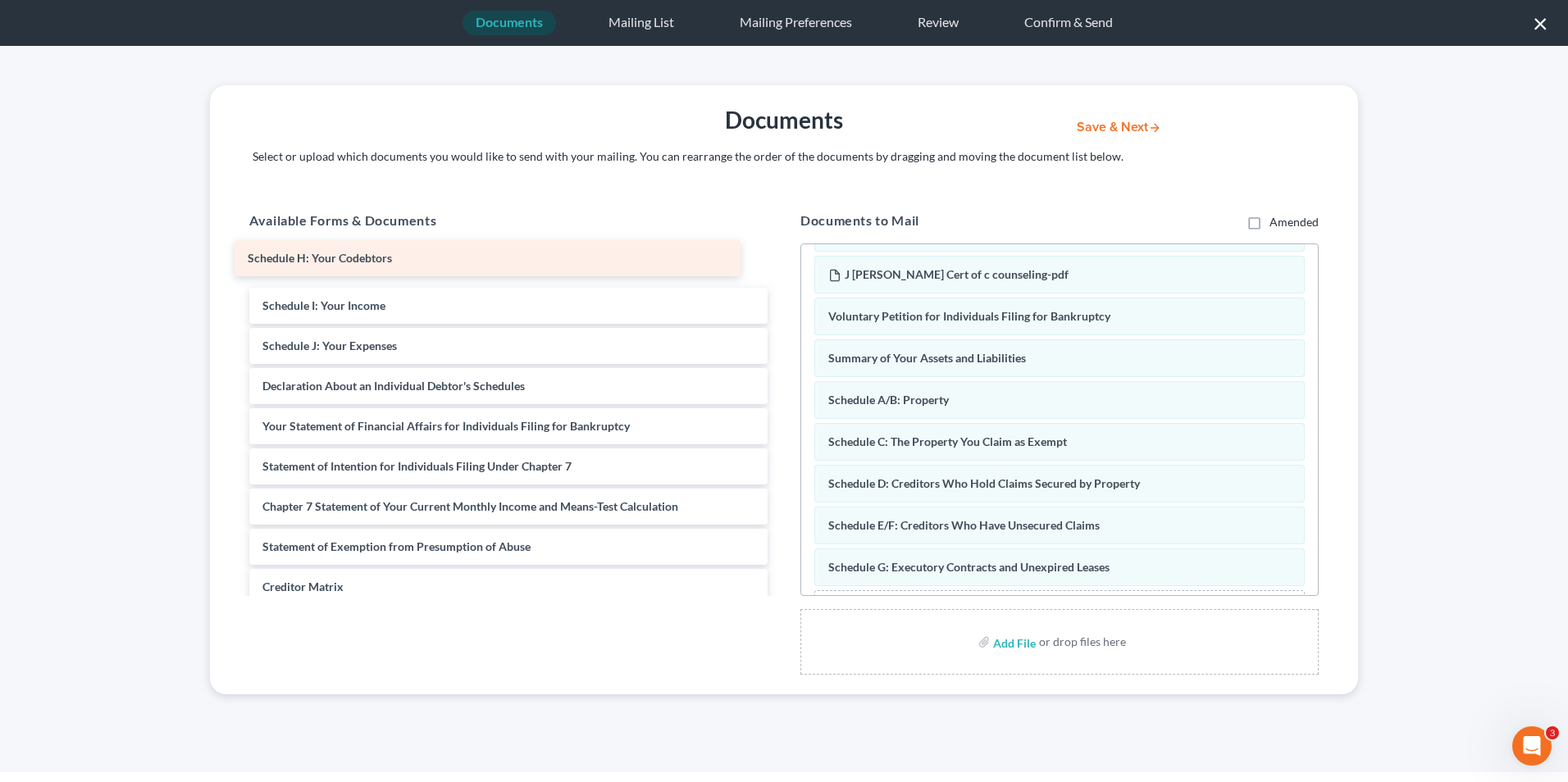 drag, startPoint x: 404, startPoint y: 261, endPoint x: 390, endPoint y: 254, distance: 15.652476 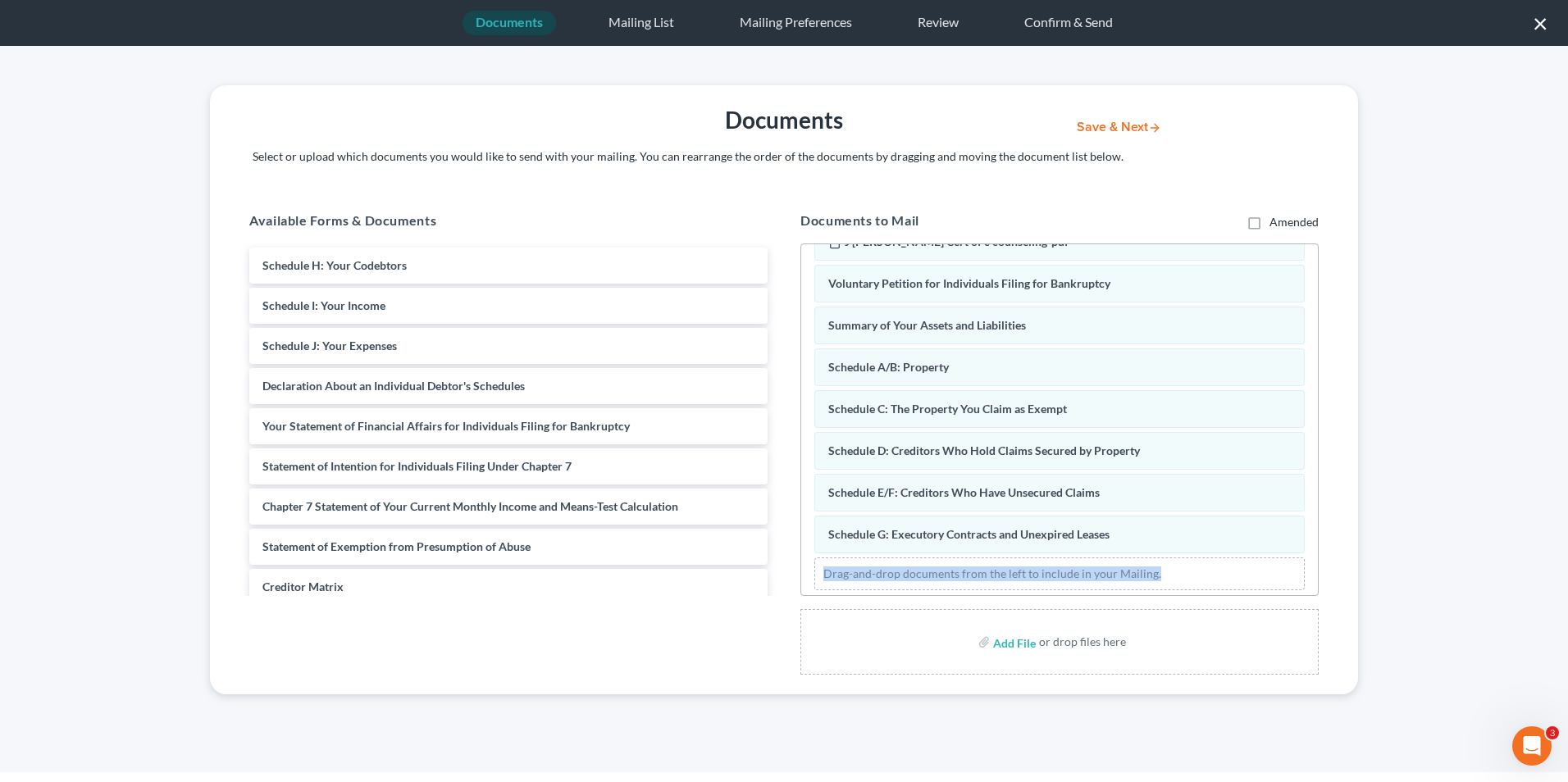 scroll, scrollTop: 84, scrollLeft: 0, axis: vertical 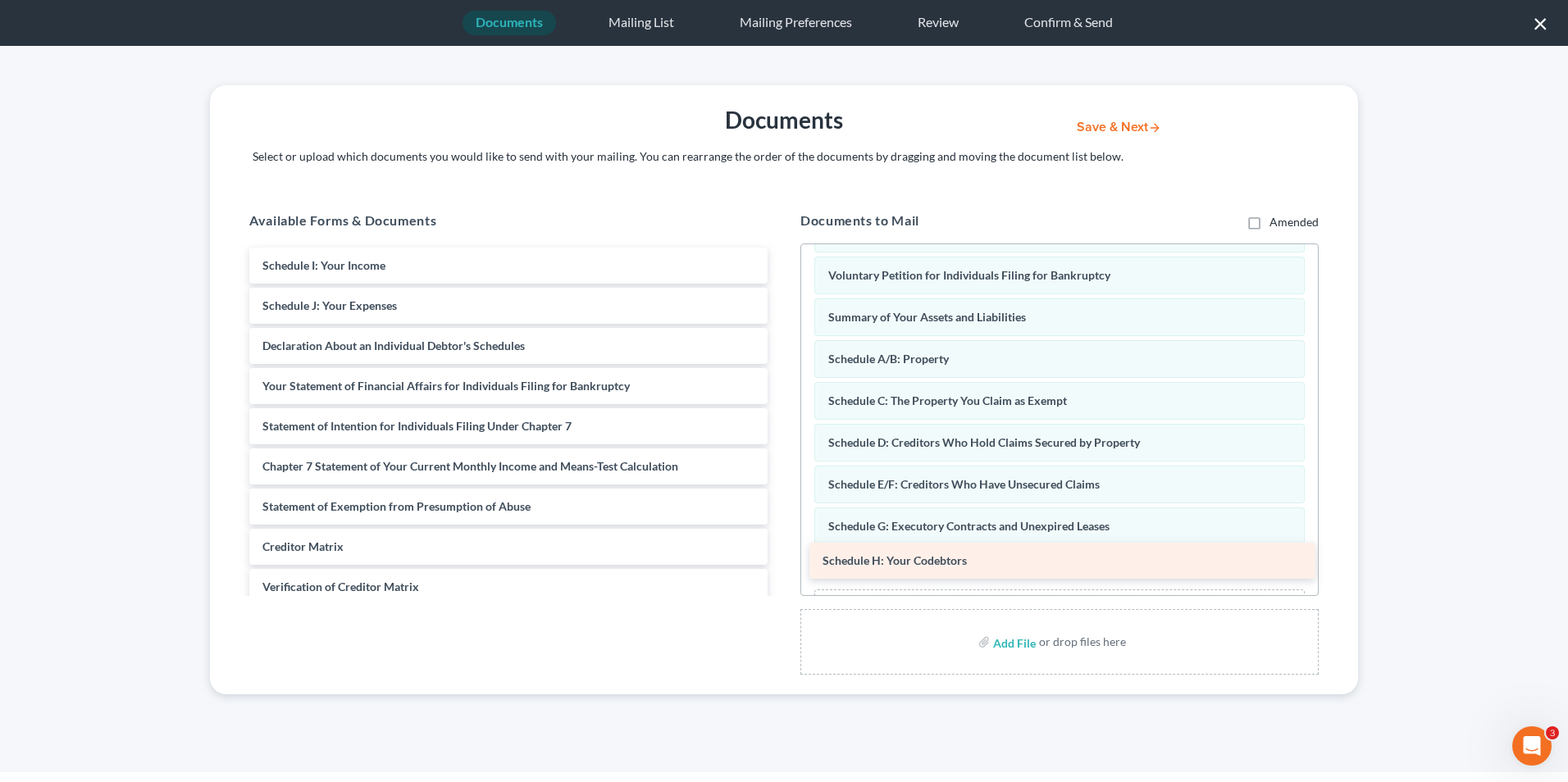 drag, startPoint x: 416, startPoint y: 264, endPoint x: 976, endPoint y: 559, distance: 632.949 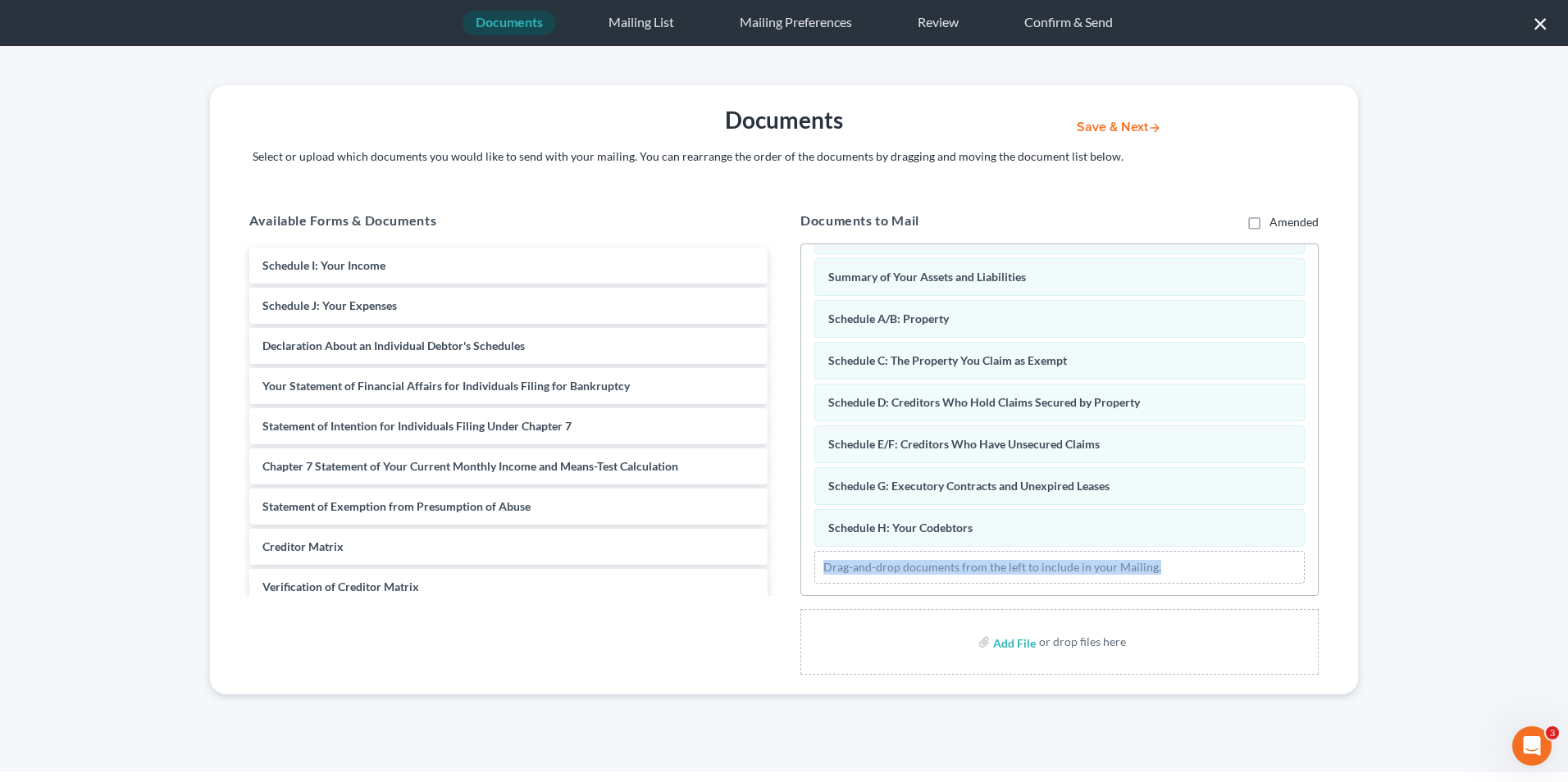 scroll, scrollTop: 126, scrollLeft: 0, axis: vertical 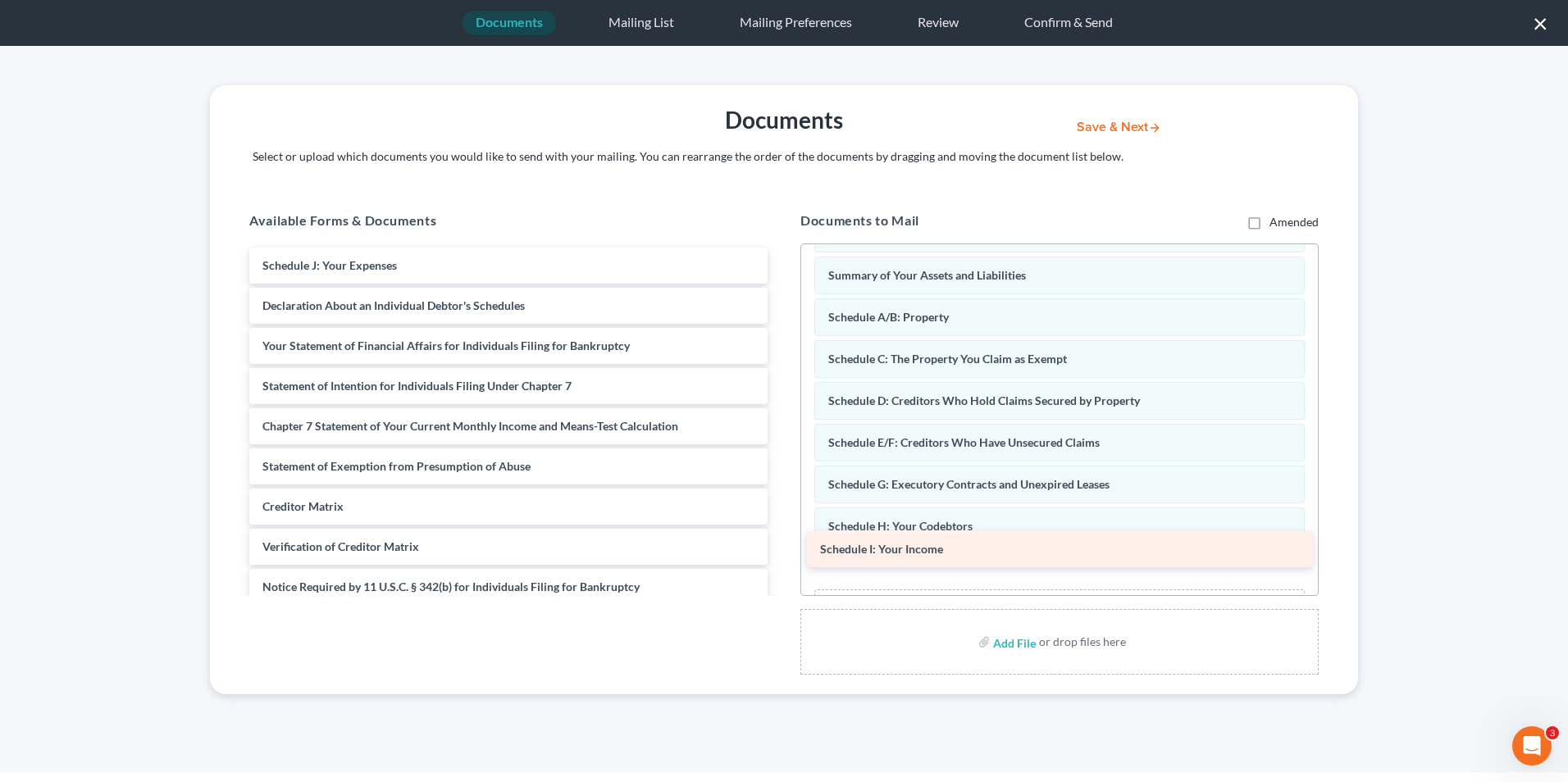 drag, startPoint x: 409, startPoint y: 257, endPoint x: 967, endPoint y: 541, distance: 626.115 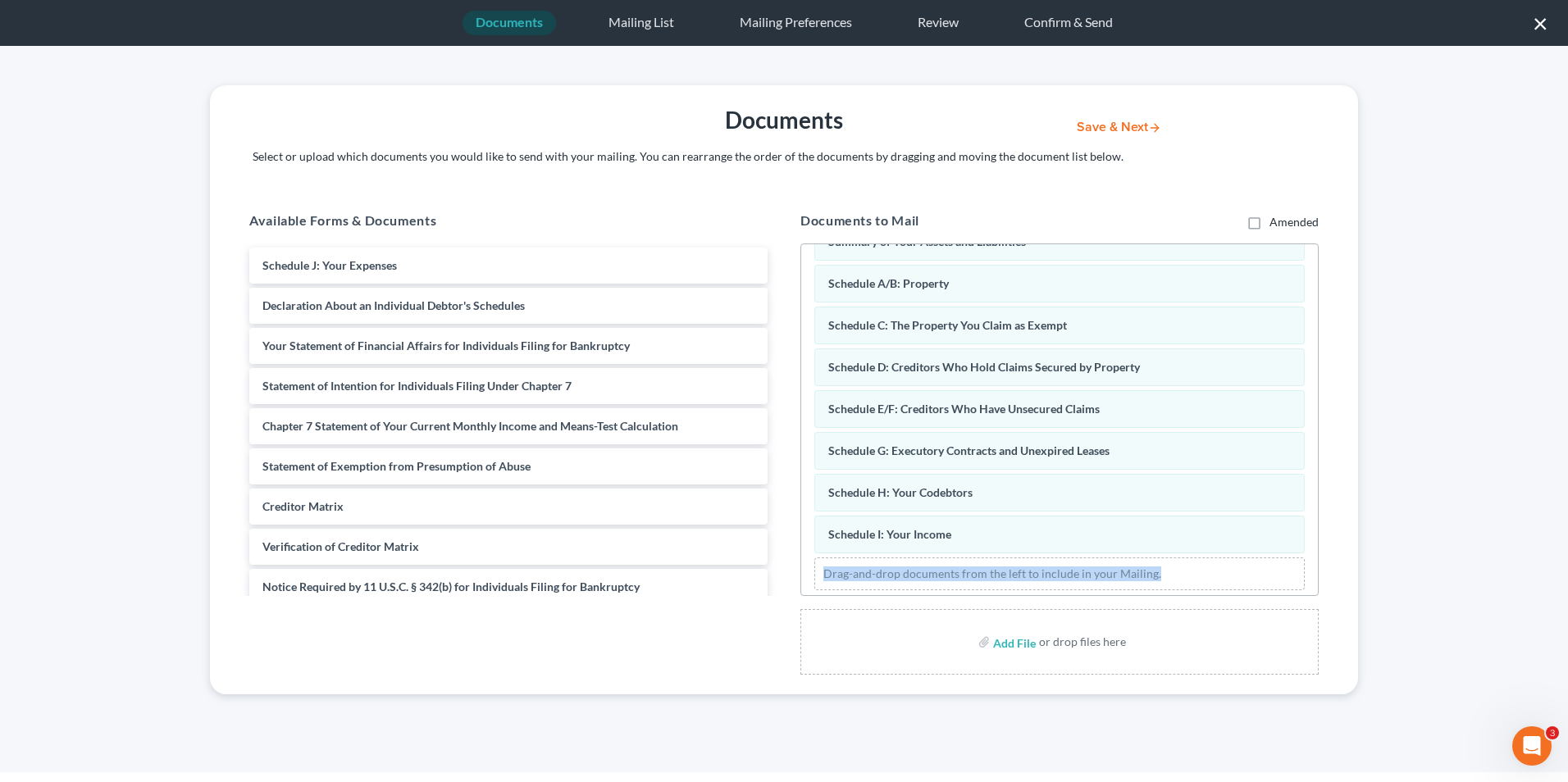 scroll, scrollTop: 168, scrollLeft: 0, axis: vertical 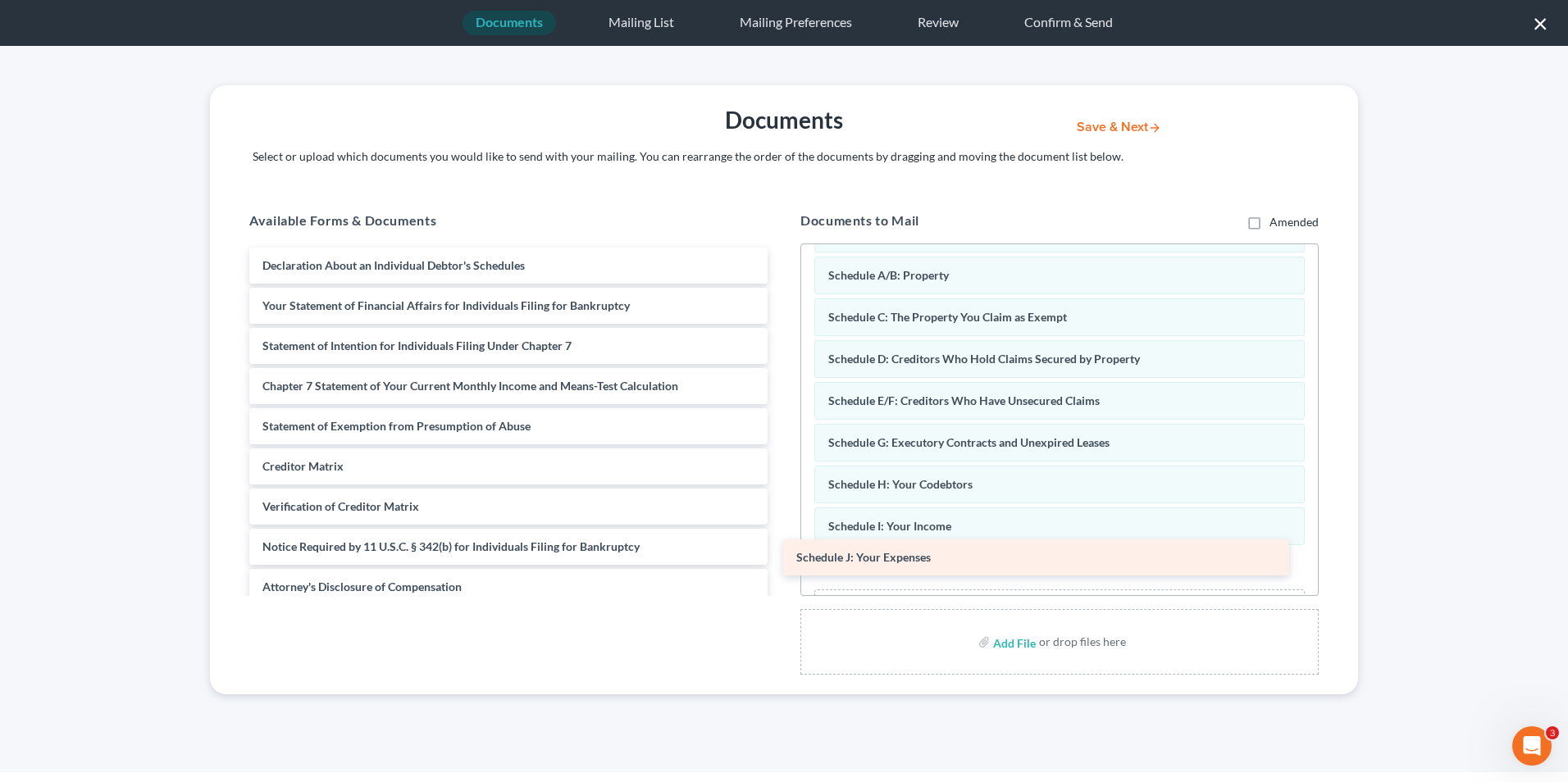 drag, startPoint x: 335, startPoint y: 261, endPoint x: 870, endPoint y: 553, distance: 609.499 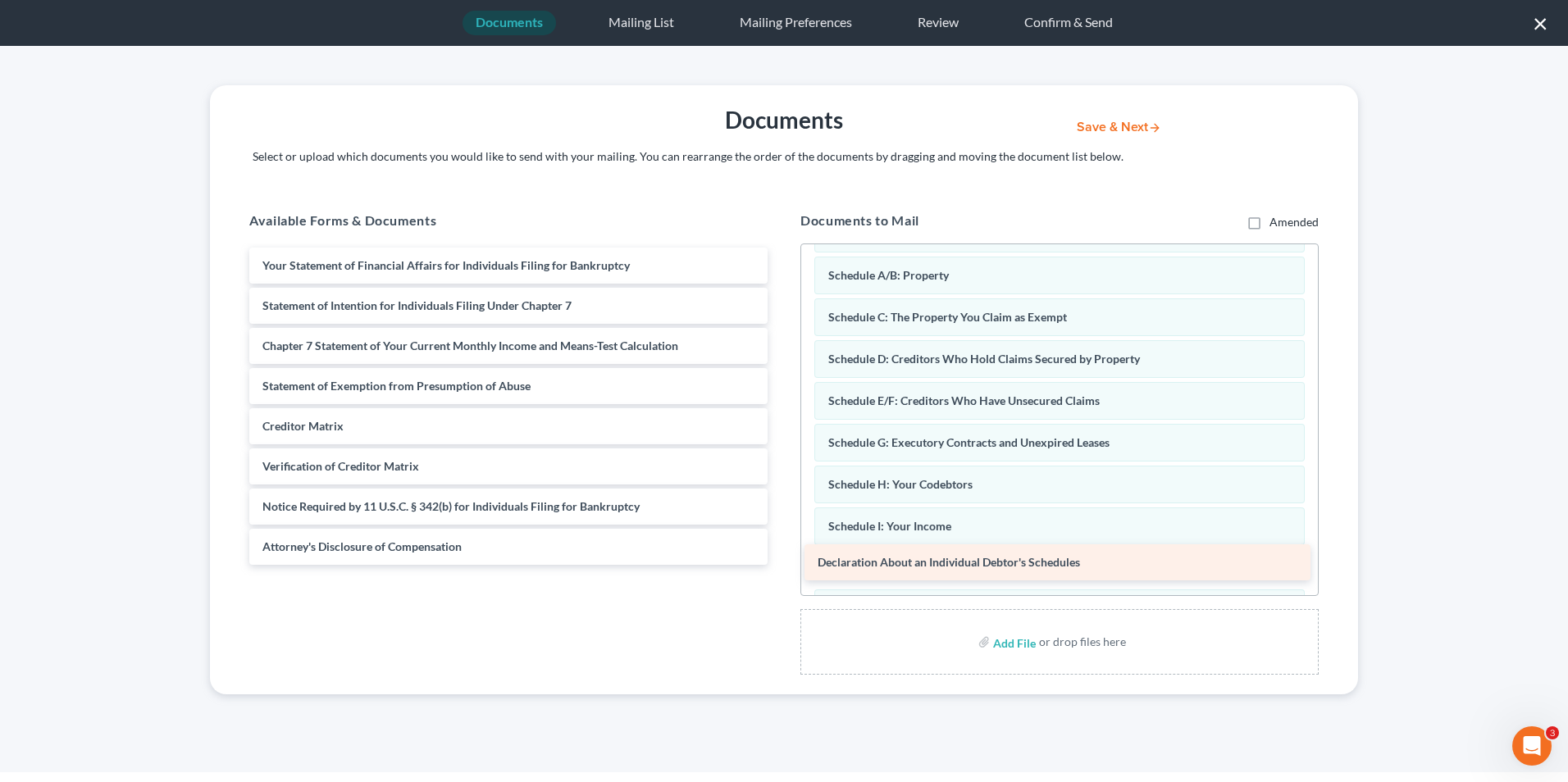 drag, startPoint x: 399, startPoint y: 258, endPoint x: 950, endPoint y: 555, distance: 625.9473 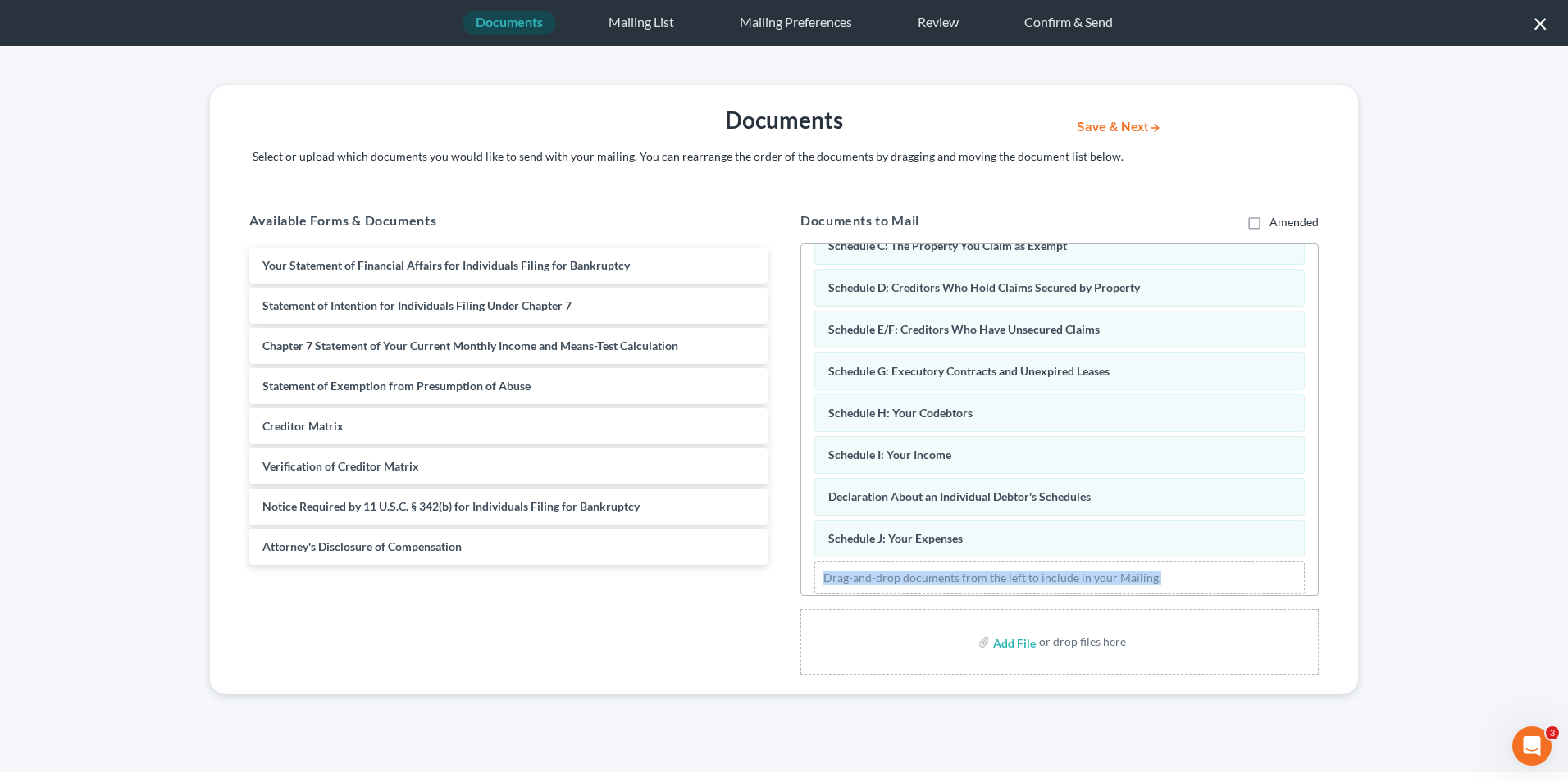 scroll, scrollTop: 252, scrollLeft: 0, axis: vertical 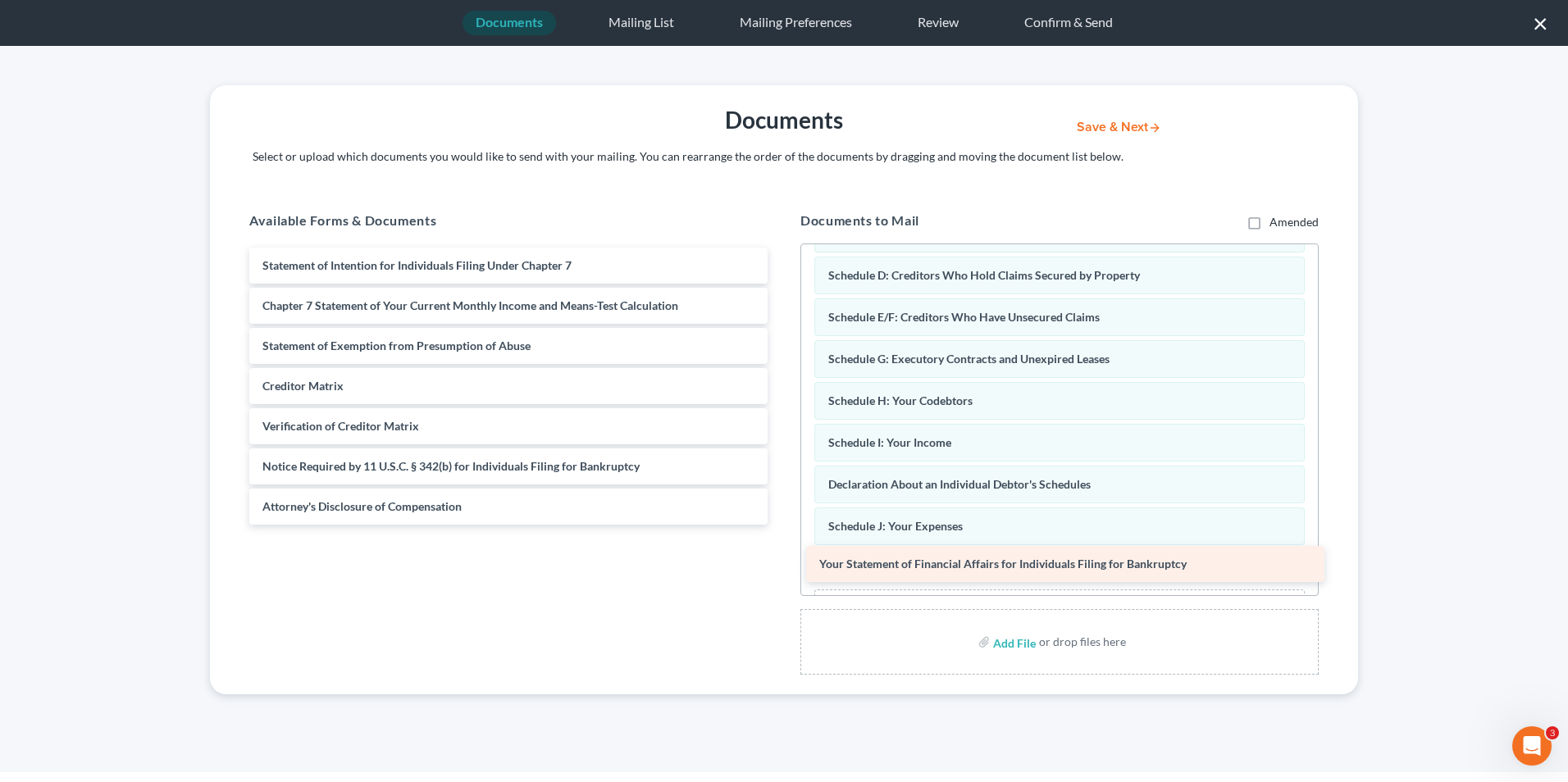 drag, startPoint x: 337, startPoint y: 264, endPoint x: 894, endPoint y: 562, distance: 631.7064 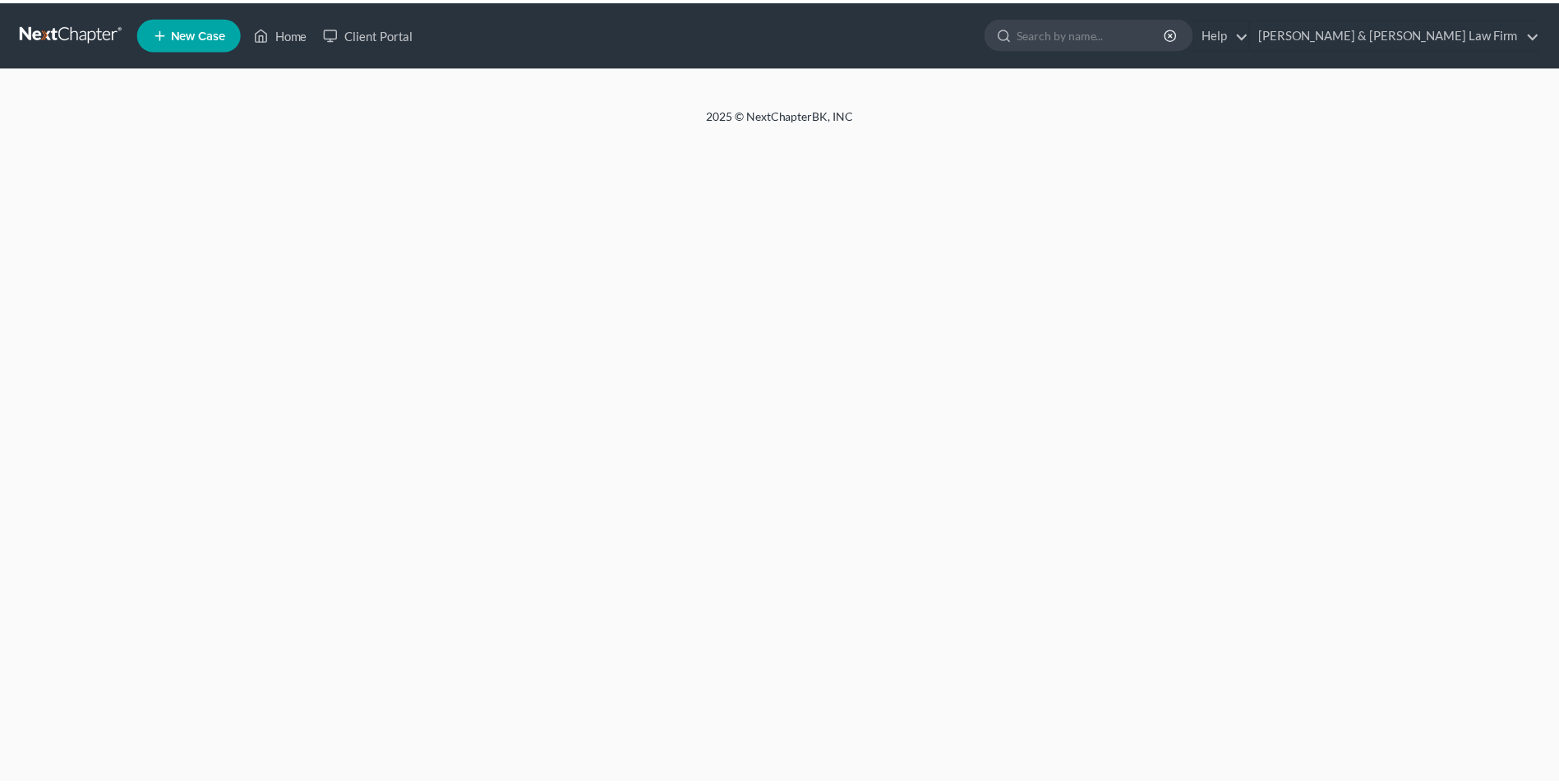 scroll, scrollTop: 0, scrollLeft: 0, axis: both 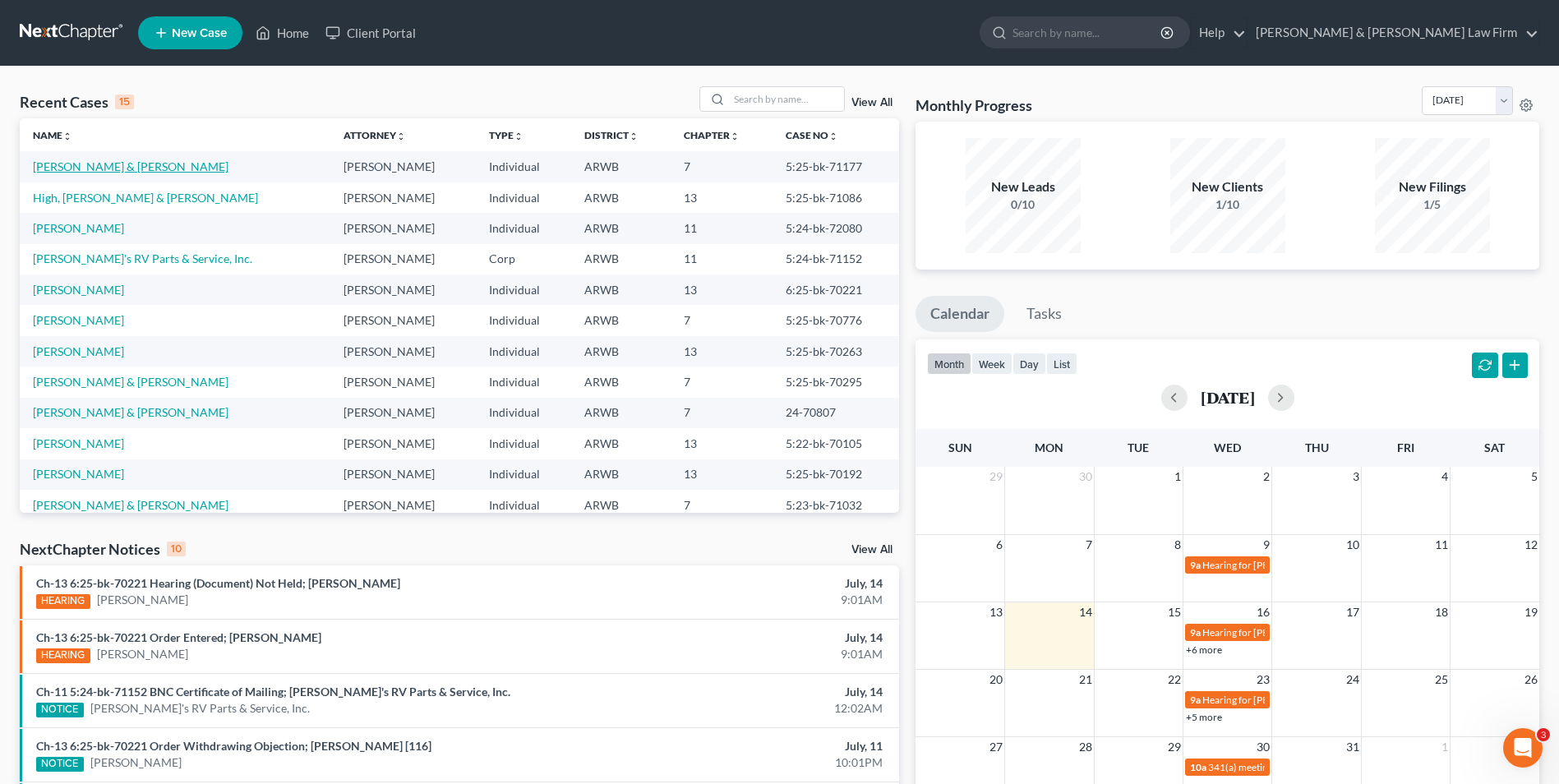 click on "[PERSON_NAME] & [PERSON_NAME]" at bounding box center (131, 166) 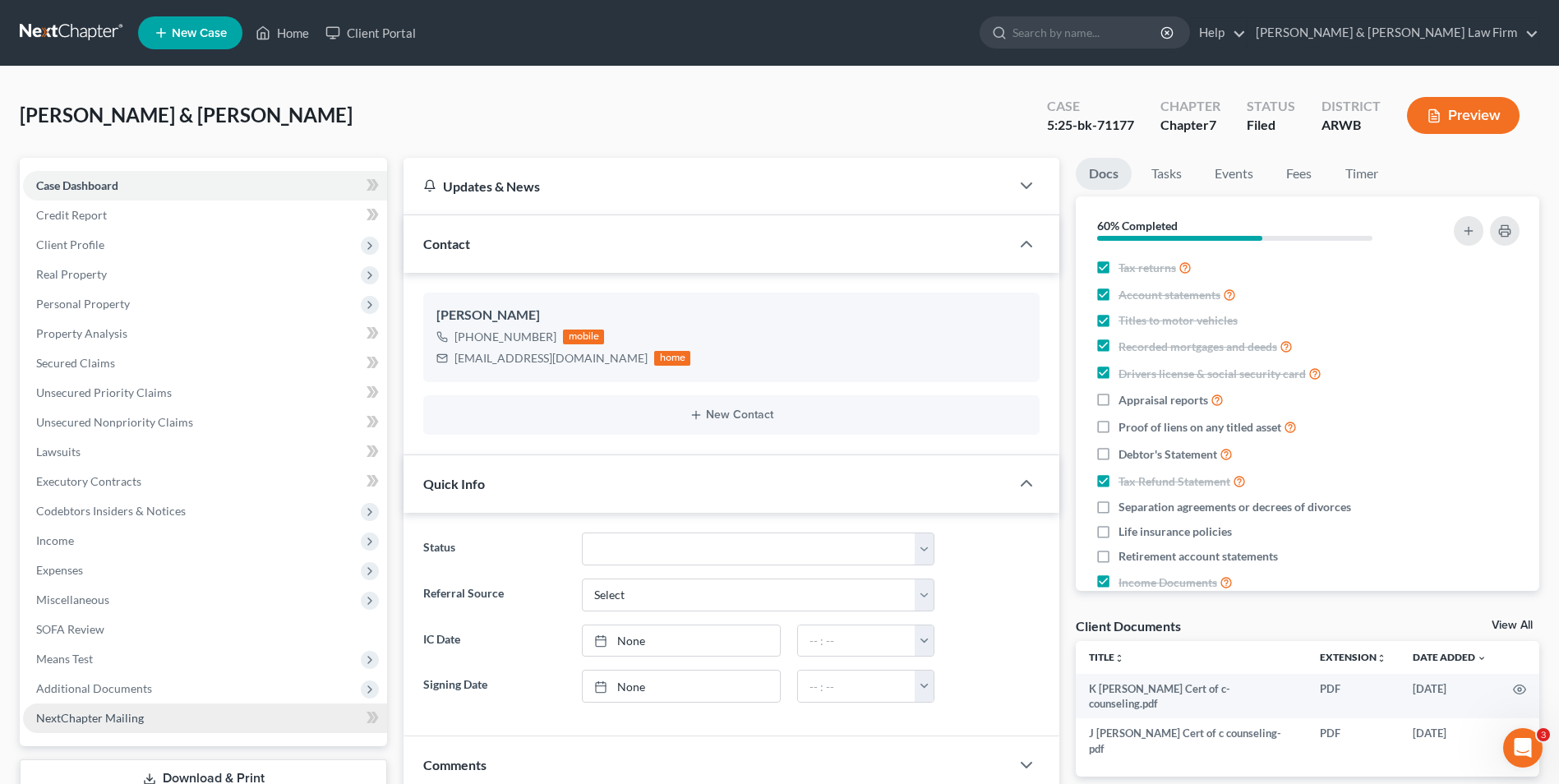 click on "NextChapter Mailing" at bounding box center (90, 717) 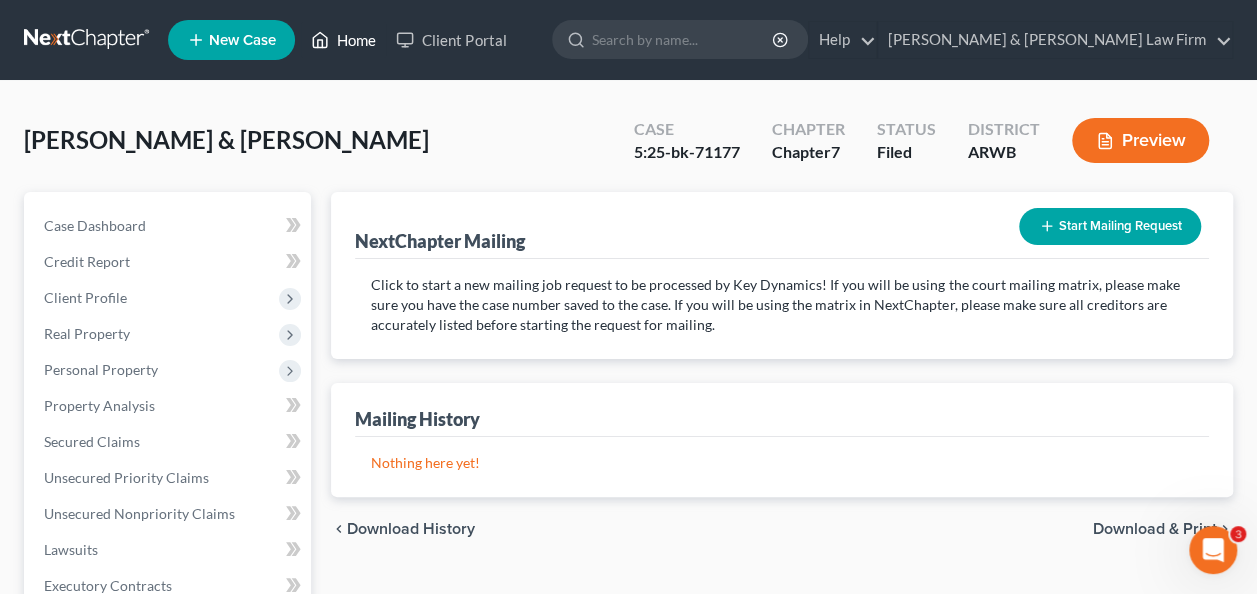 click on "Home" at bounding box center (343, 40) 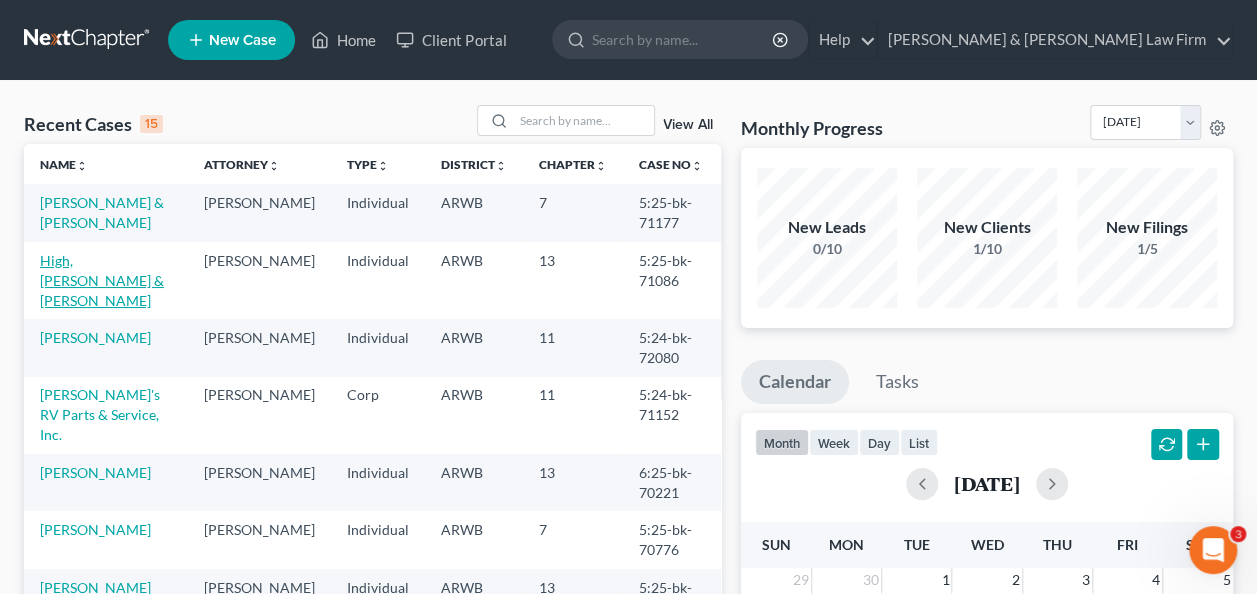 click on "High, [PERSON_NAME] & [PERSON_NAME]" at bounding box center (102, 280) 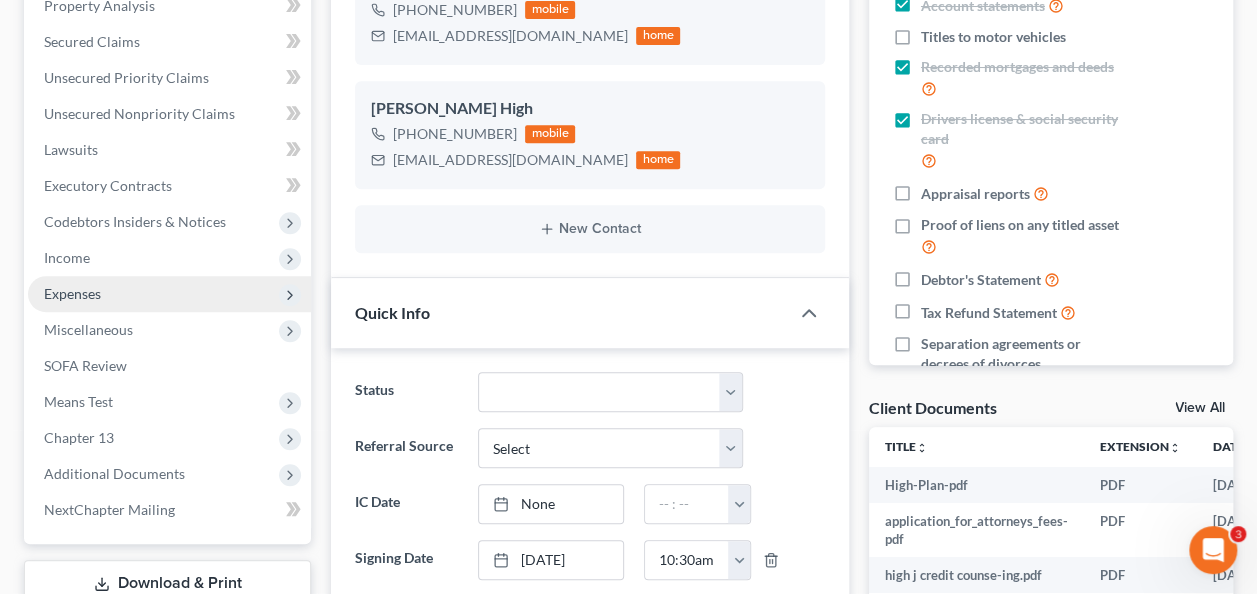 scroll, scrollTop: 600, scrollLeft: 0, axis: vertical 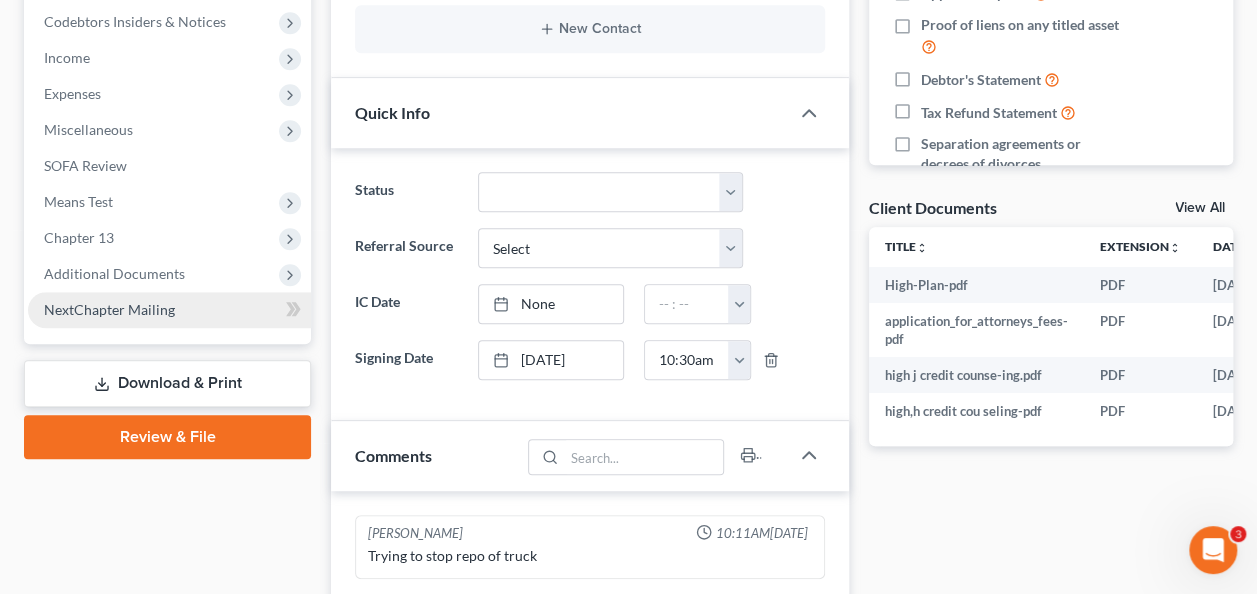 click on "NextChapter Mailing" at bounding box center (109, 309) 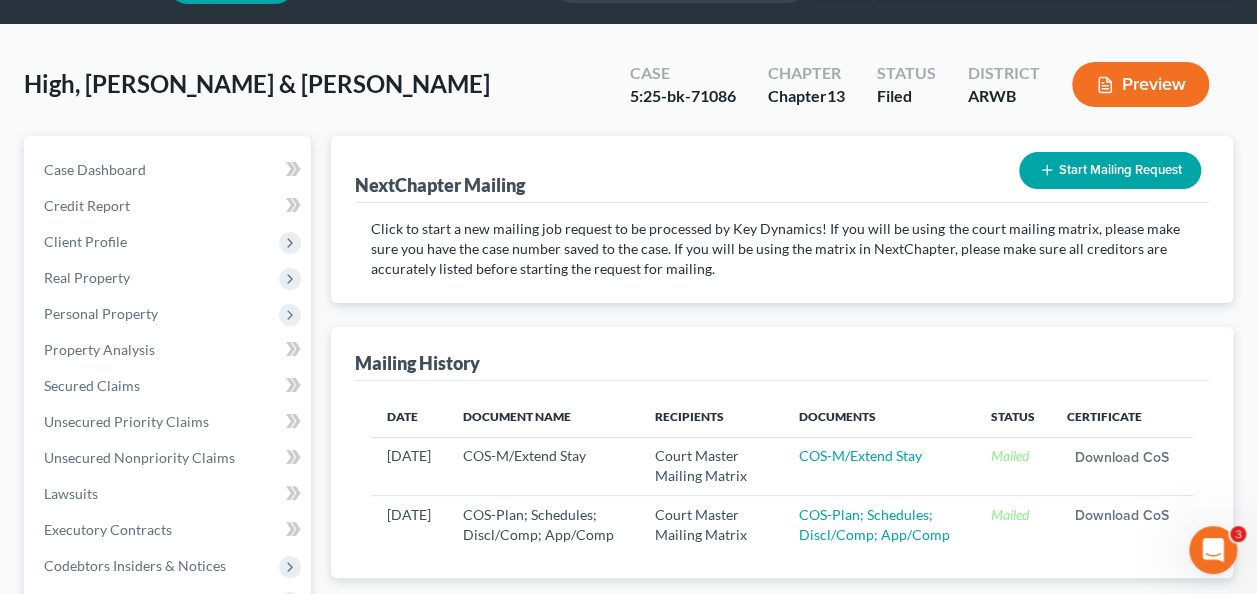 scroll, scrollTop: 0, scrollLeft: 0, axis: both 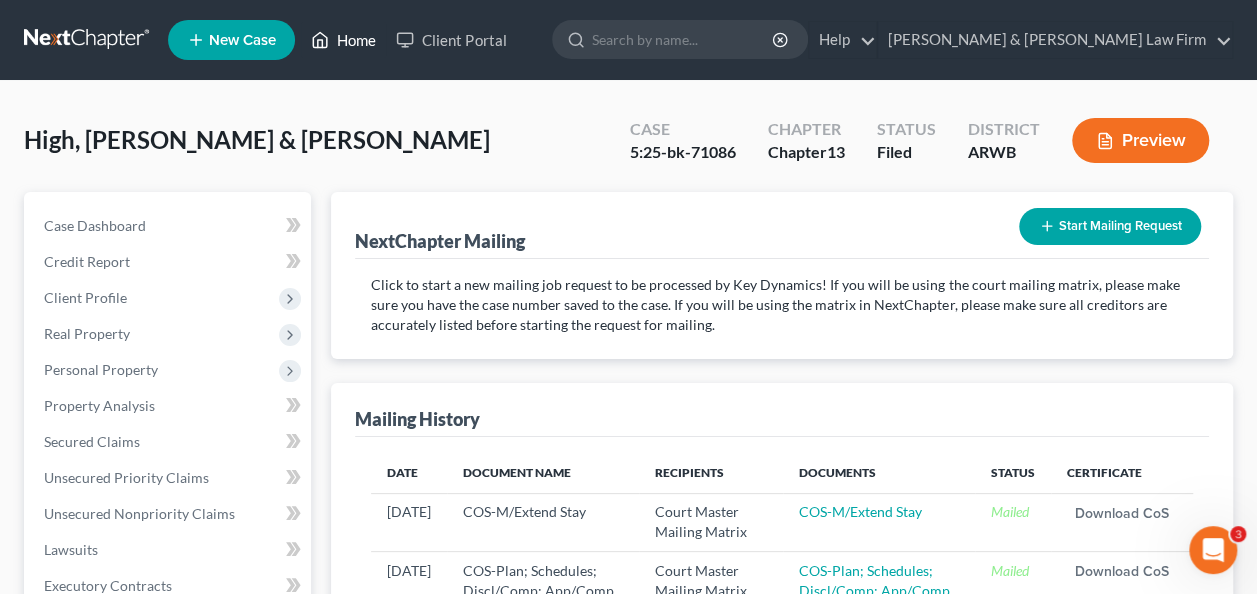 click on "Home" at bounding box center [343, 40] 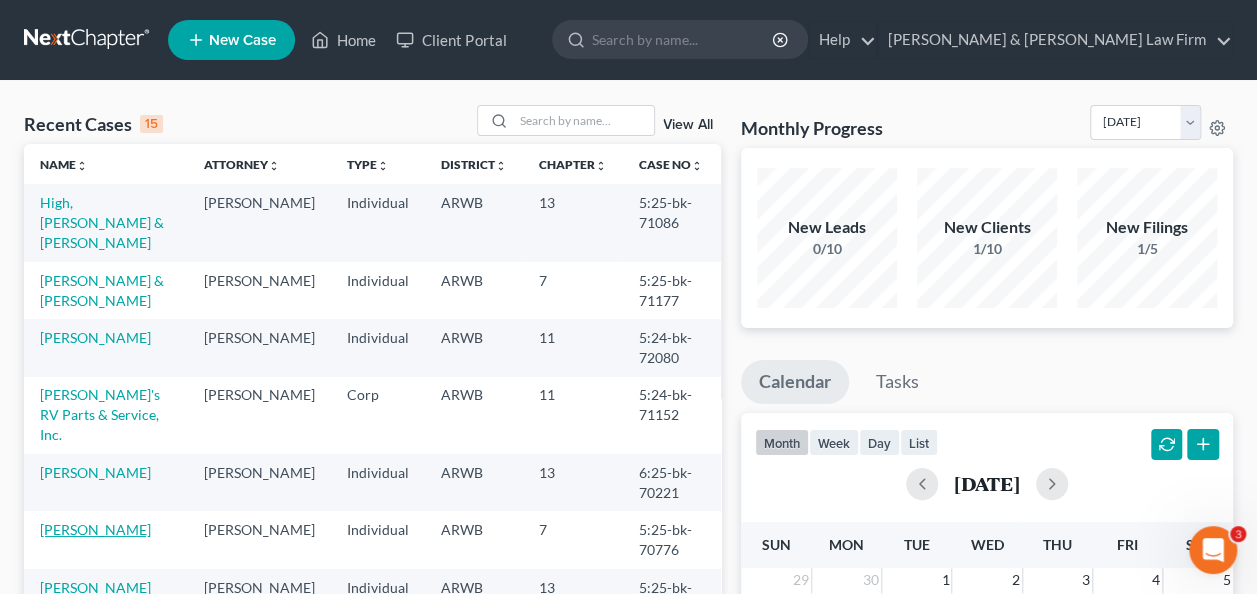 click on "[PERSON_NAME]" at bounding box center [95, 529] 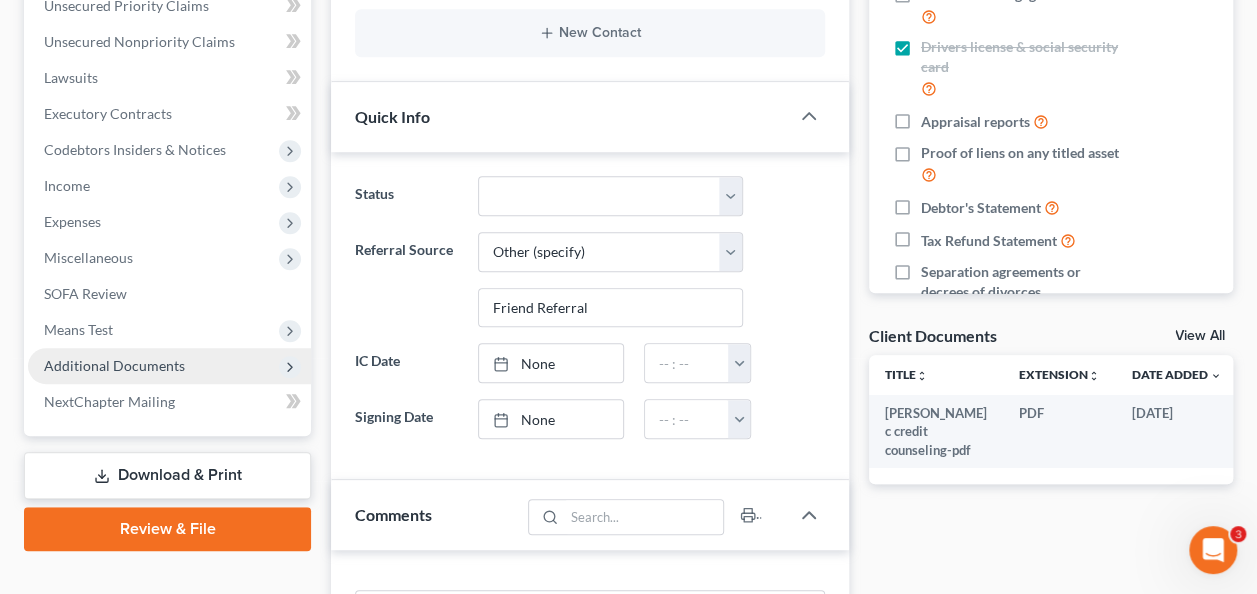 scroll, scrollTop: 500, scrollLeft: 0, axis: vertical 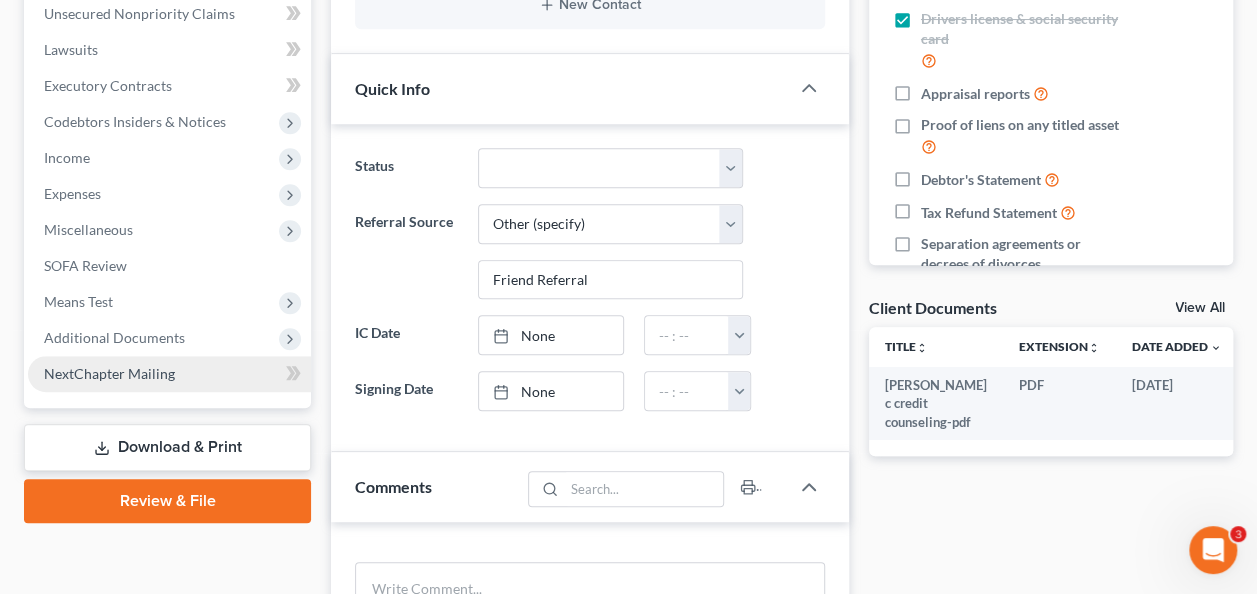 click on "NextChapter Mailing" at bounding box center [109, 373] 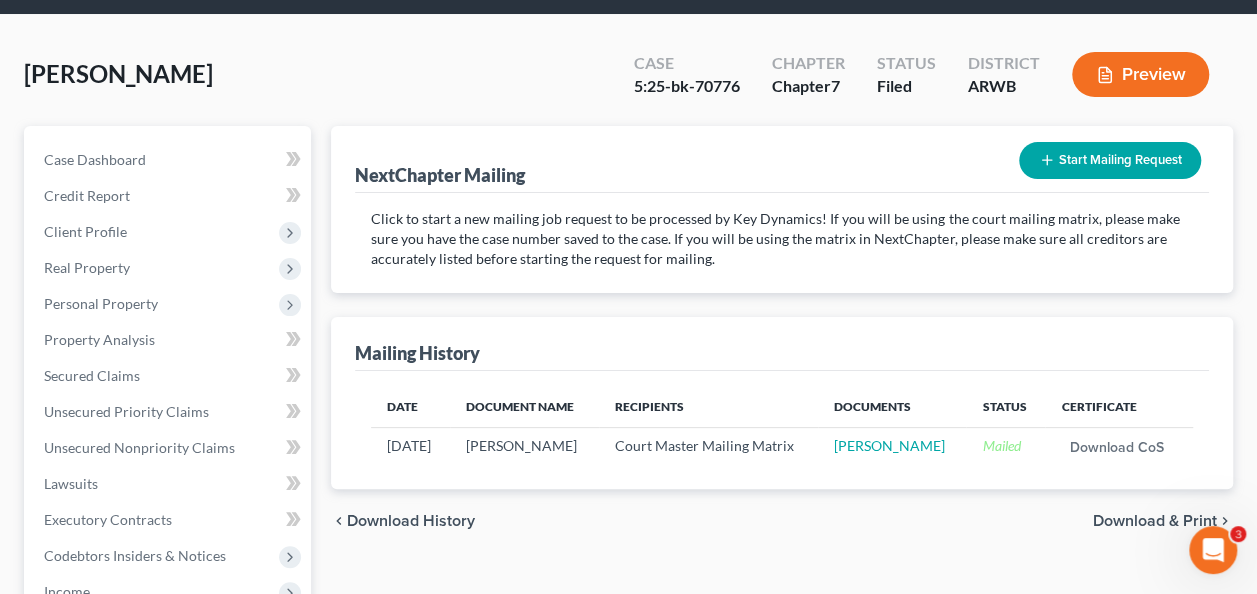 scroll, scrollTop: 0, scrollLeft: 0, axis: both 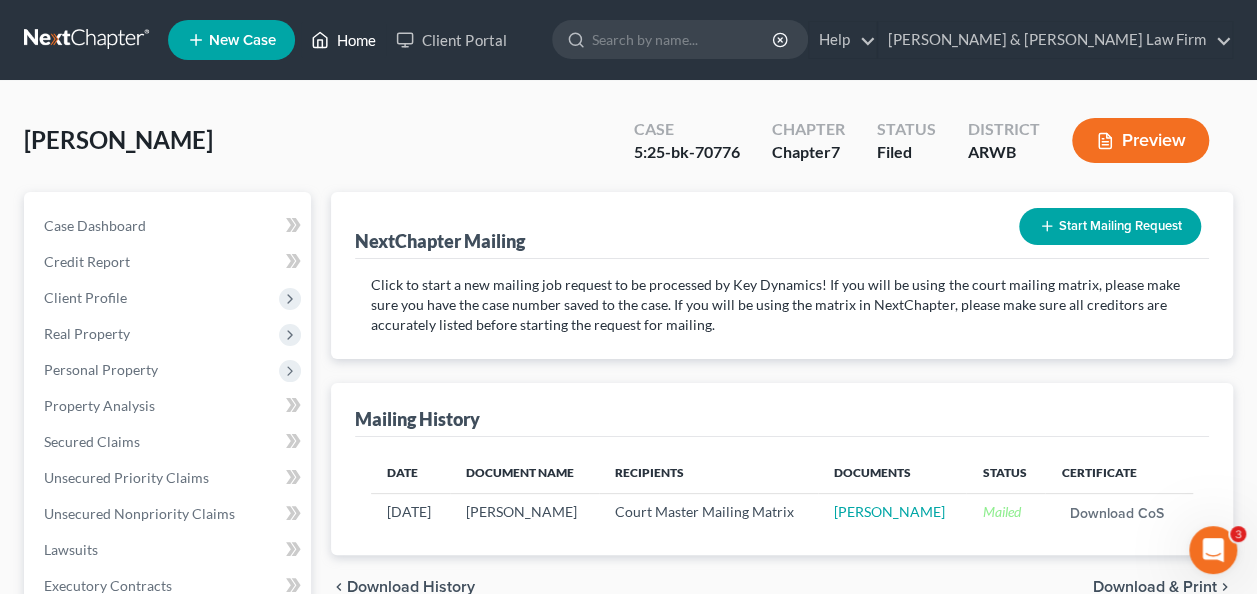 click on "Home" at bounding box center [343, 40] 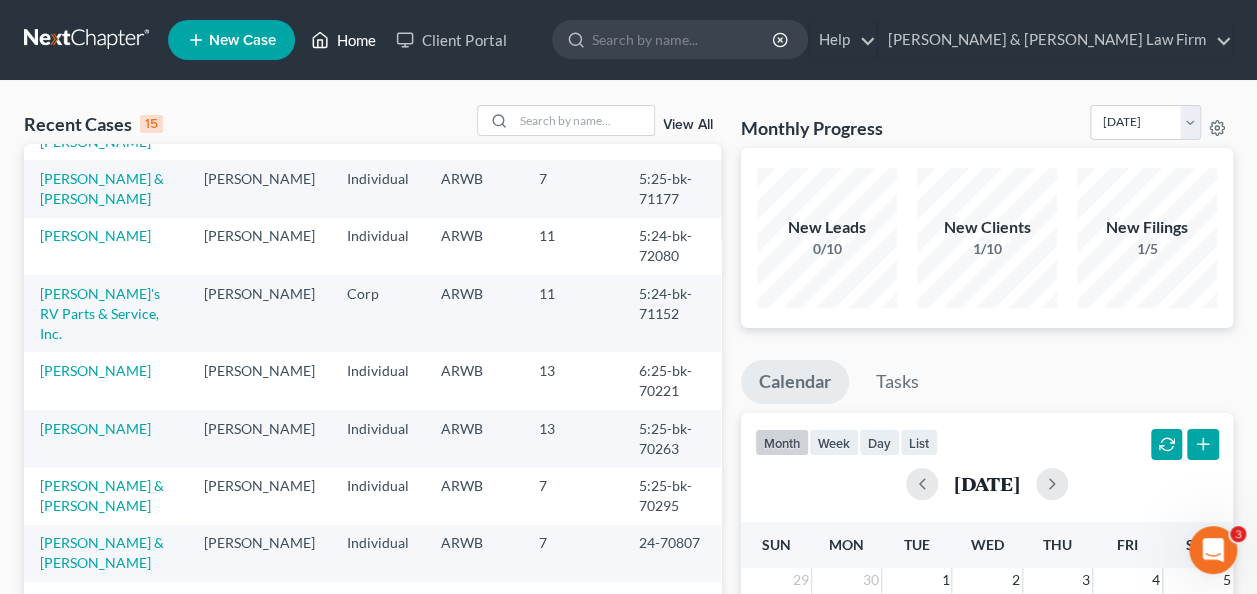 scroll, scrollTop: 200, scrollLeft: 0, axis: vertical 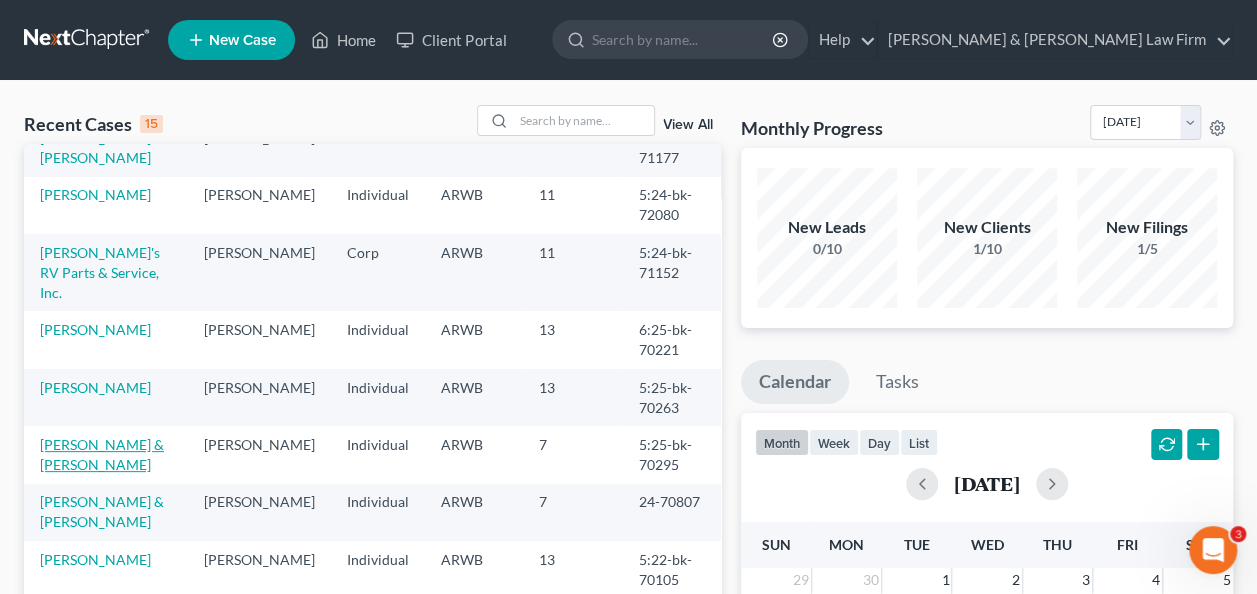 click on "[PERSON_NAME] & [PERSON_NAME]" at bounding box center [102, 454] 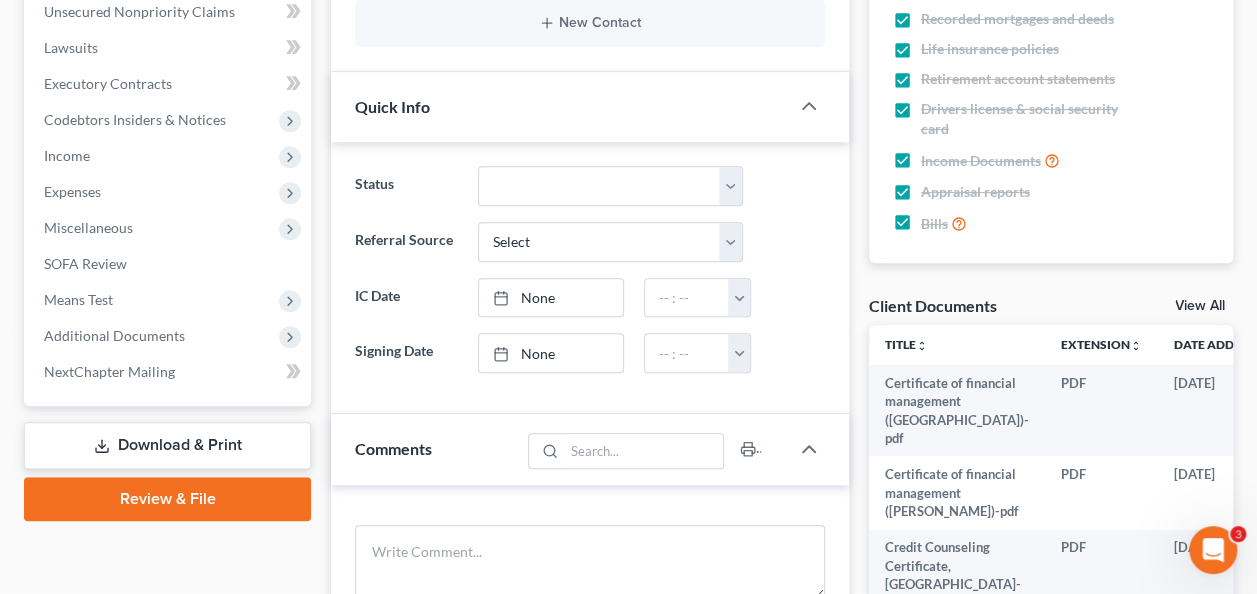 scroll, scrollTop: 600, scrollLeft: 0, axis: vertical 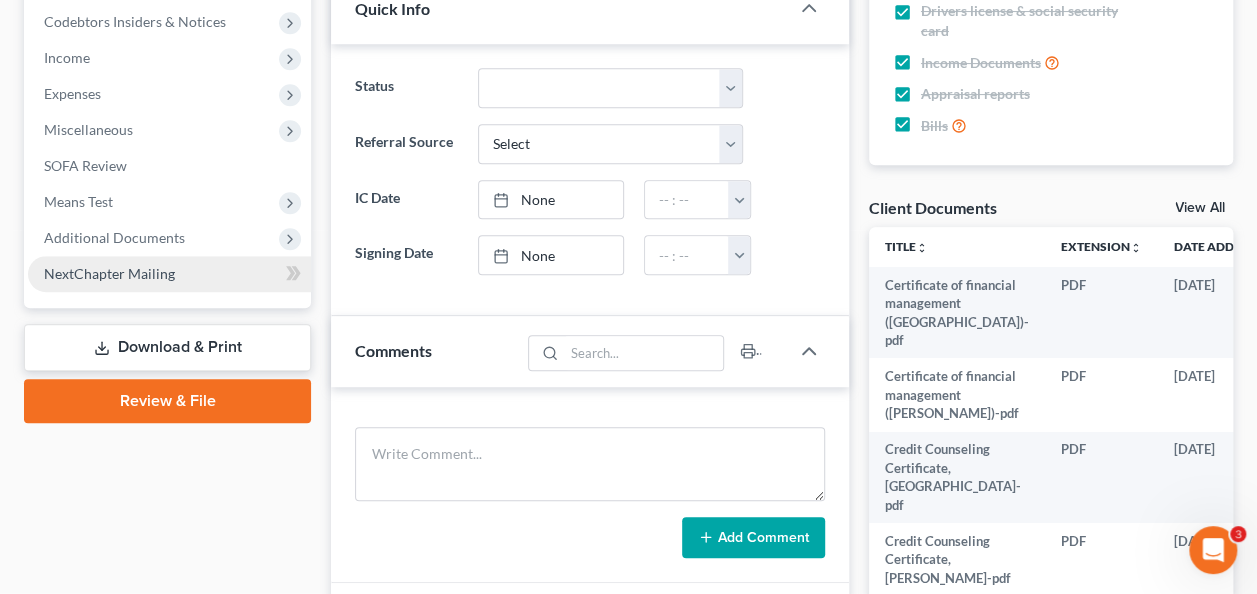 click on "NextChapter Mailing" at bounding box center (109, 273) 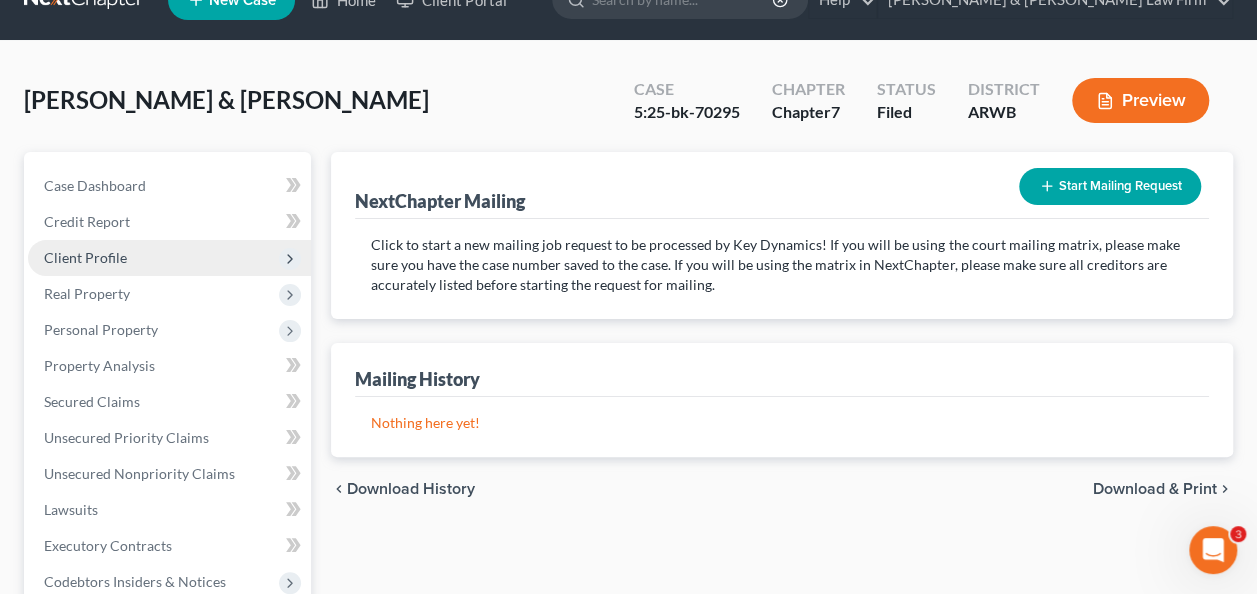 scroll, scrollTop: 0, scrollLeft: 0, axis: both 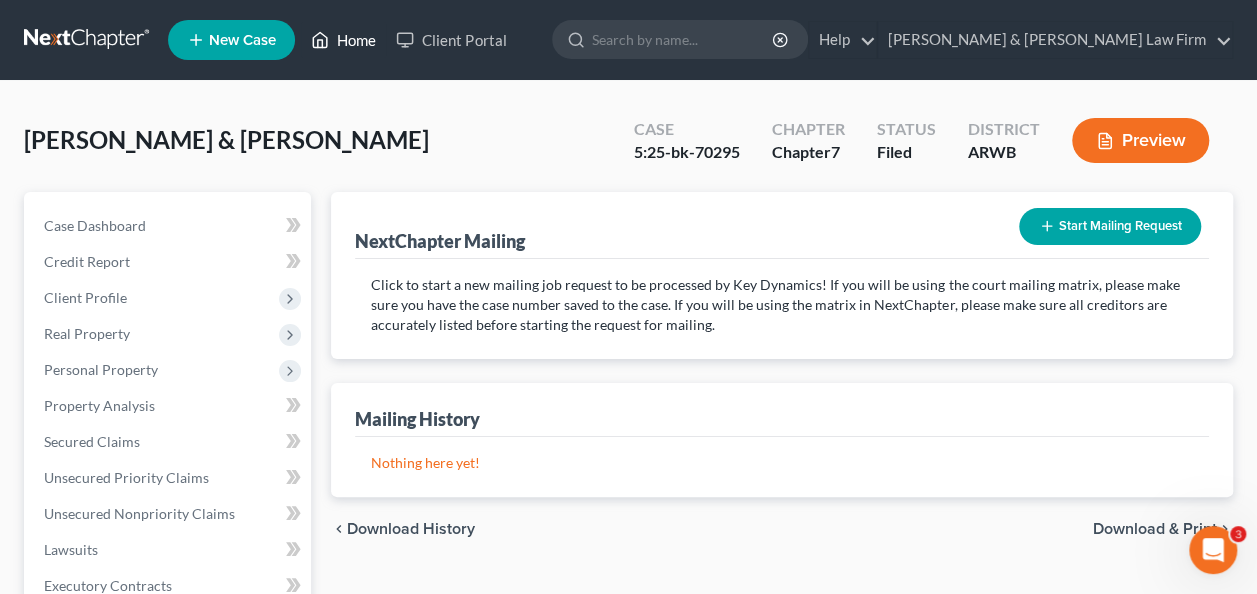 click on "Home" at bounding box center (343, 40) 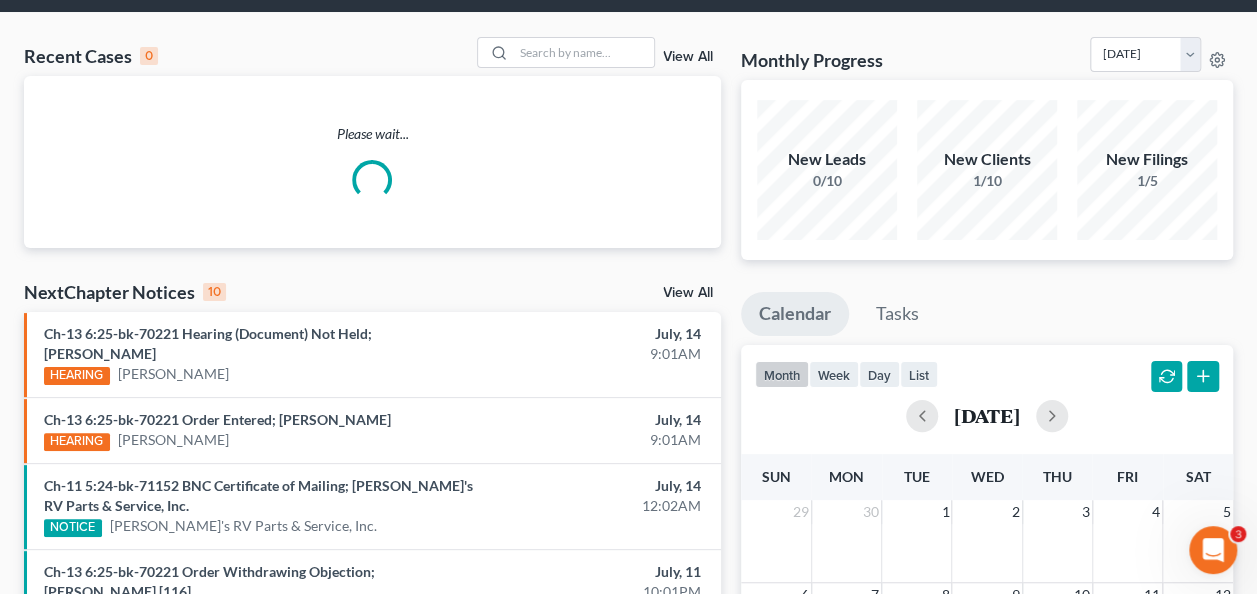 scroll, scrollTop: 100, scrollLeft: 0, axis: vertical 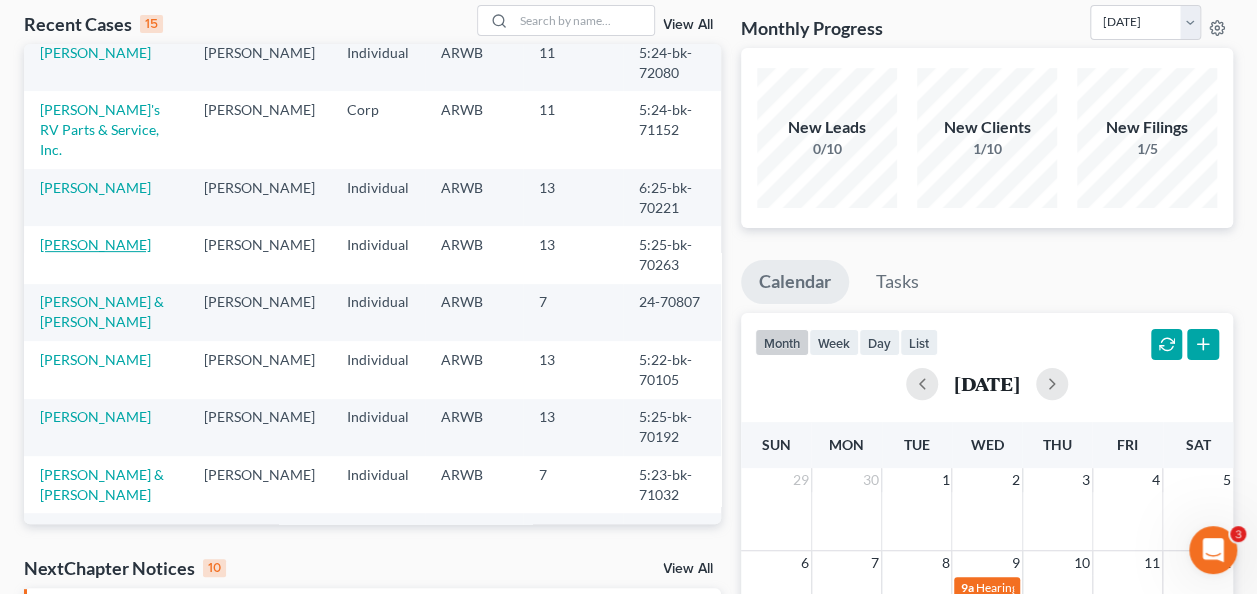 click on "[PERSON_NAME]" at bounding box center [95, 244] 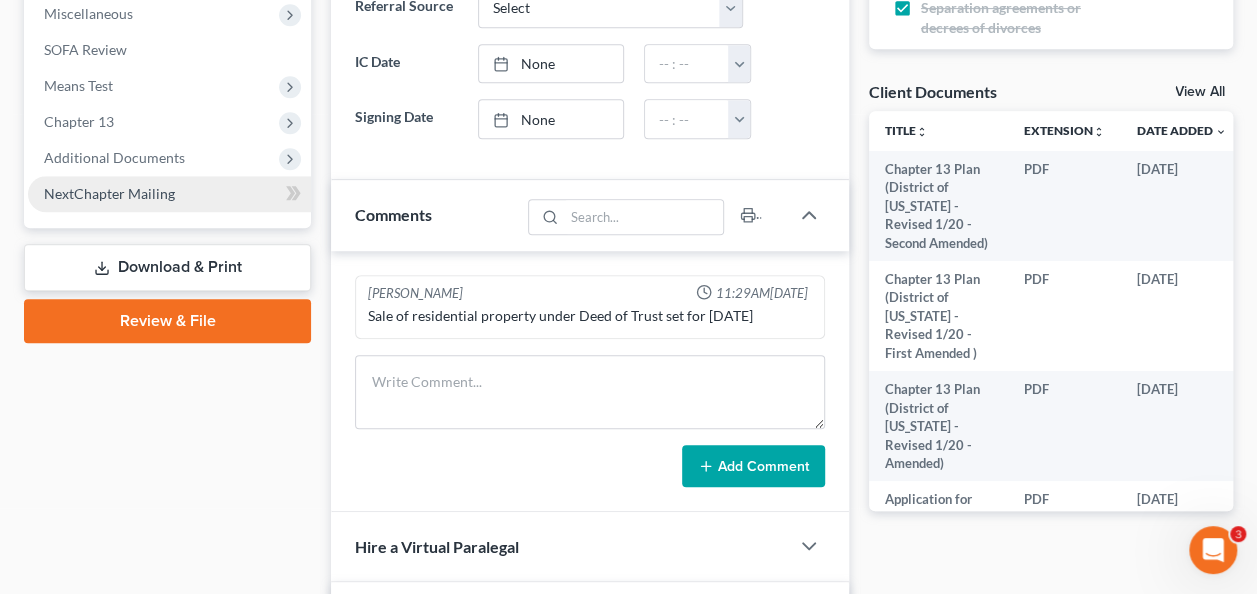 scroll, scrollTop: 600, scrollLeft: 0, axis: vertical 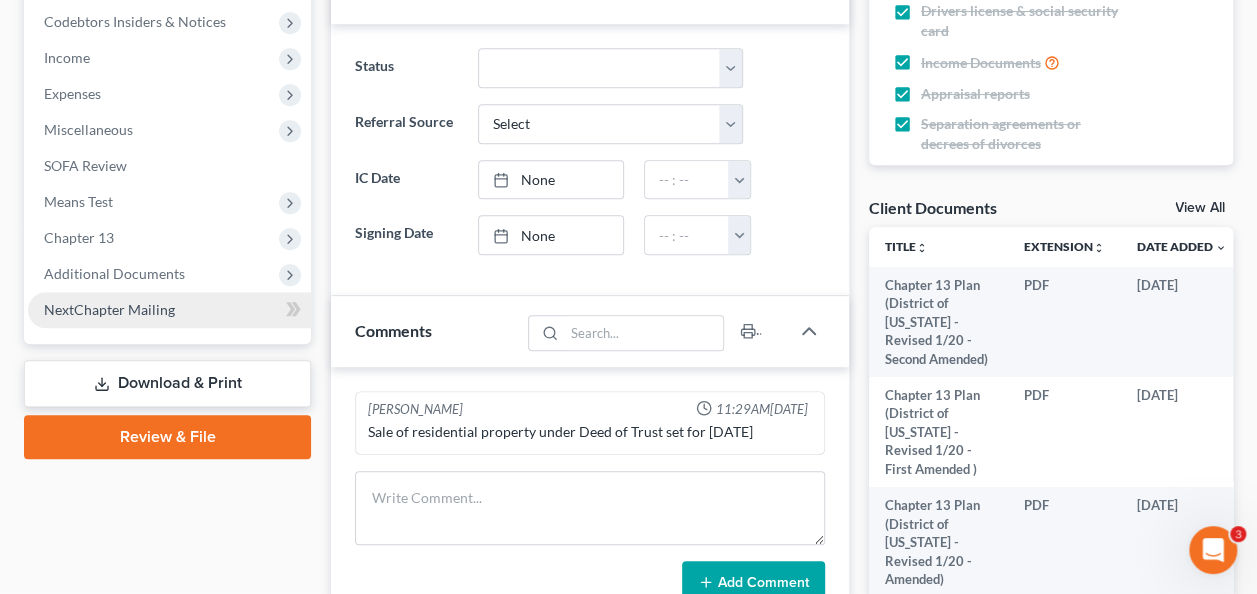 click on "NextChapter Mailing" at bounding box center [109, 309] 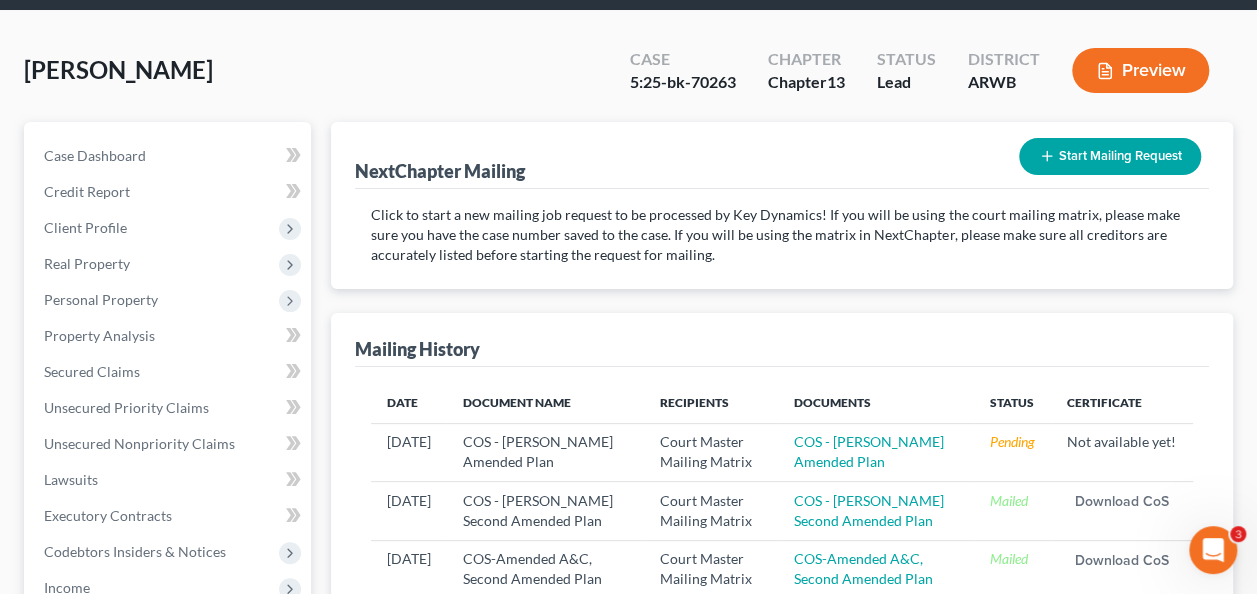 scroll, scrollTop: 0, scrollLeft: 0, axis: both 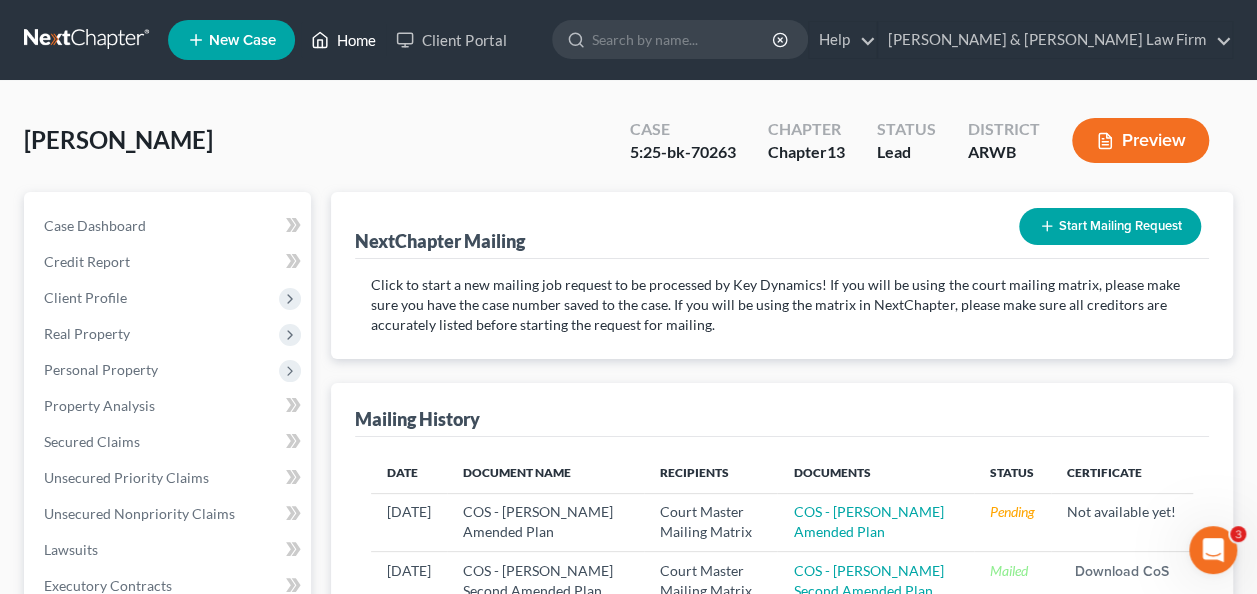 click on "Home" at bounding box center [343, 40] 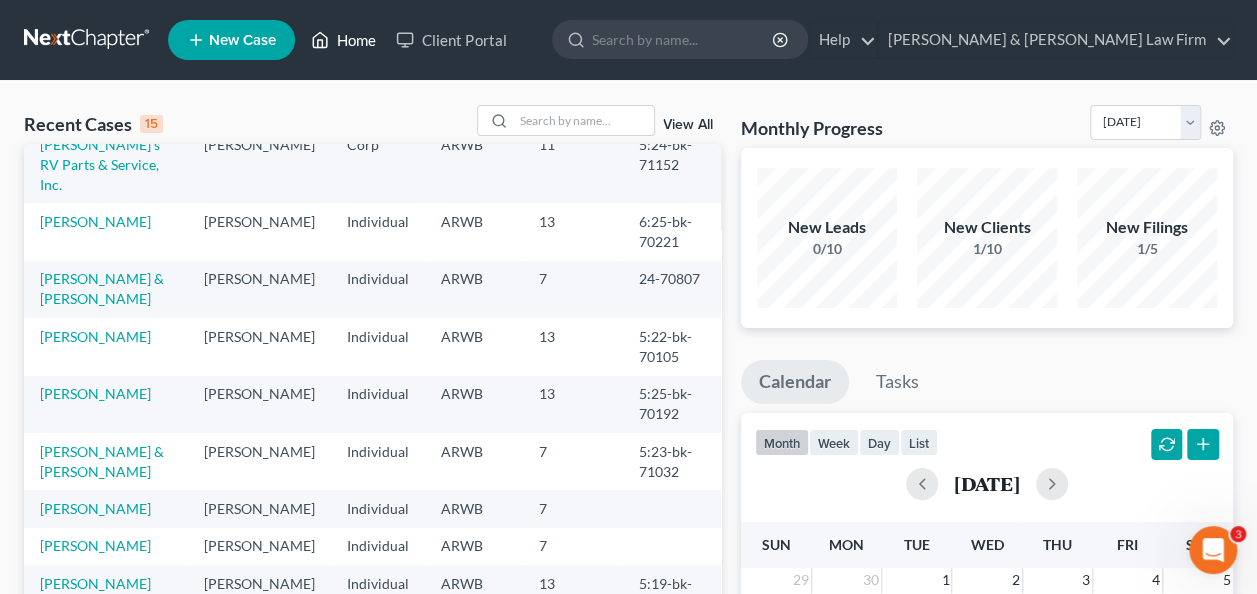 scroll, scrollTop: 437, scrollLeft: 0, axis: vertical 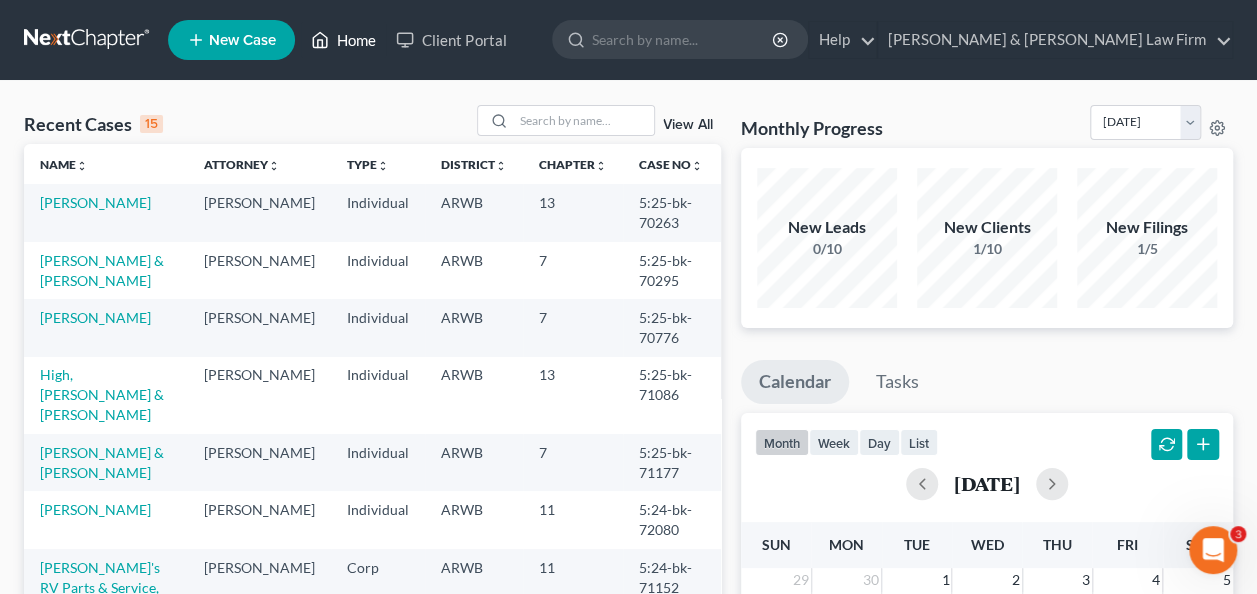 click on "Home" at bounding box center (343, 40) 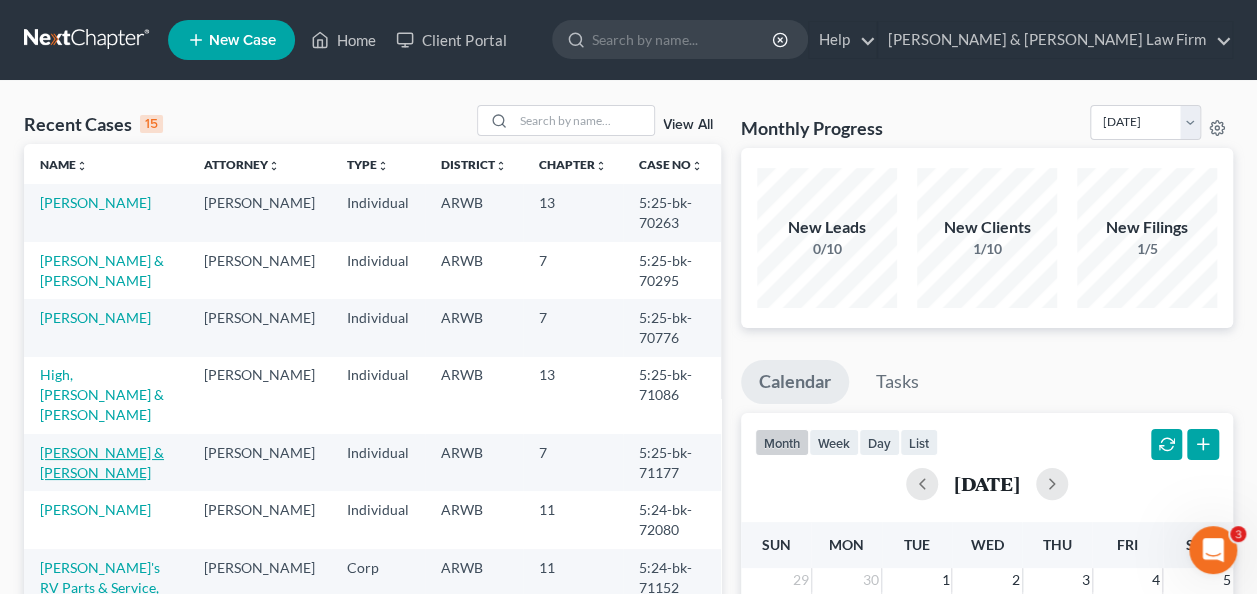 click on "[PERSON_NAME] & [PERSON_NAME]" at bounding box center (102, 462) 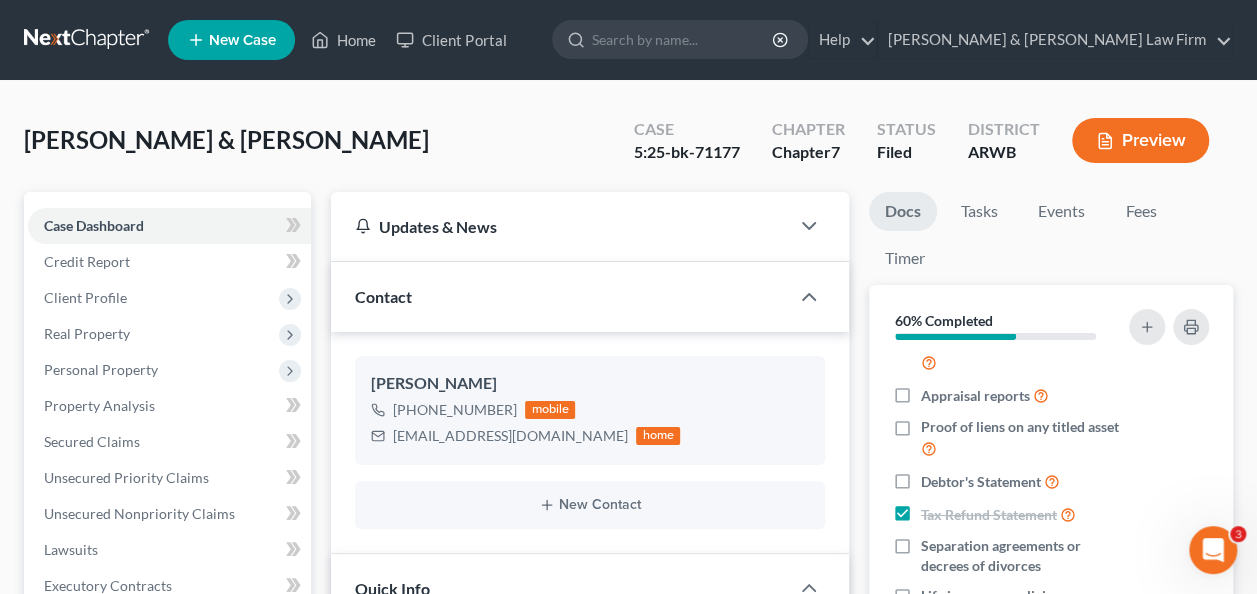 scroll, scrollTop: 200, scrollLeft: 0, axis: vertical 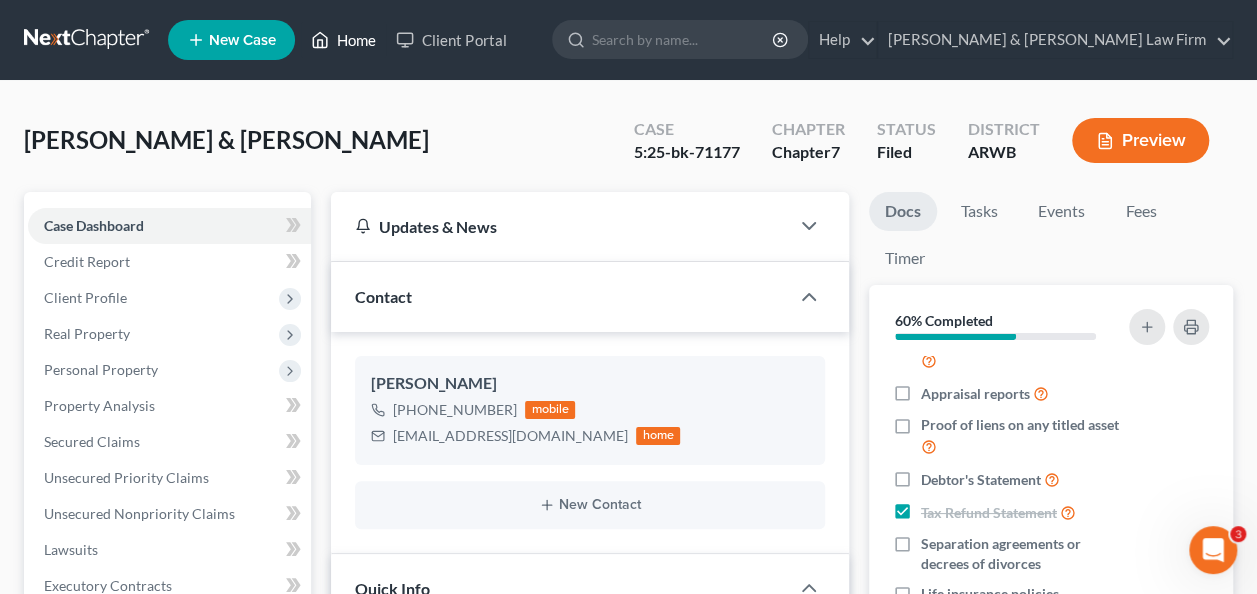 click on "Home" at bounding box center [343, 40] 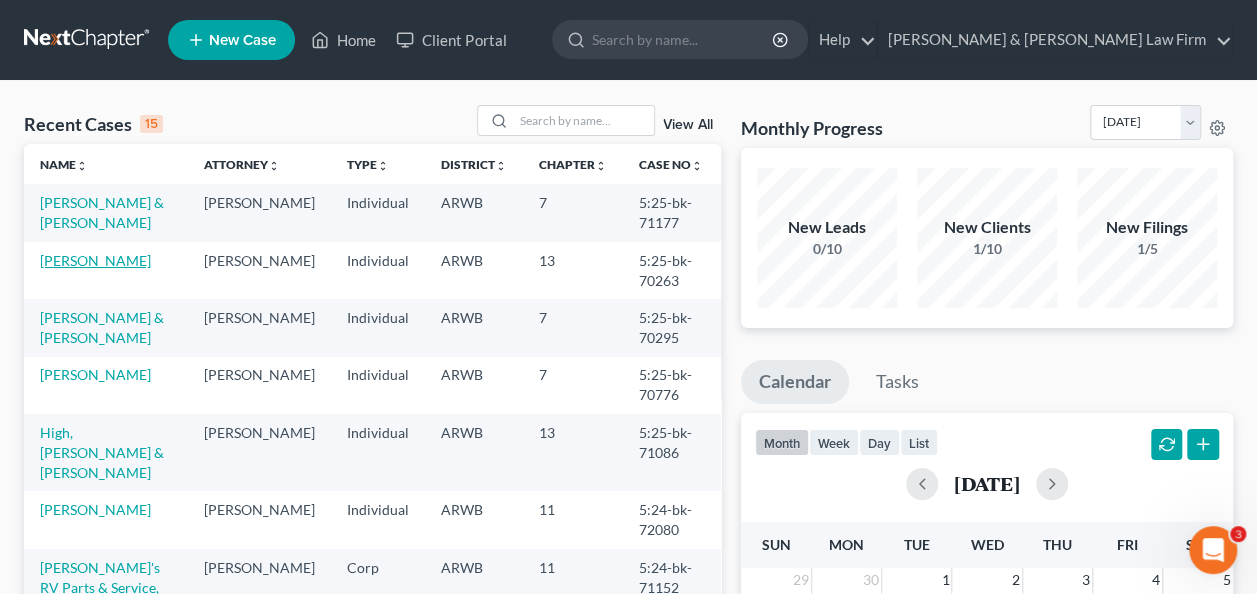 click on "[PERSON_NAME]" at bounding box center [95, 260] 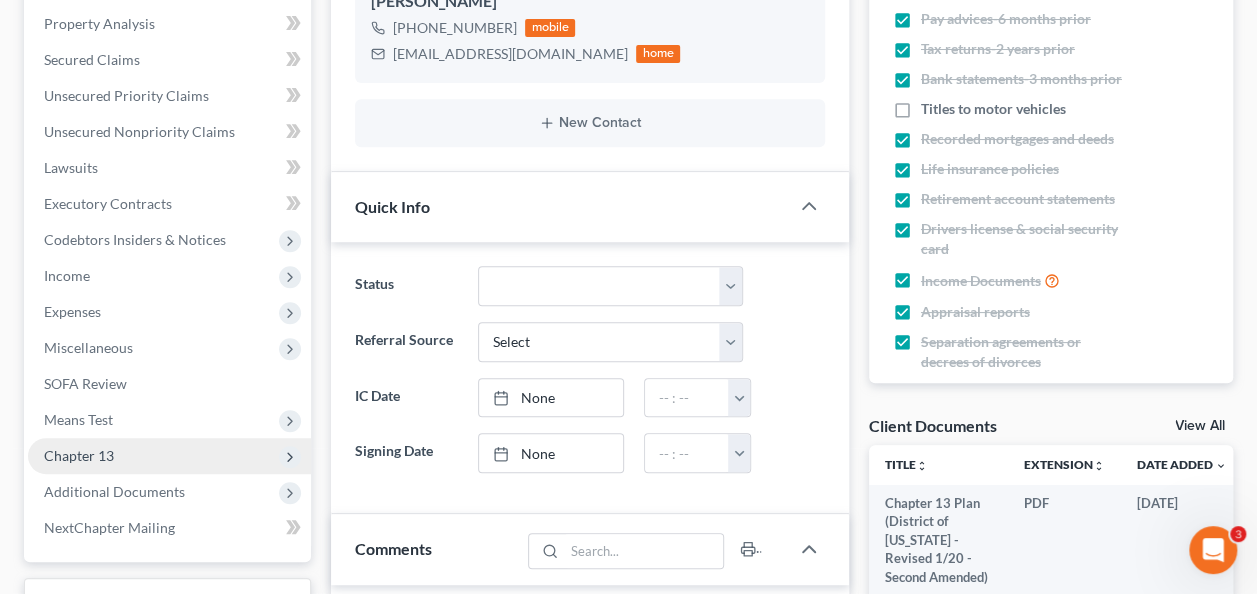 scroll, scrollTop: 600, scrollLeft: 0, axis: vertical 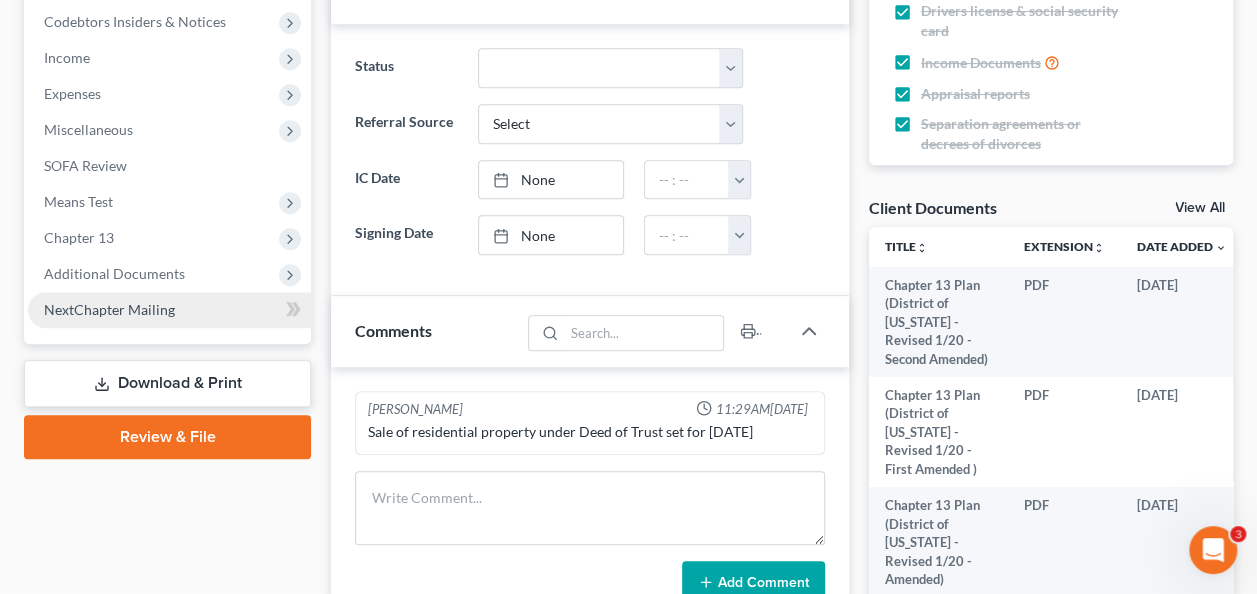 click on "NextChapter Mailing" at bounding box center (169, 310) 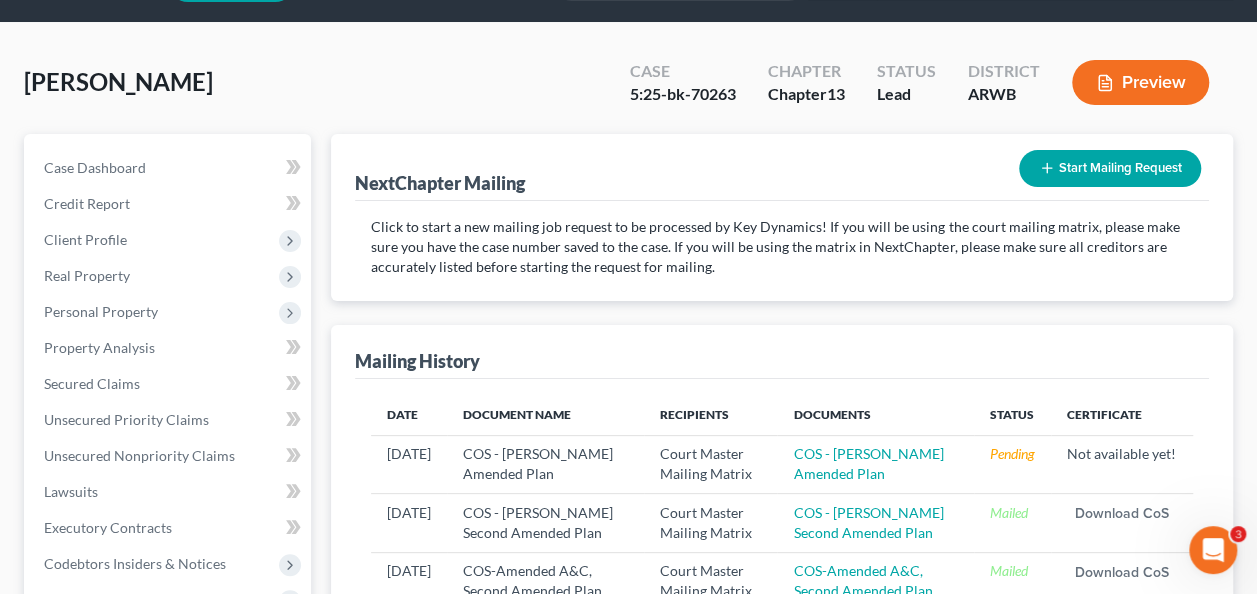 scroll, scrollTop: 0, scrollLeft: 0, axis: both 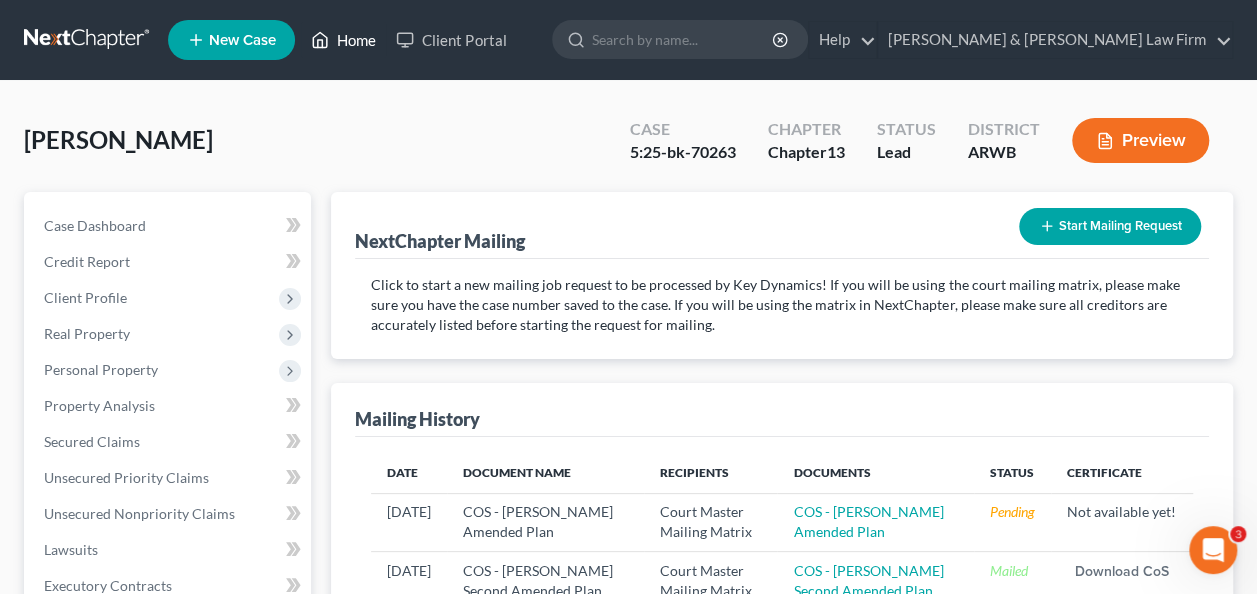 click on "Home" at bounding box center (343, 40) 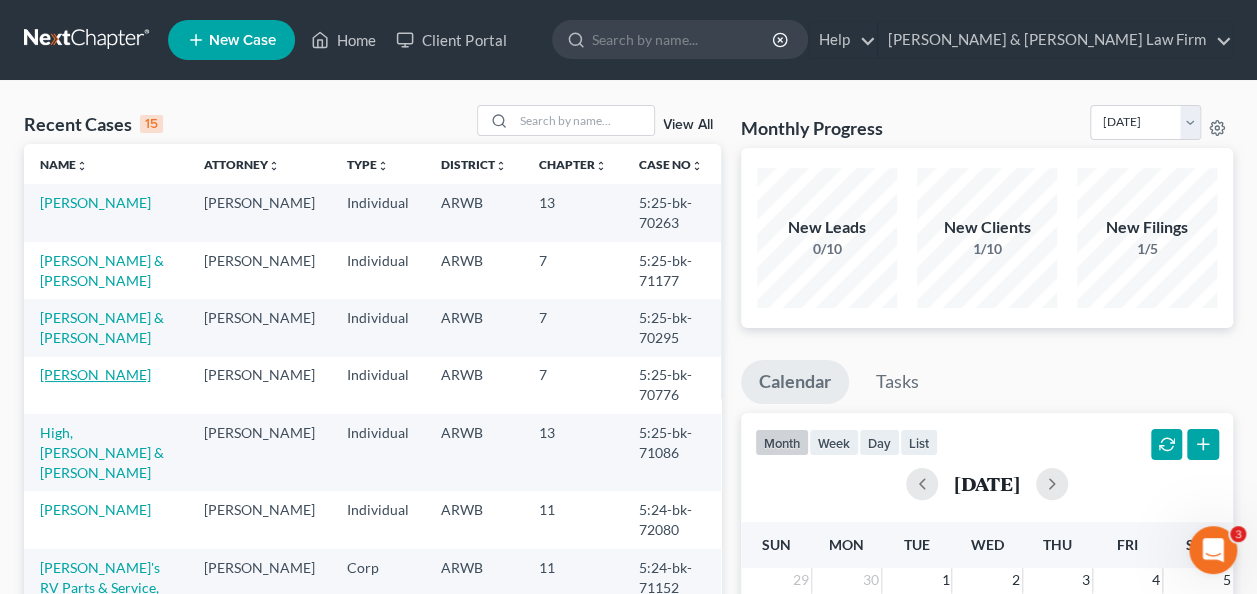 click on "[PERSON_NAME]" at bounding box center [95, 374] 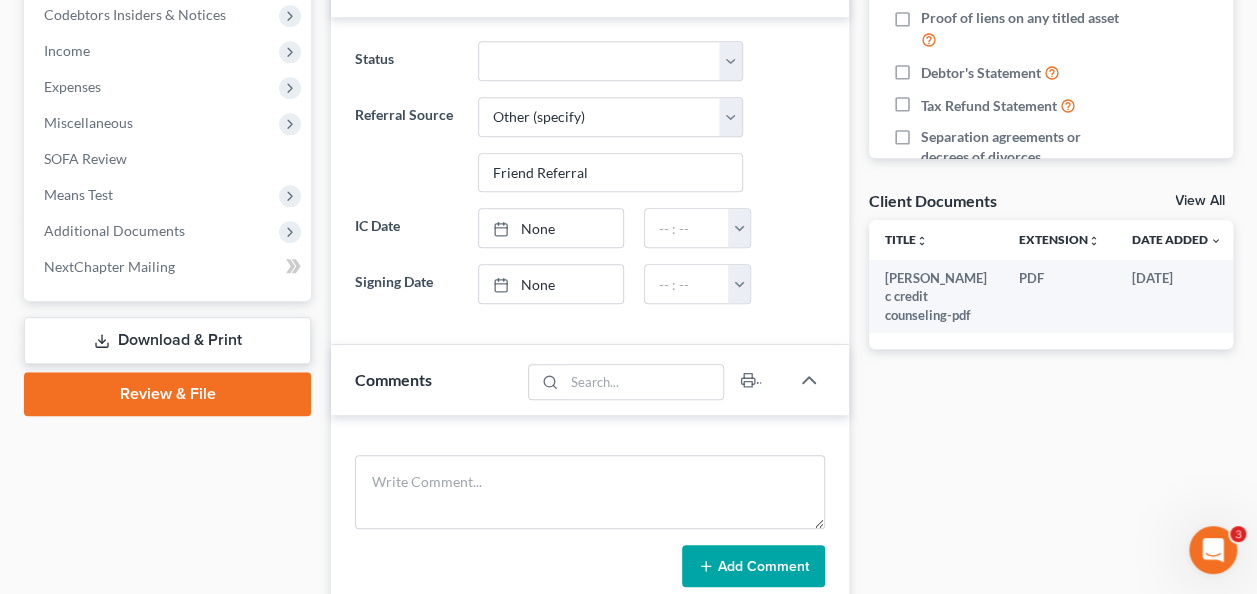 scroll, scrollTop: 500, scrollLeft: 0, axis: vertical 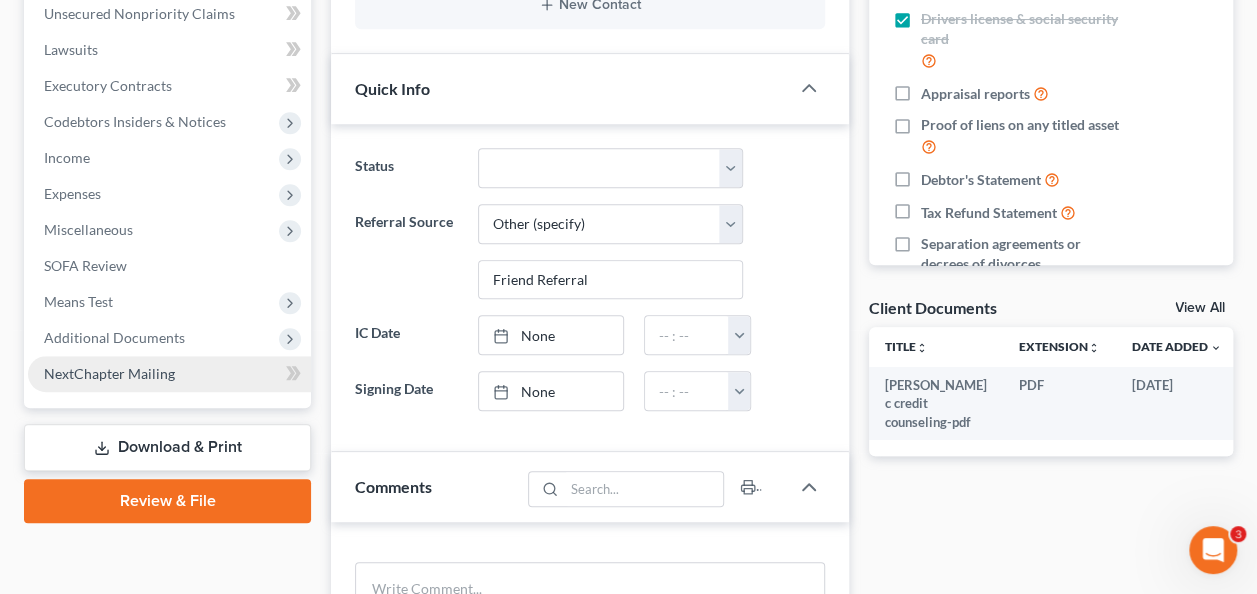 click on "NextChapter Mailing" at bounding box center [109, 373] 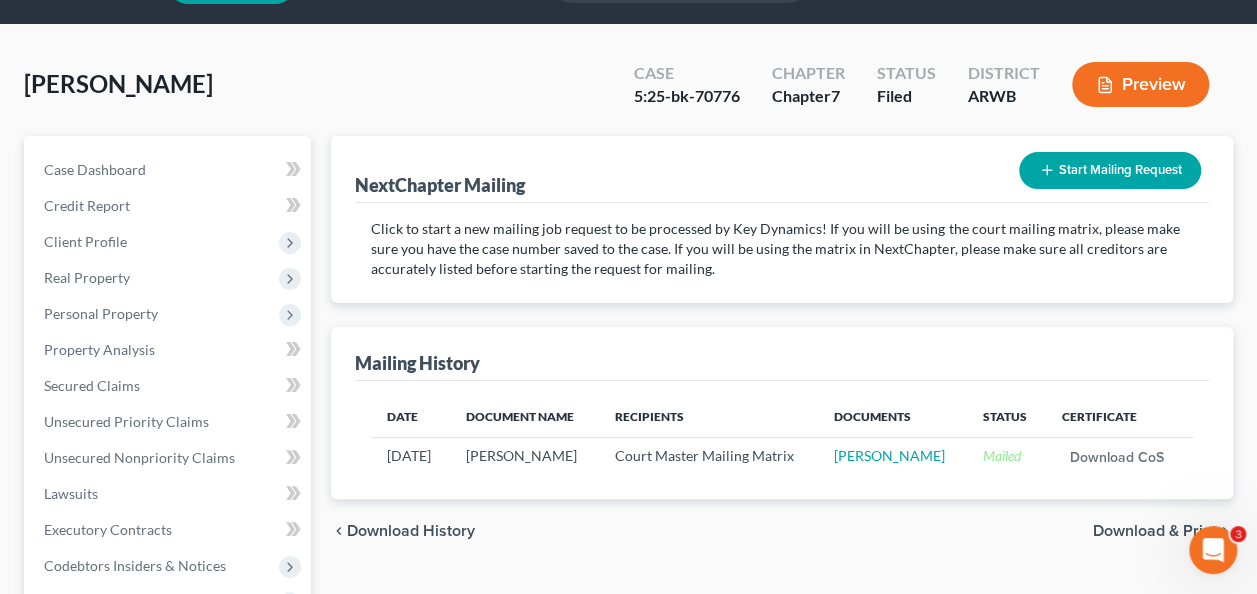 scroll, scrollTop: 0, scrollLeft: 0, axis: both 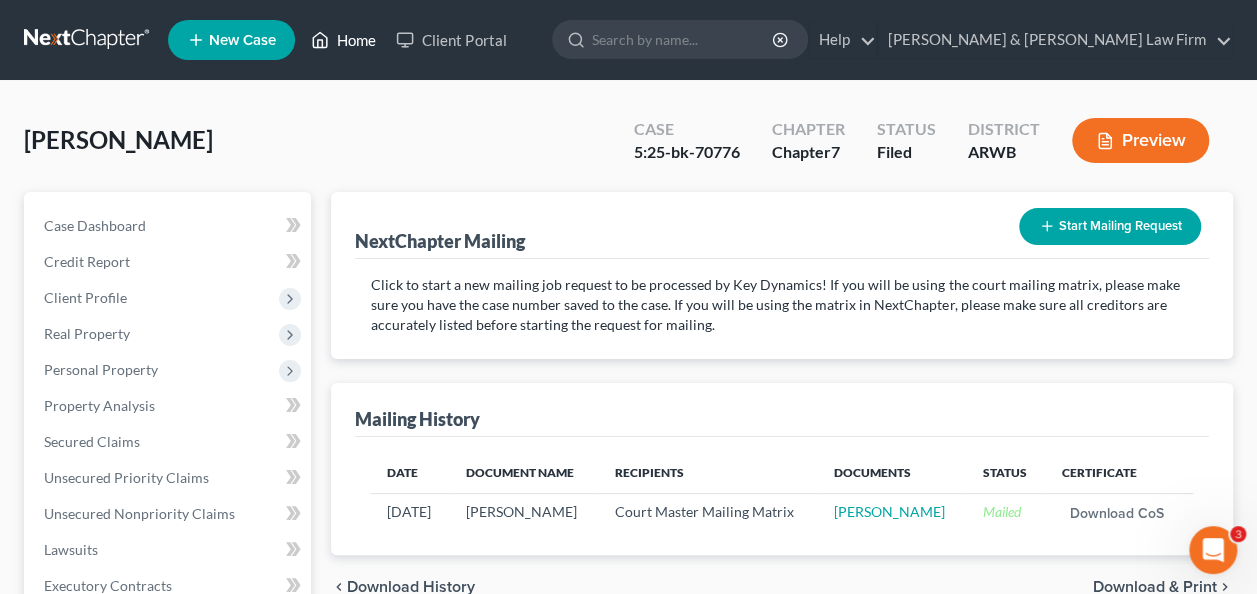 click on "Home" at bounding box center [343, 40] 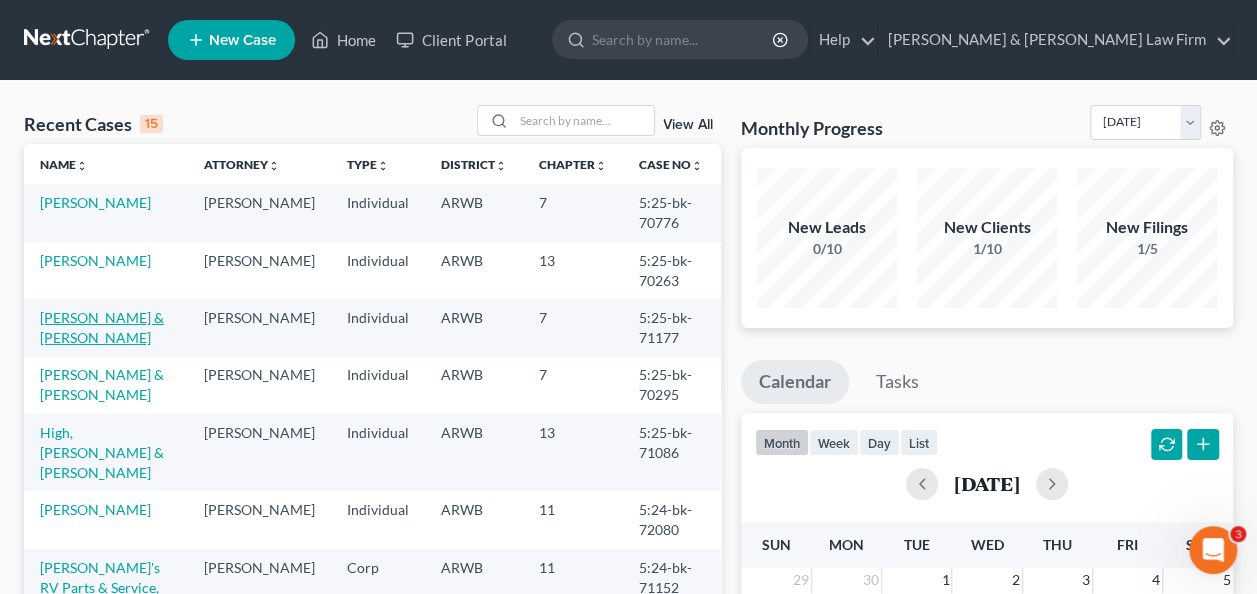 click on "[PERSON_NAME] & [PERSON_NAME]" at bounding box center (102, 327) 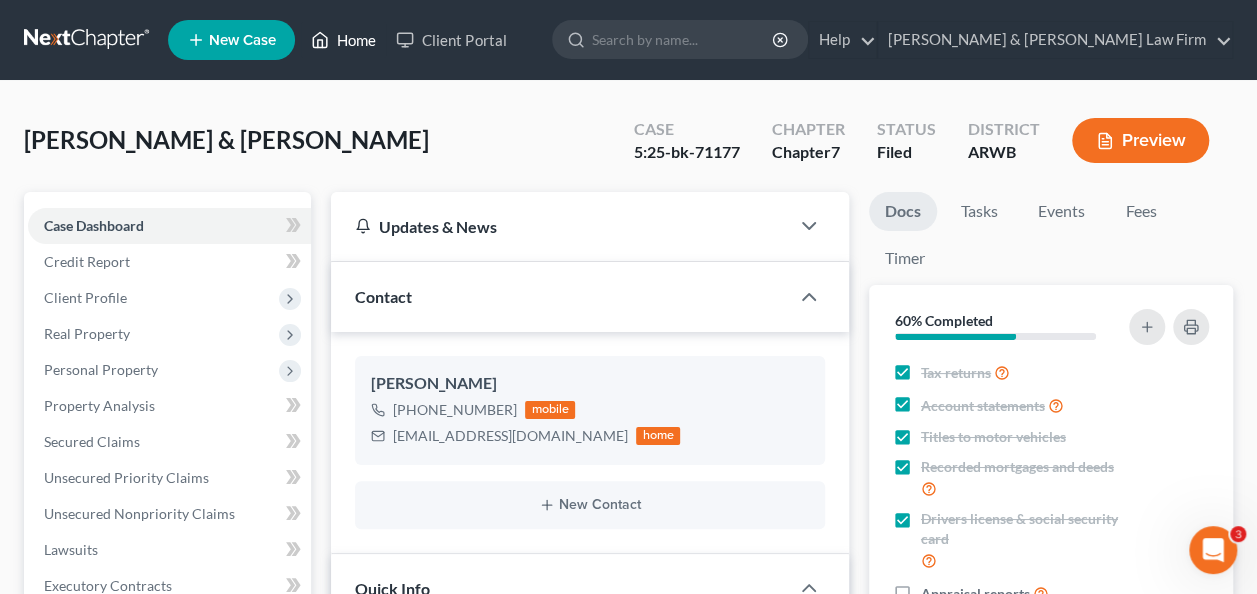 click on "Home" at bounding box center (343, 40) 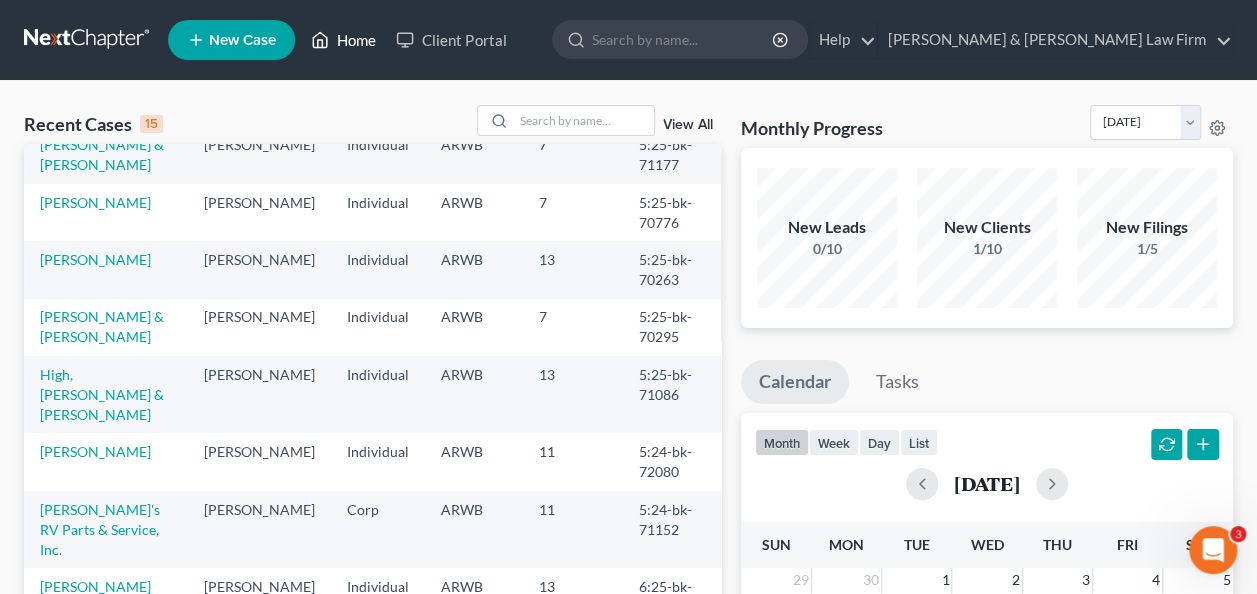 scroll, scrollTop: 100, scrollLeft: 0, axis: vertical 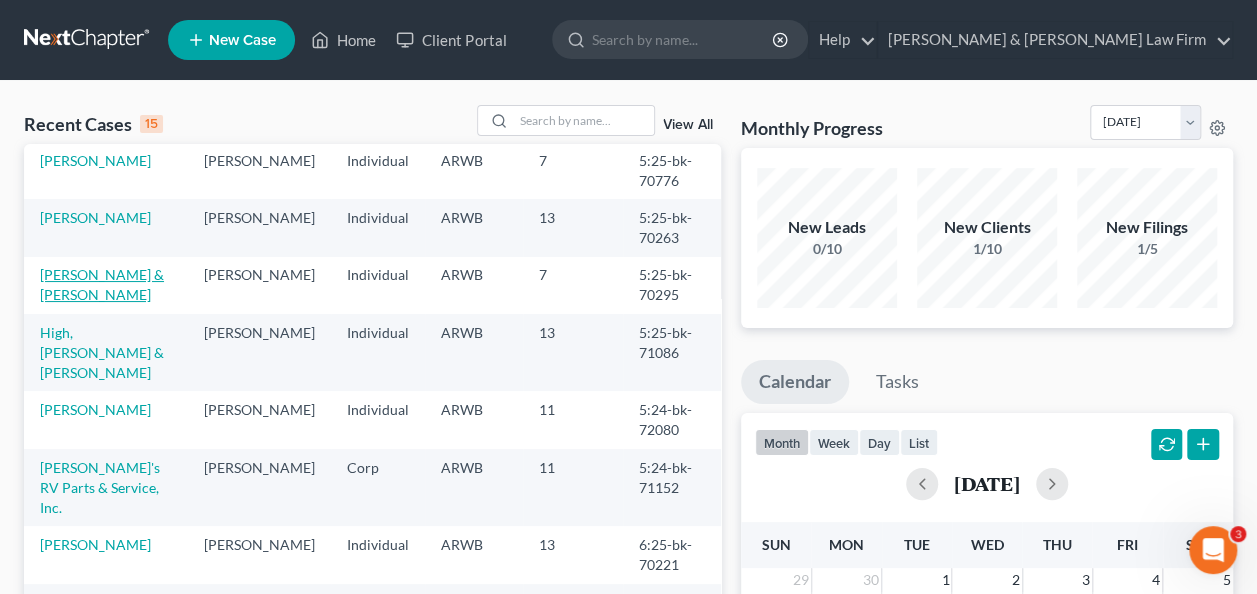 click on "[PERSON_NAME] & [PERSON_NAME]" at bounding box center [102, 284] 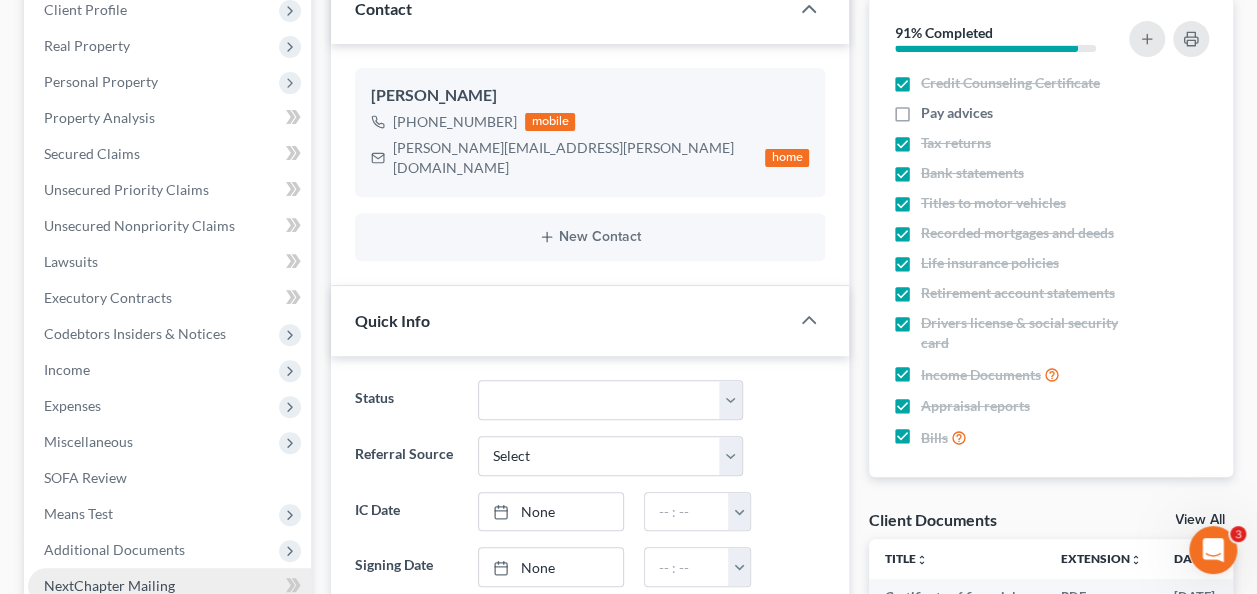 scroll, scrollTop: 500, scrollLeft: 0, axis: vertical 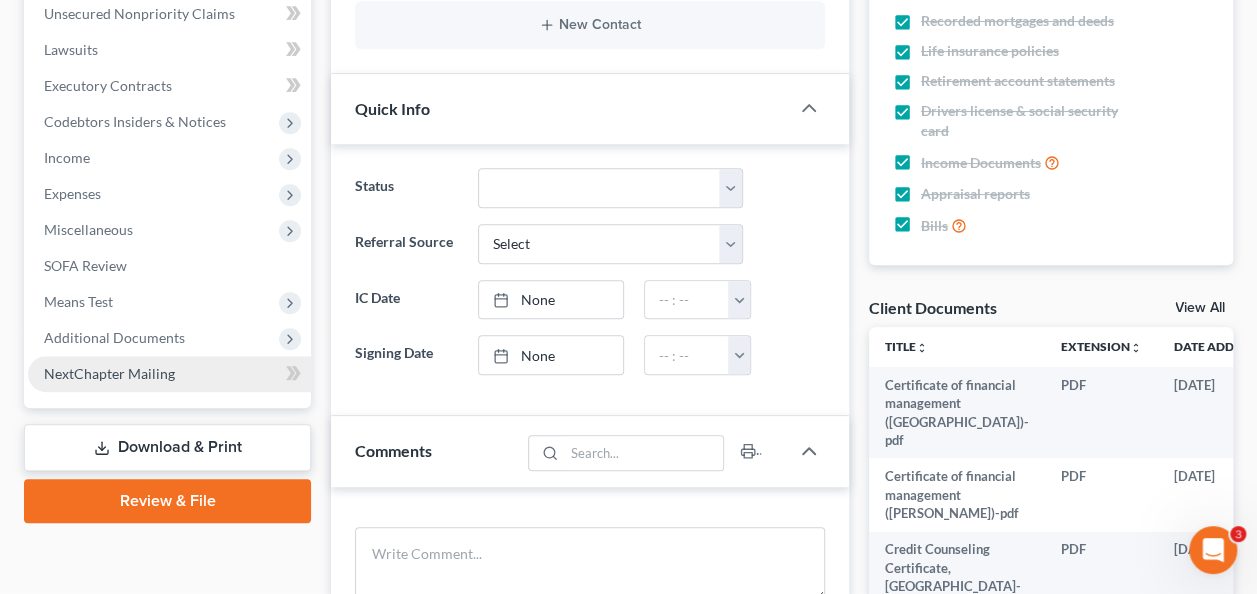 click on "NextChapter Mailing" at bounding box center (109, 373) 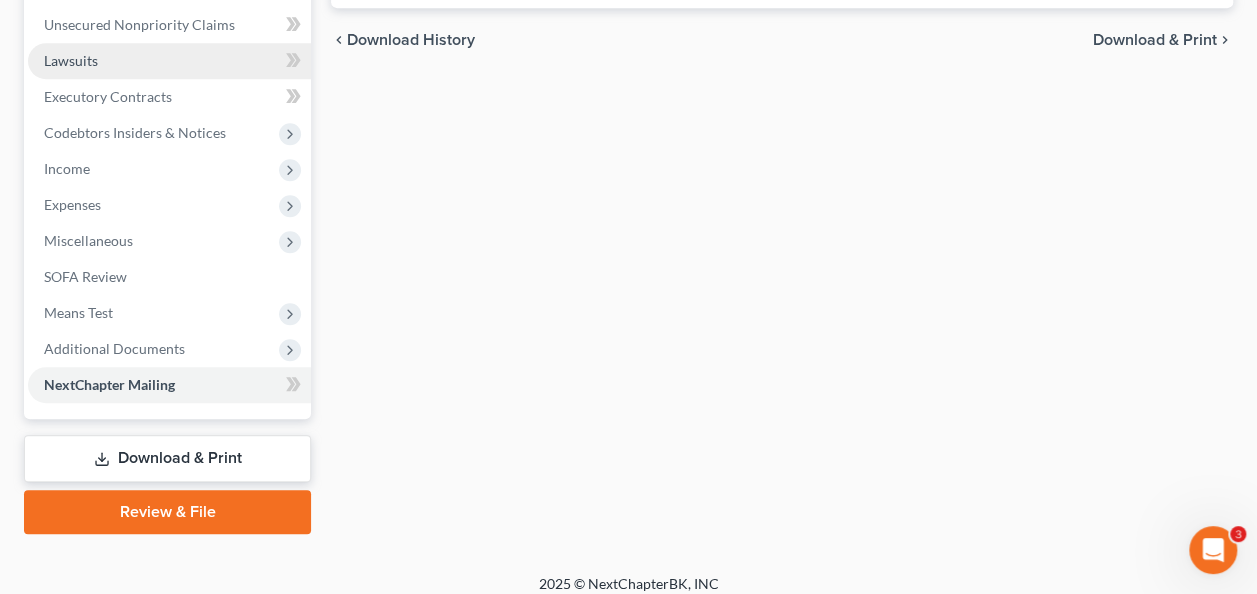 scroll, scrollTop: 502, scrollLeft: 0, axis: vertical 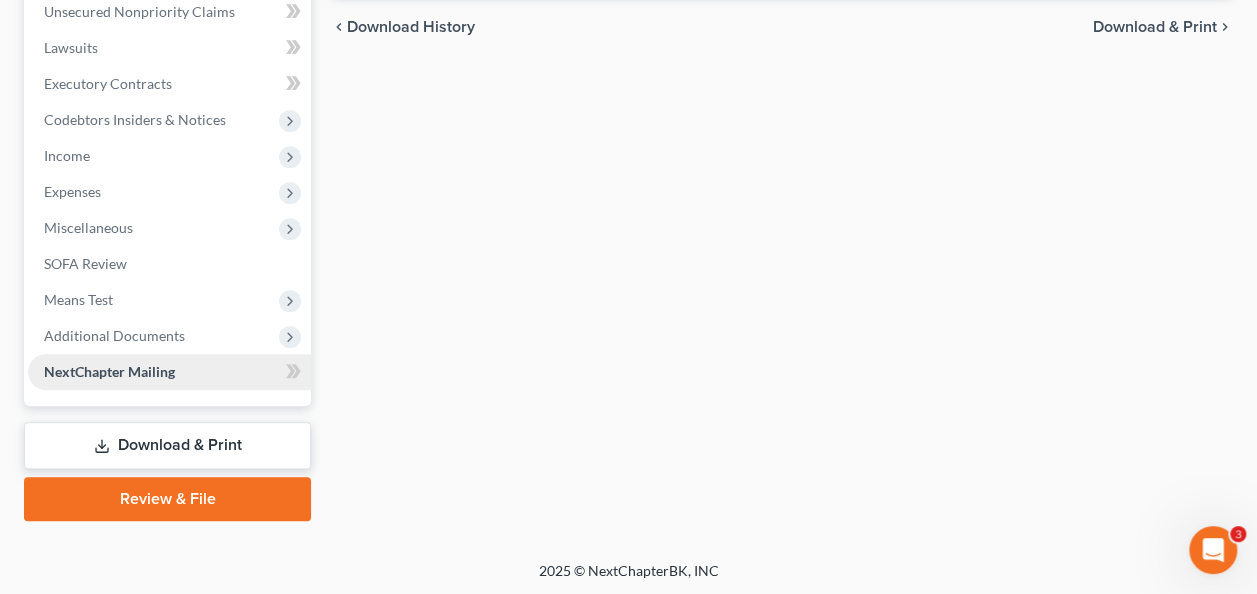 click on "NextChapter Mailing" at bounding box center (109, 371) 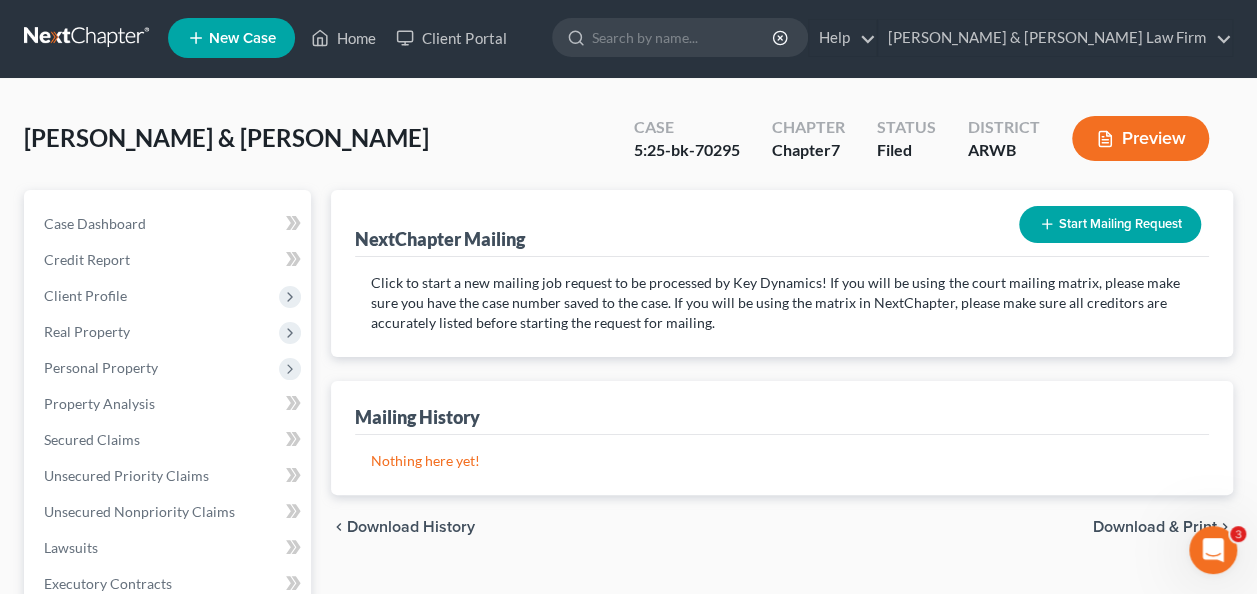 scroll, scrollTop: 0, scrollLeft: 0, axis: both 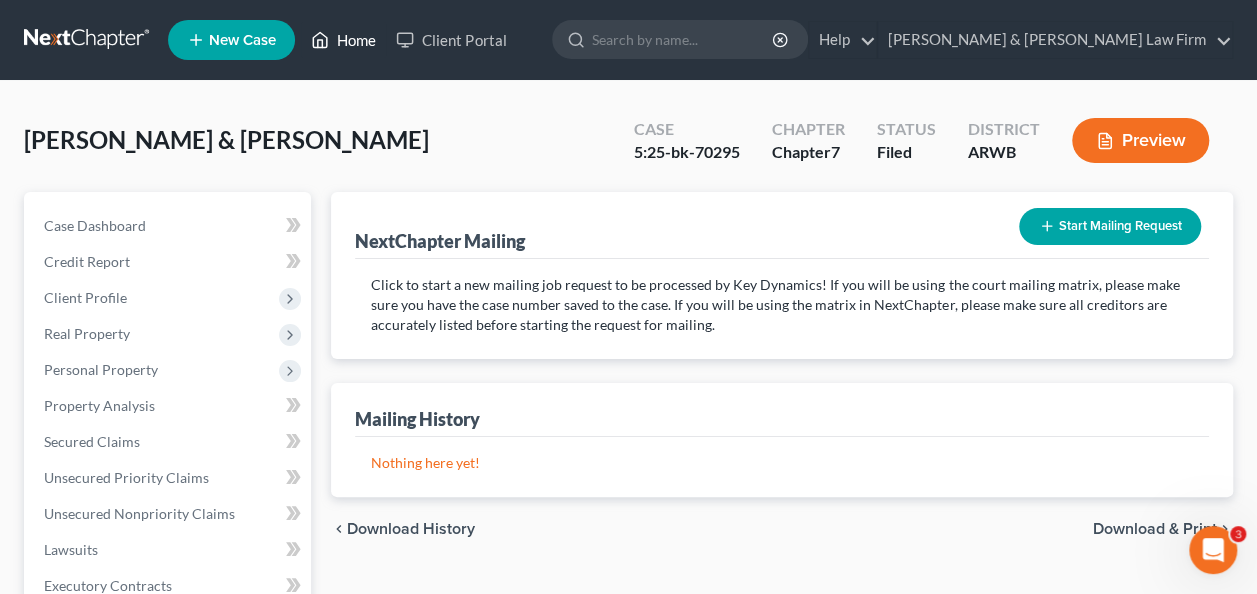 click on "Home" at bounding box center [343, 40] 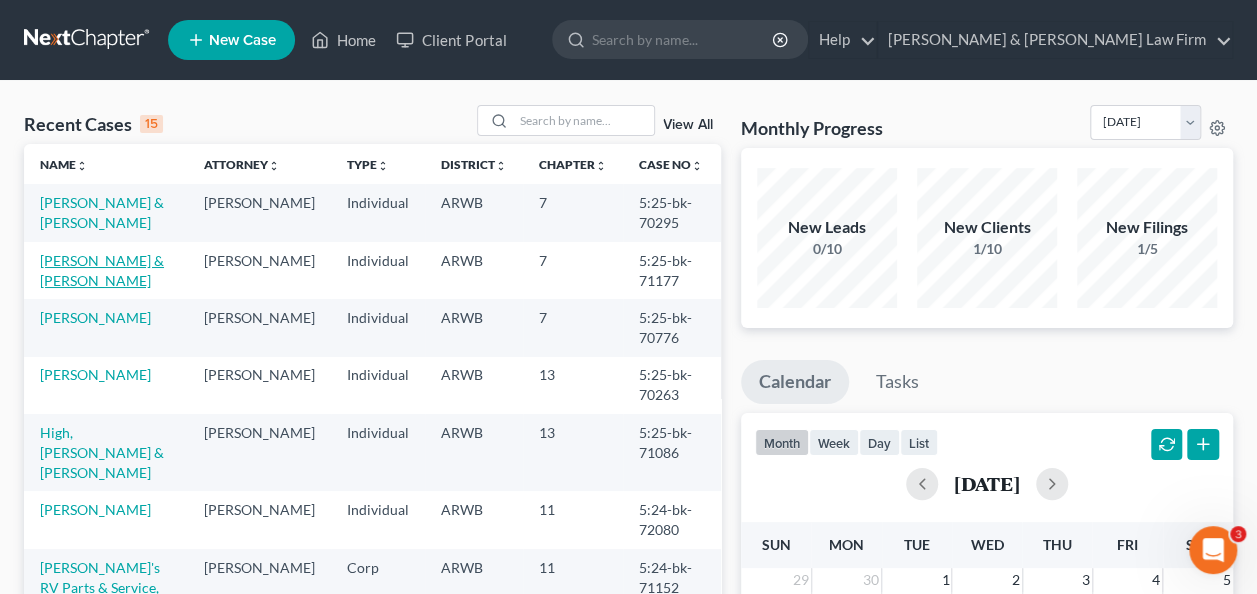 click on "[PERSON_NAME] & [PERSON_NAME]" at bounding box center (102, 270) 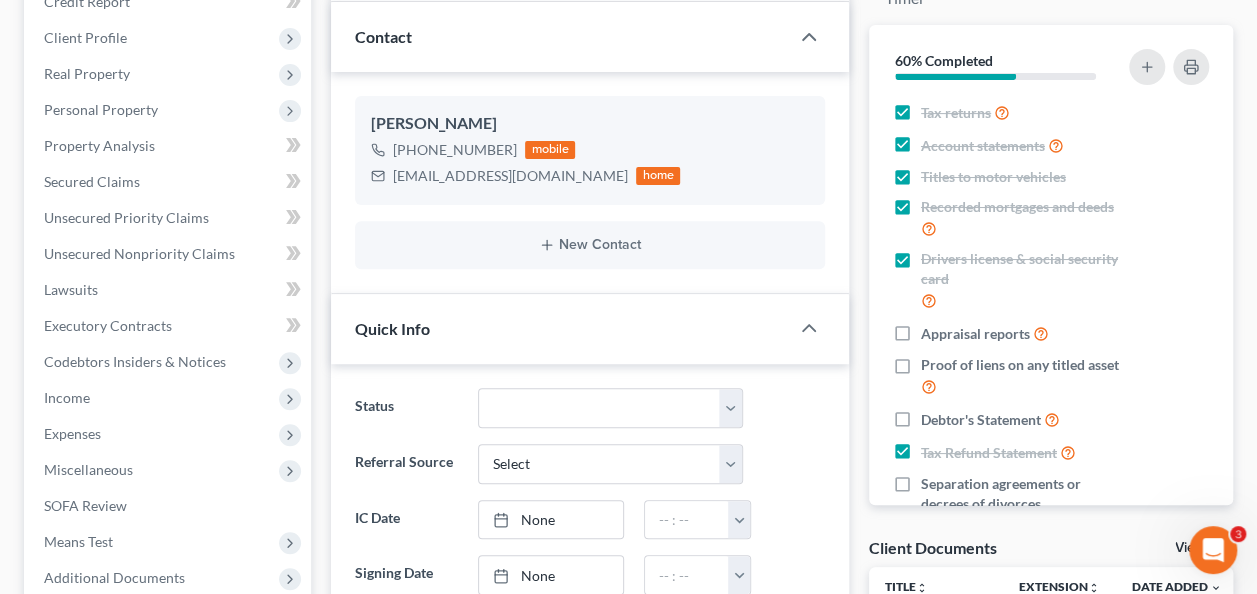 scroll, scrollTop: 300, scrollLeft: 0, axis: vertical 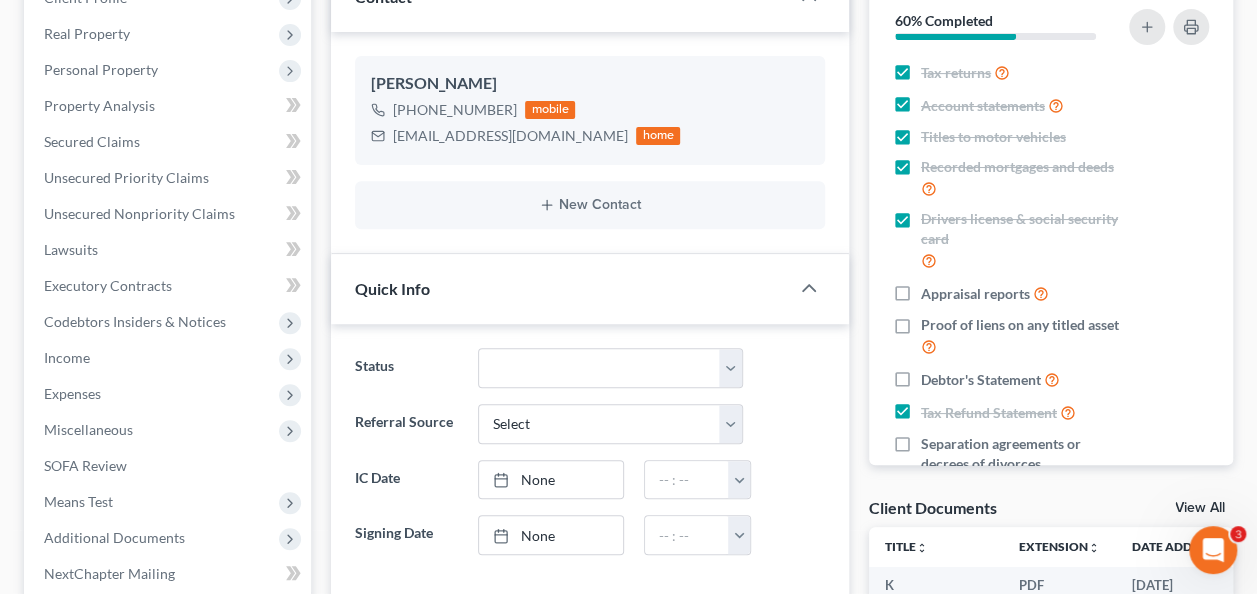 click at bounding box center (794, 535) 